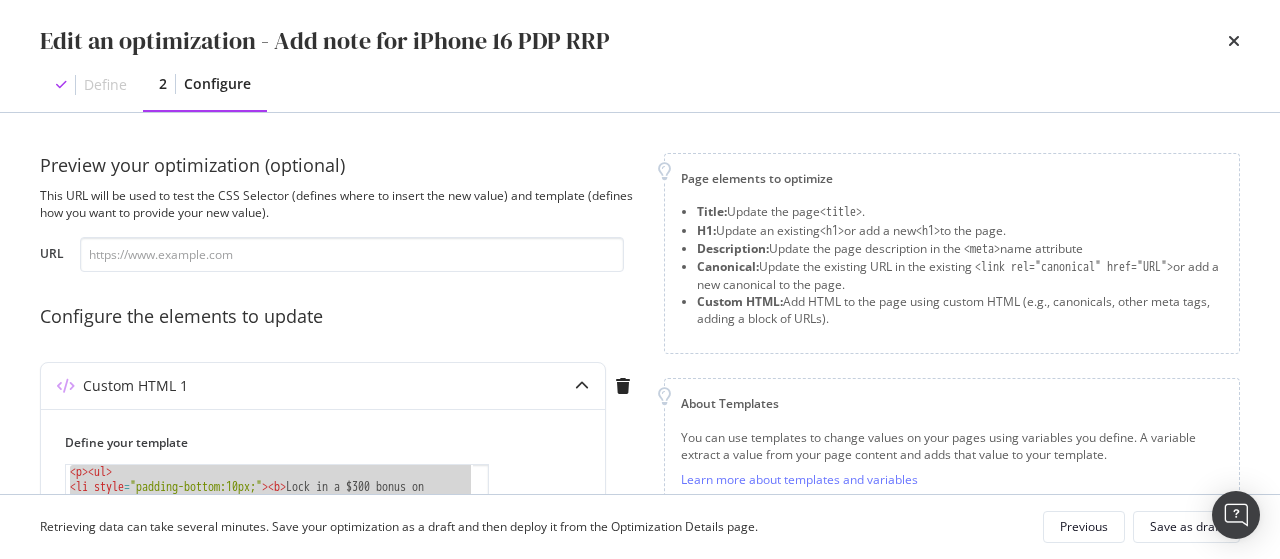 scroll, scrollTop: 0, scrollLeft: 0, axis: both 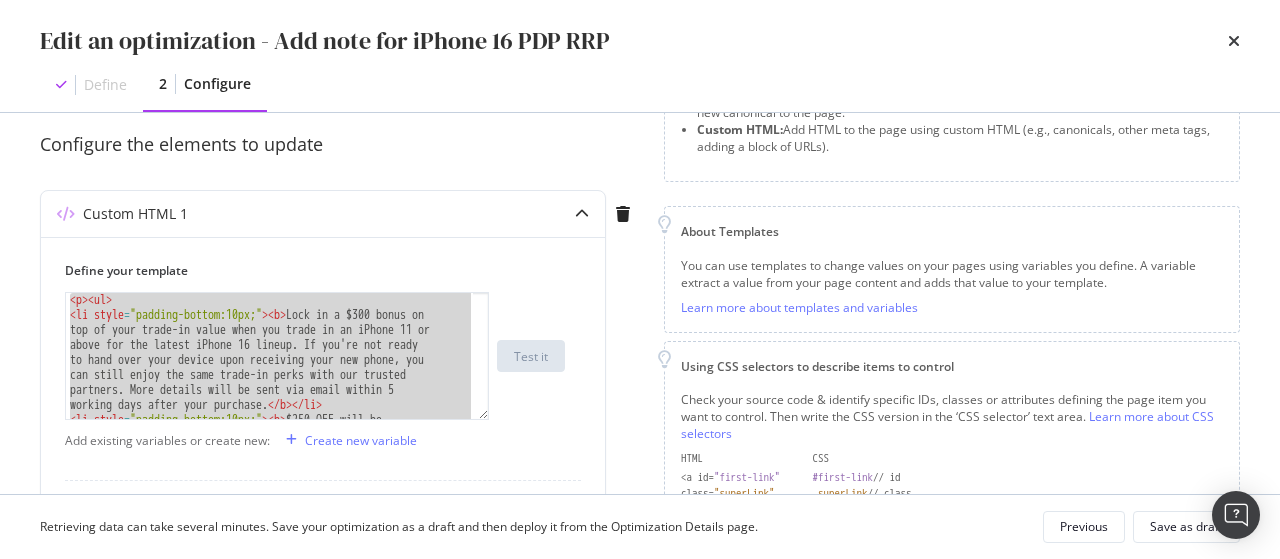 click on "Define 2 Configure" at bounding box center (640, 85) 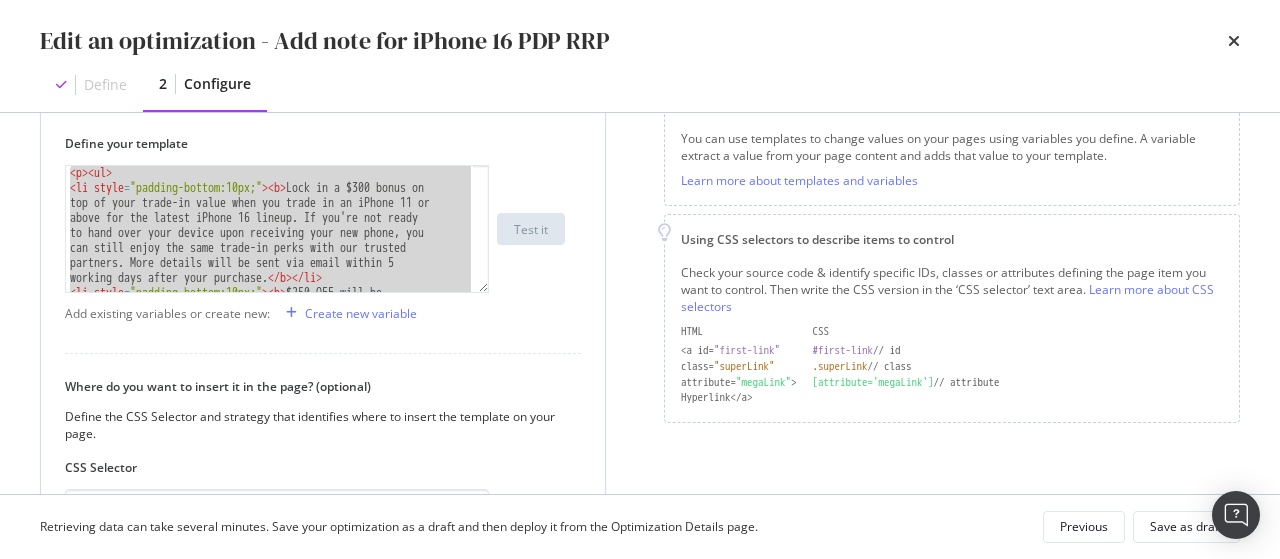 scroll, scrollTop: 301, scrollLeft: 0, axis: vertical 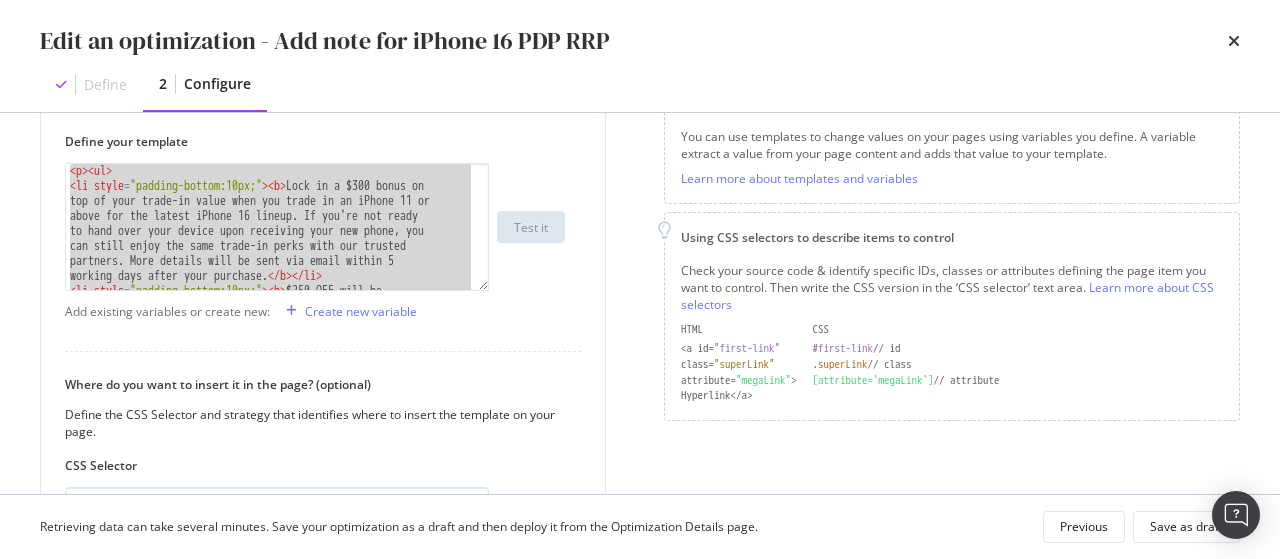 click on "Define 2 Configure" at bounding box center (640, 85) 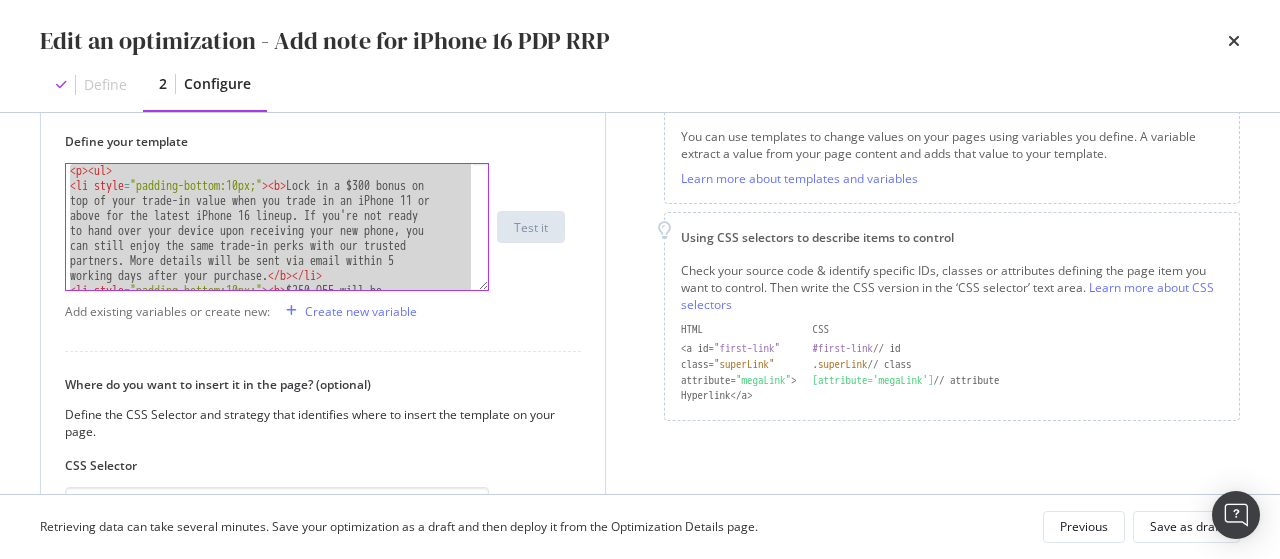 click on "< p > < ul > < li   style = "padding-bottom:10px;" > < b > Lock in a $300 bonus on  top of your trade-in value when you trade in an iPhone 11 or  above for the latest iPhone 16 lineup. If you're not ready  to hand over your device upon receiving your new phone, you  can still enjoy the same trade-in perks with our trusted  partners. More details will be sent via email within 5  working days after your purchase. </ b > </ li > < li   style = "padding-bottom:10px;" > < b > $250 OFF will be  eligible for both Full Price purchase and Singtel PayLater  plans ([DATE] months) </ b > </ li >" at bounding box center (269, 227) 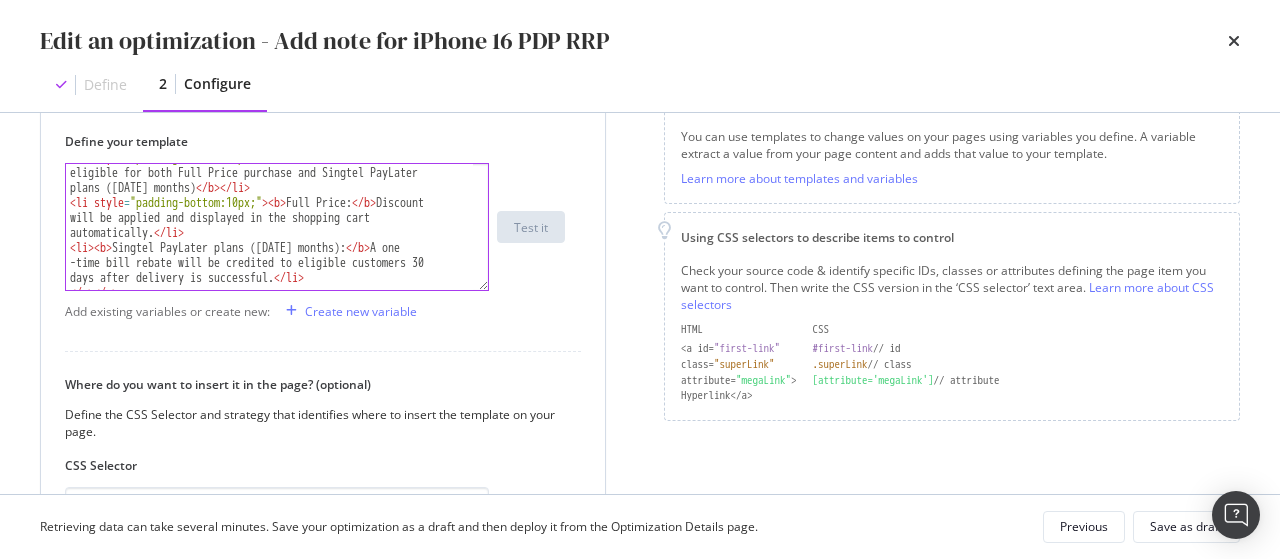 scroll, scrollTop: 142, scrollLeft: 0, axis: vertical 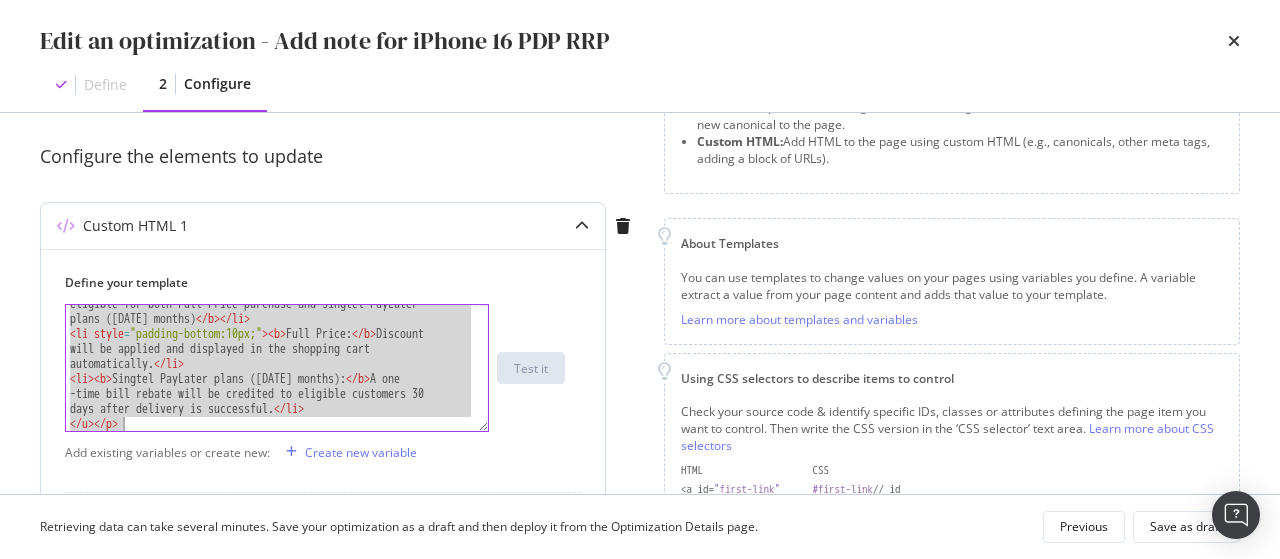 drag, startPoint x: 70, startPoint y: 308, endPoint x: 260, endPoint y: 465, distance: 246.47313 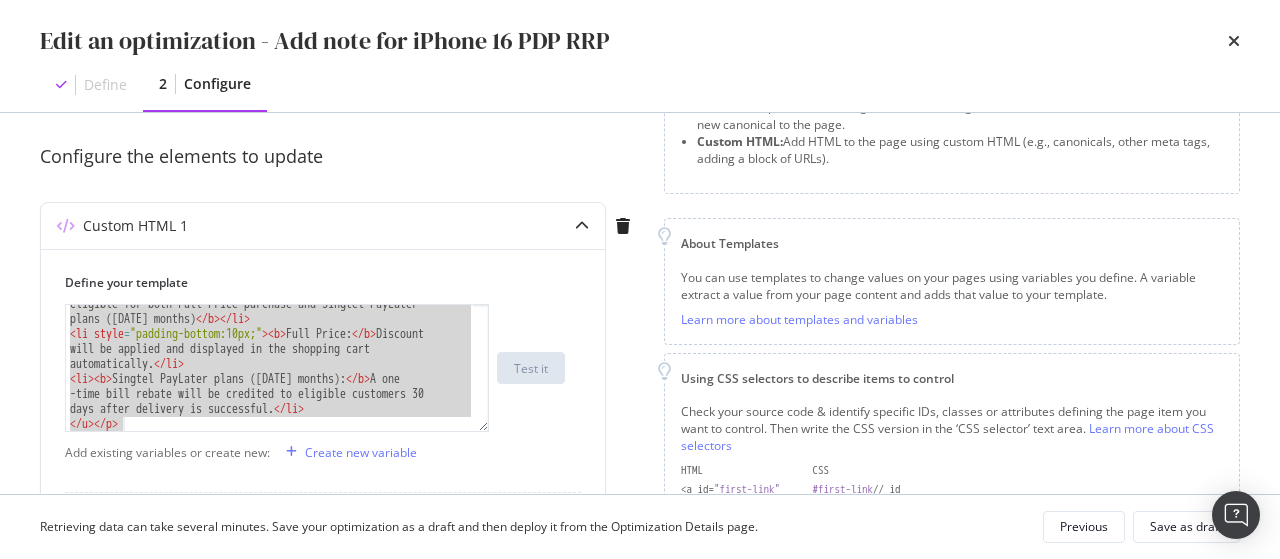 click on "Edit an optimization - Add note for iPhone 16 PDP RRP" at bounding box center [640, 41] 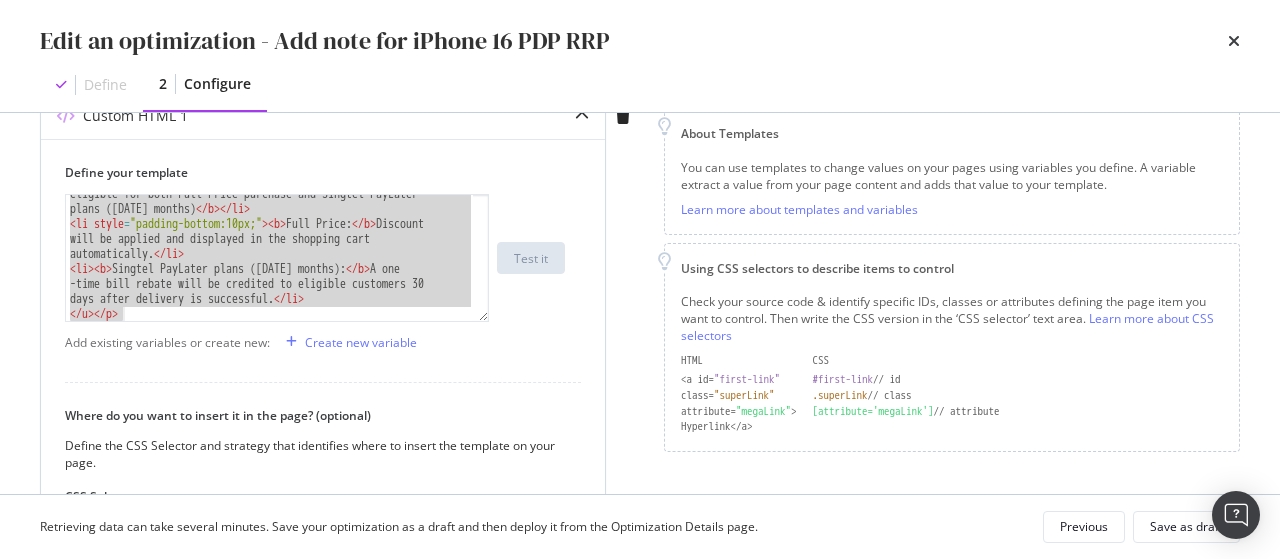 scroll, scrollTop: 269, scrollLeft: 0, axis: vertical 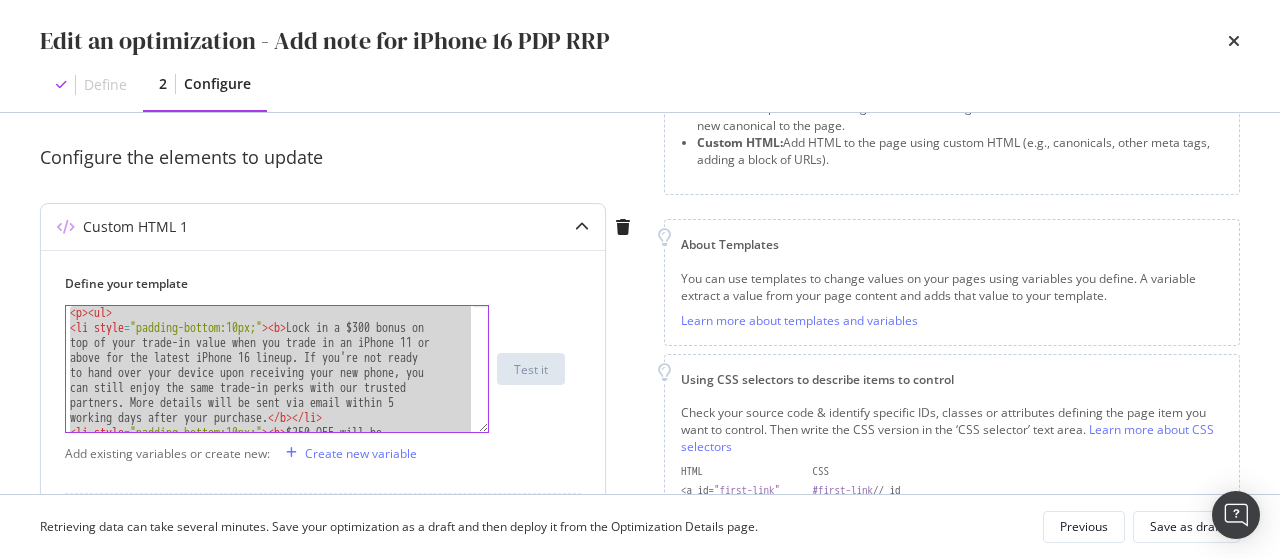 click on "< p > < ul > < li   style = "padding-bottom:10px;" > < b > Lock in a $300 bonus on  top of your trade-in value when you trade in an iPhone 11 or  above for the latest iPhone 16 lineup. If you're not ready  to hand over your device upon receiving your new phone, you  can still enjoy the same trade-in perks with our trusted  partners. More details will be sent via email within 5  working days after your purchase. </ b > </ li > < li   style = "padding-bottom:10px;" > < b > $250 OFF will be  eligible for both Full Price purchase and Singtel PayLater  plans ([DATE] months) </ b > </ li >" at bounding box center (269, 369) 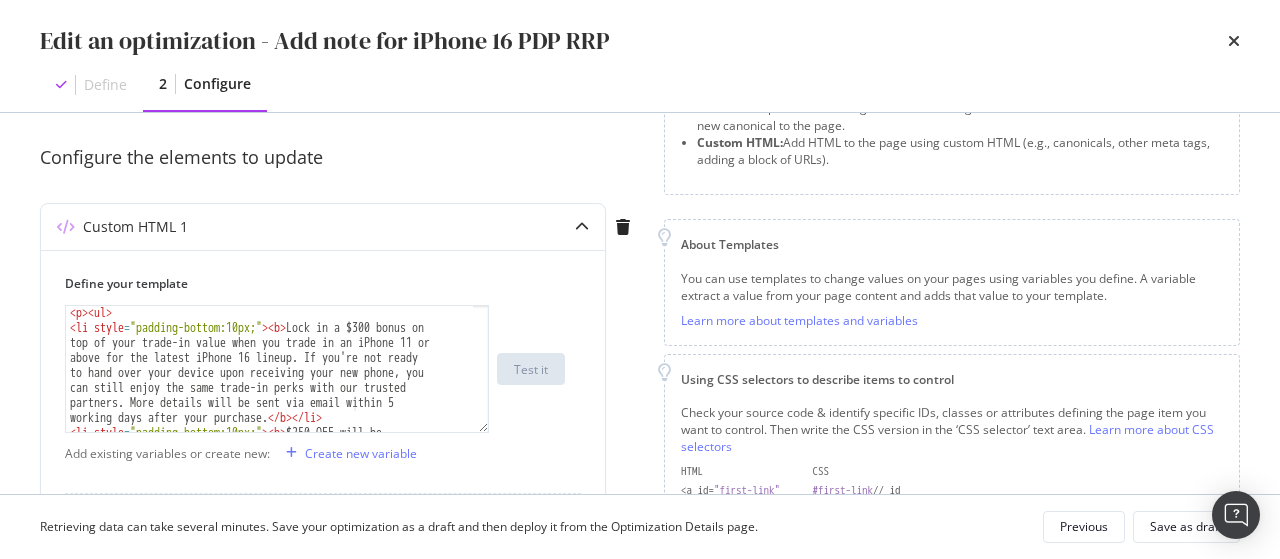 click on "Edit an optimization - Add note for iPhone 16 PDP RRP" at bounding box center (640, 41) 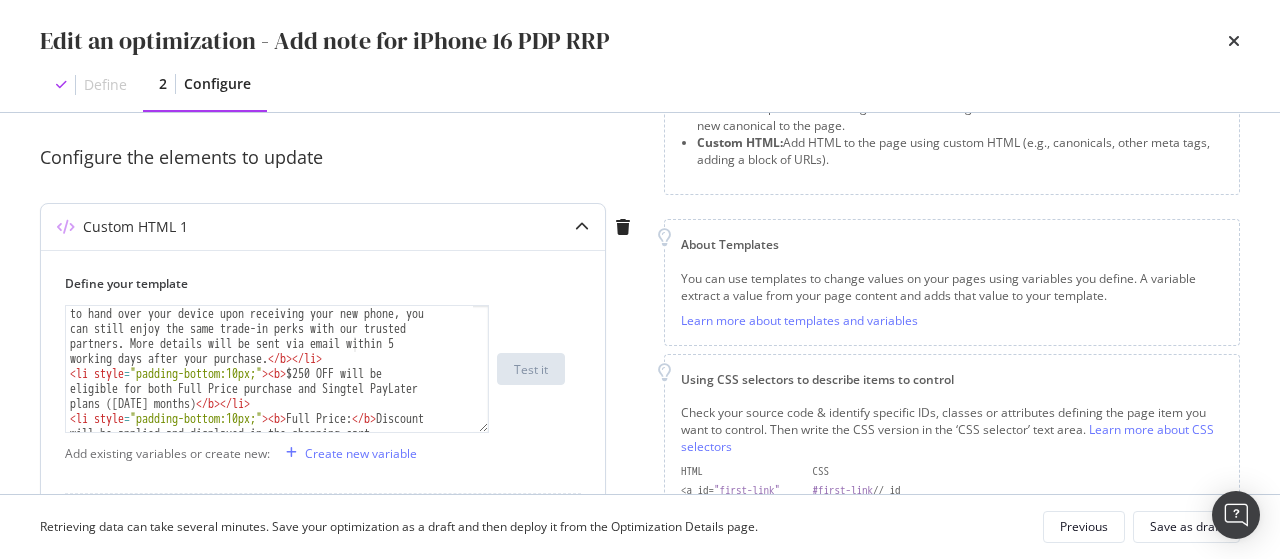scroll, scrollTop: 142, scrollLeft: 0, axis: vertical 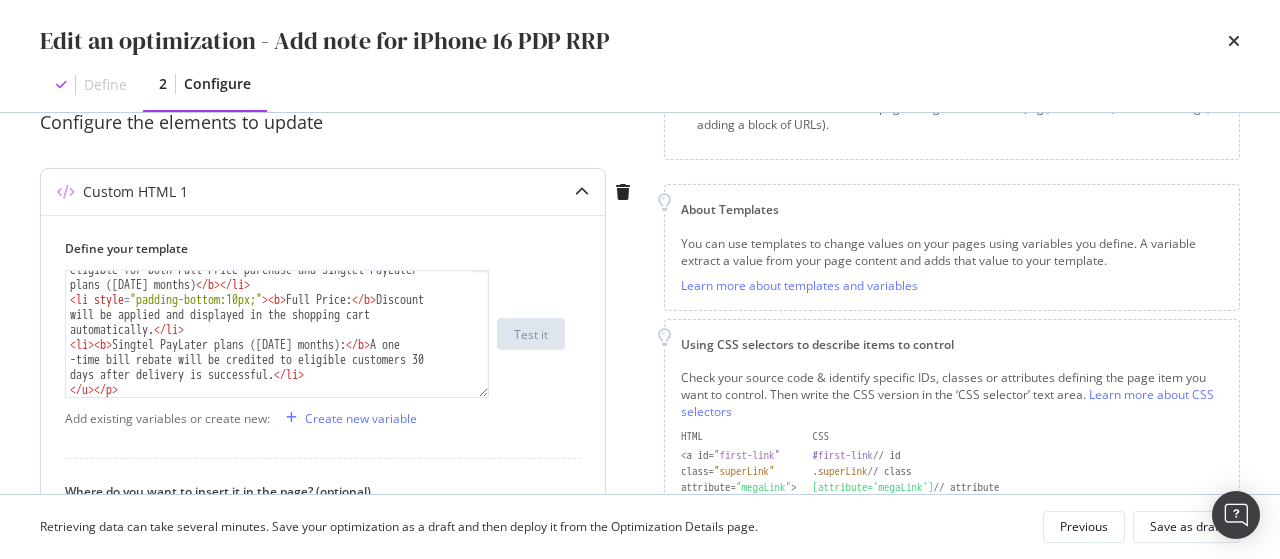 click on "Custom HTML 1" at bounding box center (323, 192) 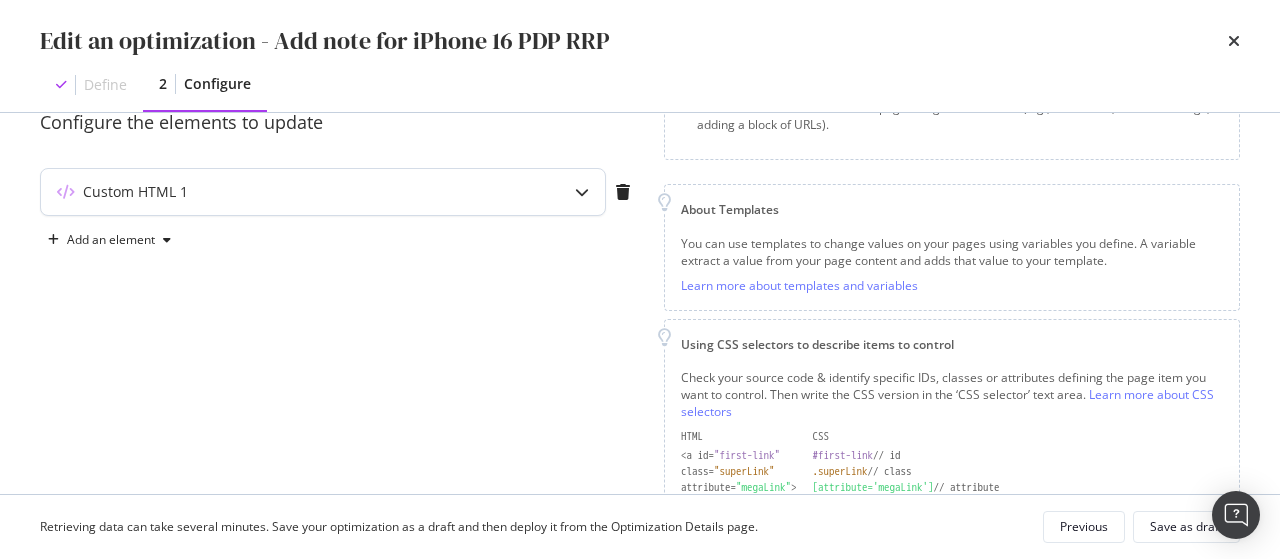click on "Custom HTML 1" at bounding box center [323, 192] 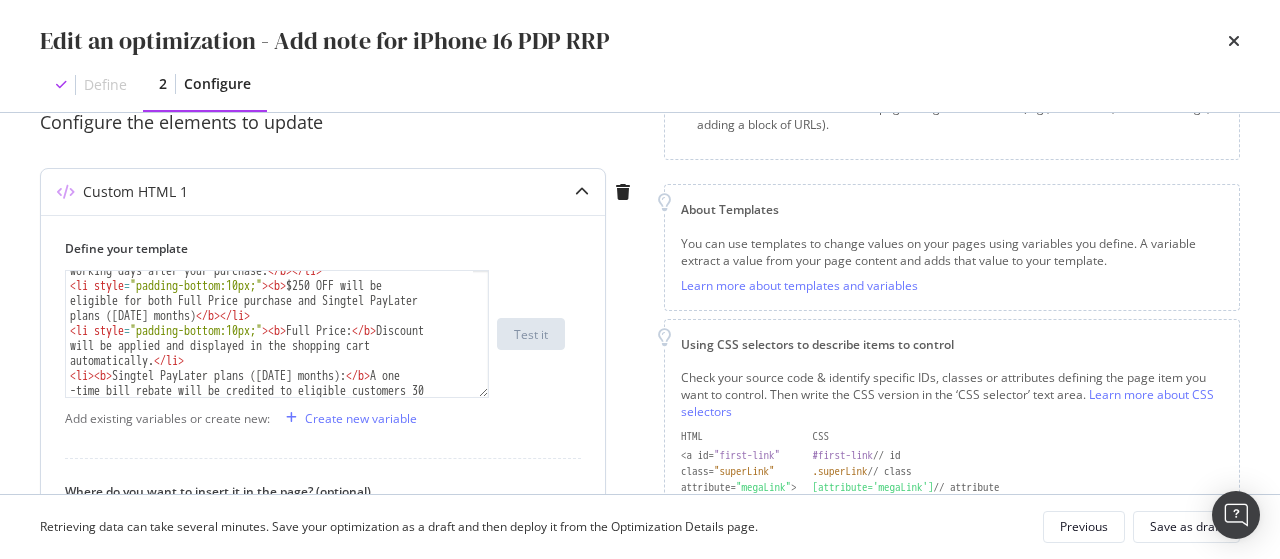 scroll, scrollTop: 0, scrollLeft: 0, axis: both 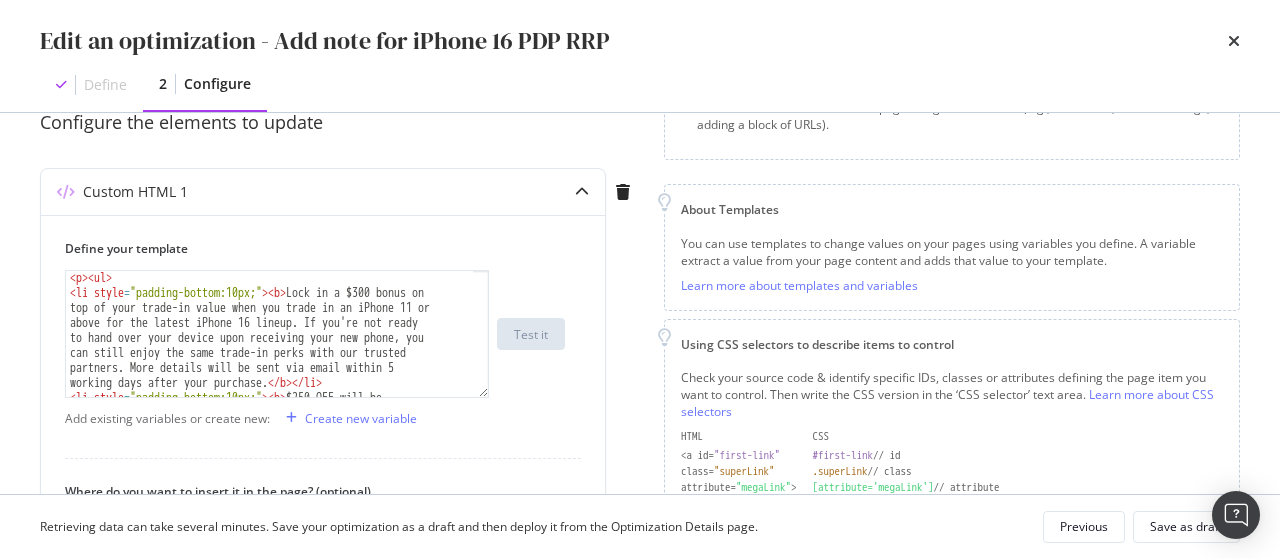 click on "Preview your optimization (optional) This URL will be used to test the CSS Selector (defines where to insert the new value) and template (defines how you want to provide your new value). URL Configure the elements to update Custom HTML 1 Define your template < p > < ul > < li   style = "padding-bottom:10px;" > < b > Lock in a $300 bonus on  top of your trade-in value when you trade in an iPhone 11 or  above for the latest iPhone 16 lineup. If you're not ready  to hand over your device upon receiving your new phone, you  can still enjoy the same trade-in perks with our trusted  partners. More details will be sent via email within 5  working days after your purchase. </ b > </ li > < li   style = "padding-bottom:10px;" > < b > $250 OFF will be  eligible for both Full Price purchase and Singtel PayLater  plans ([DATE] months) </ b > </ li >     Test it Add existing variables or create new: Create new variable Where do you want to insert it in the page? (optional) CSS Selector [data-testid="tech-specs"]" at bounding box center (340, 391) 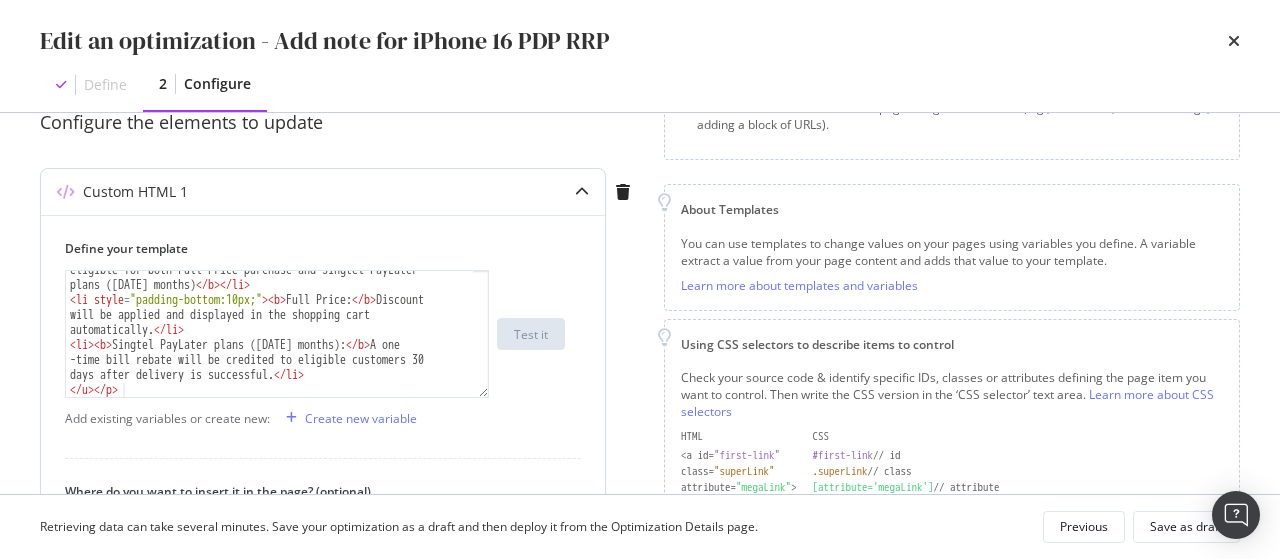 scroll, scrollTop: 142, scrollLeft: 0, axis: vertical 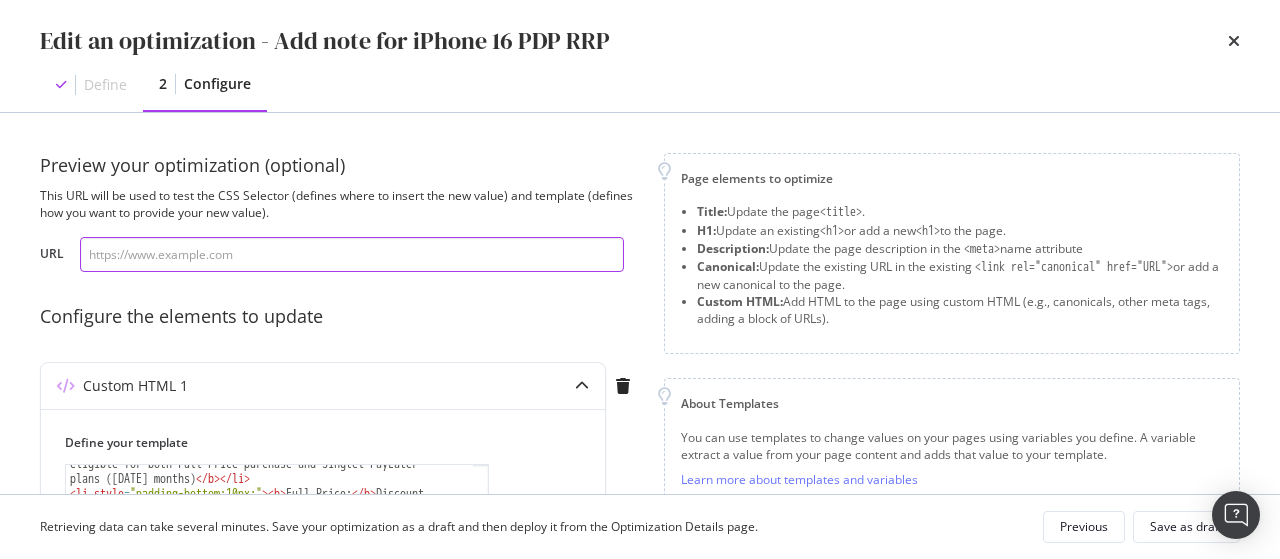 click at bounding box center [352, 254] 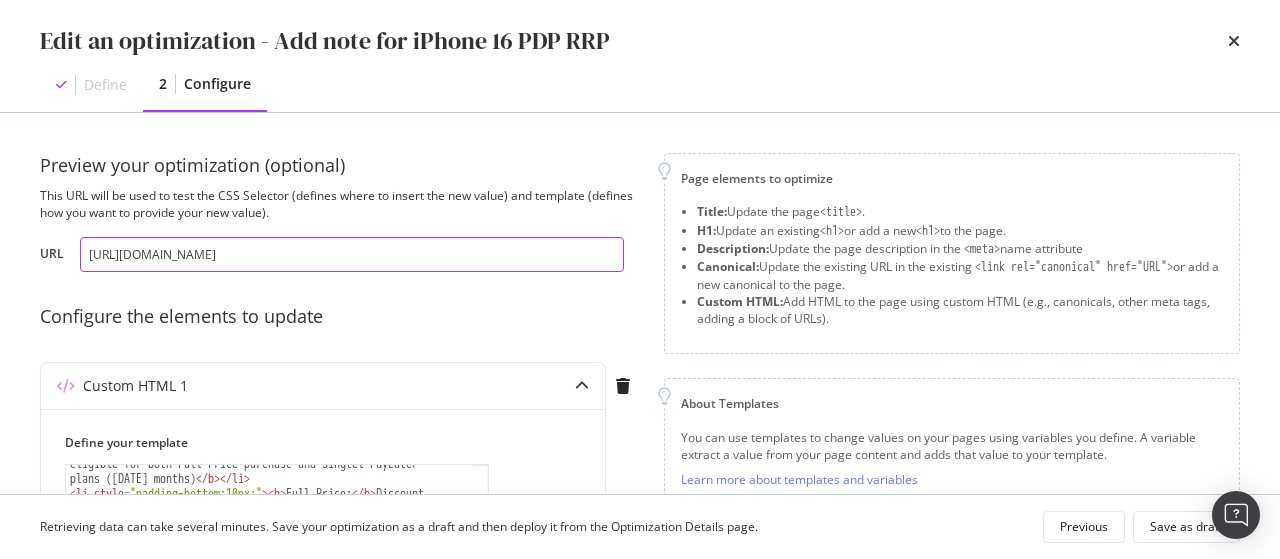 scroll, scrollTop: 157, scrollLeft: 0, axis: vertical 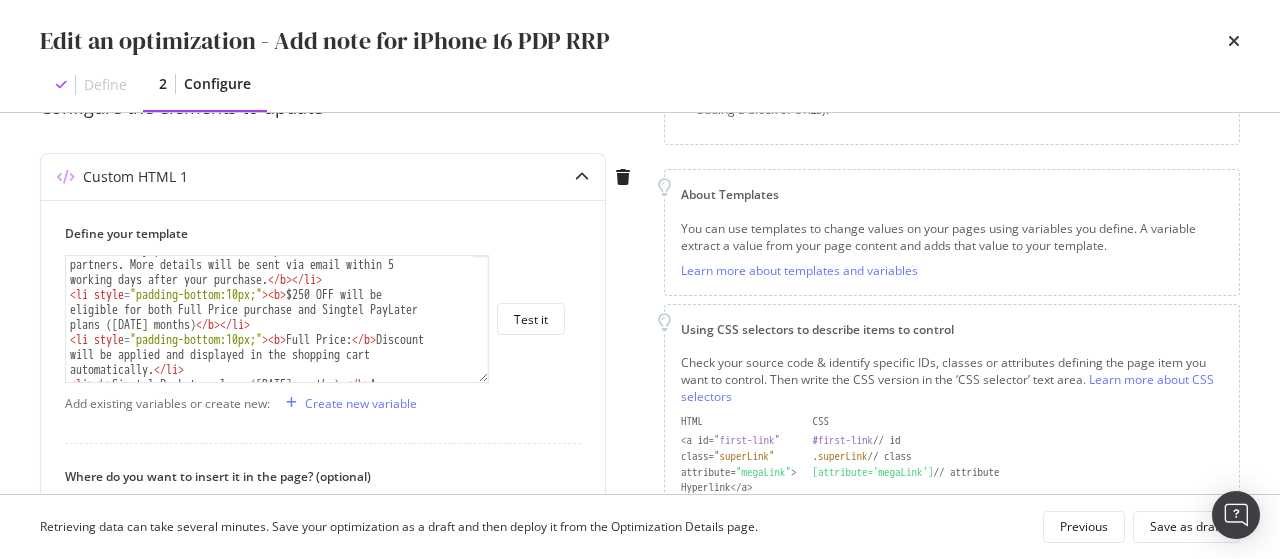 type on "[URL][DOMAIN_NAME]" 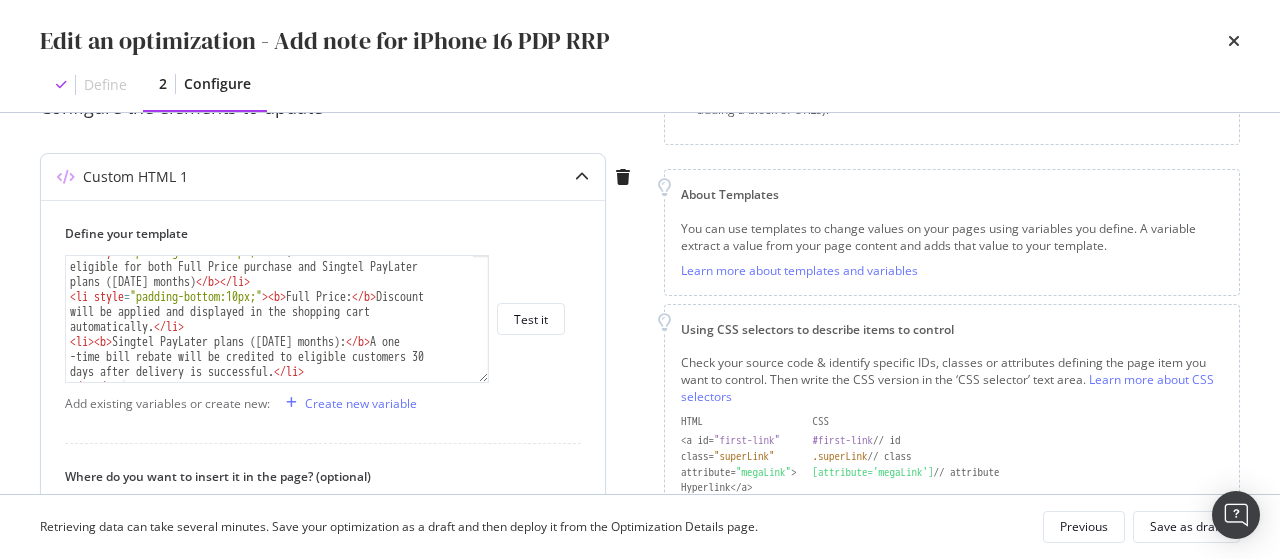 scroll, scrollTop: 131, scrollLeft: 0, axis: vertical 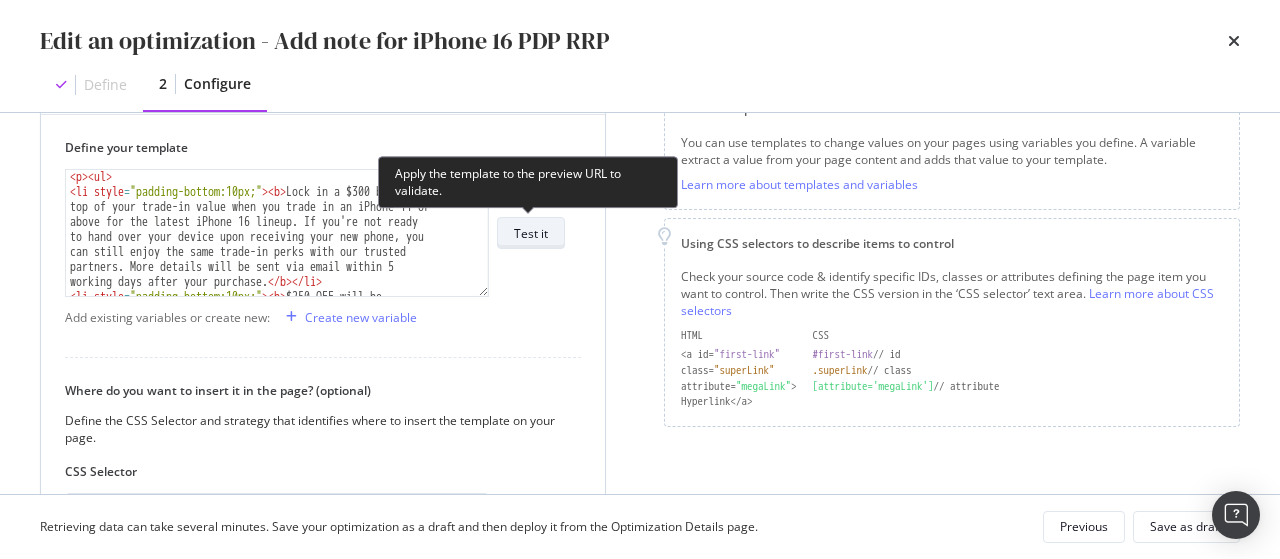 click on "Test it" at bounding box center (531, 233) 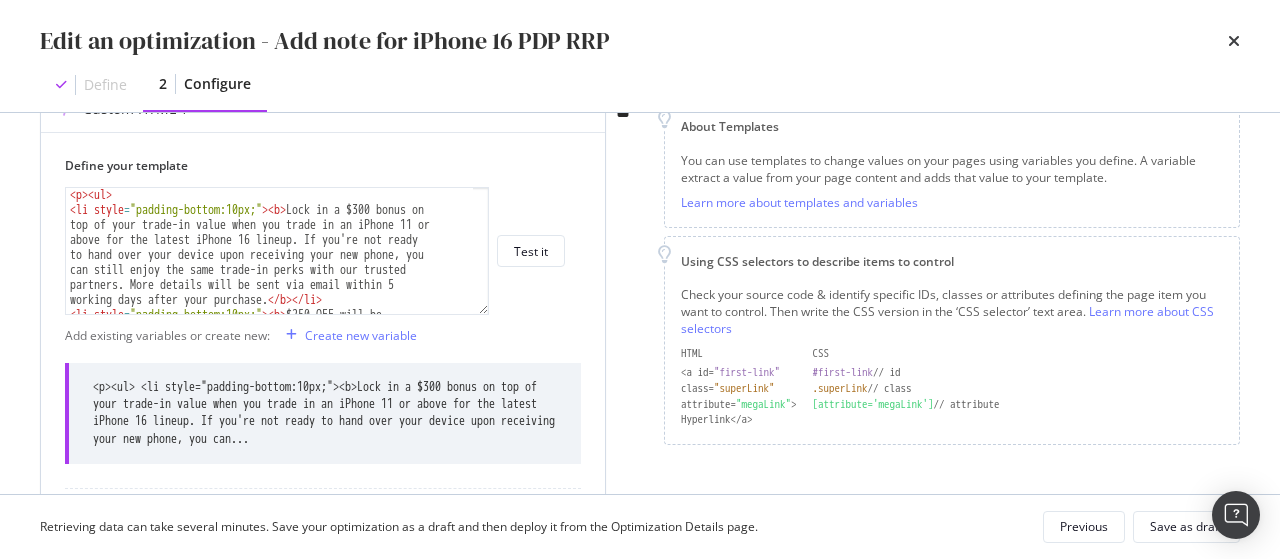 scroll, scrollTop: 276, scrollLeft: 0, axis: vertical 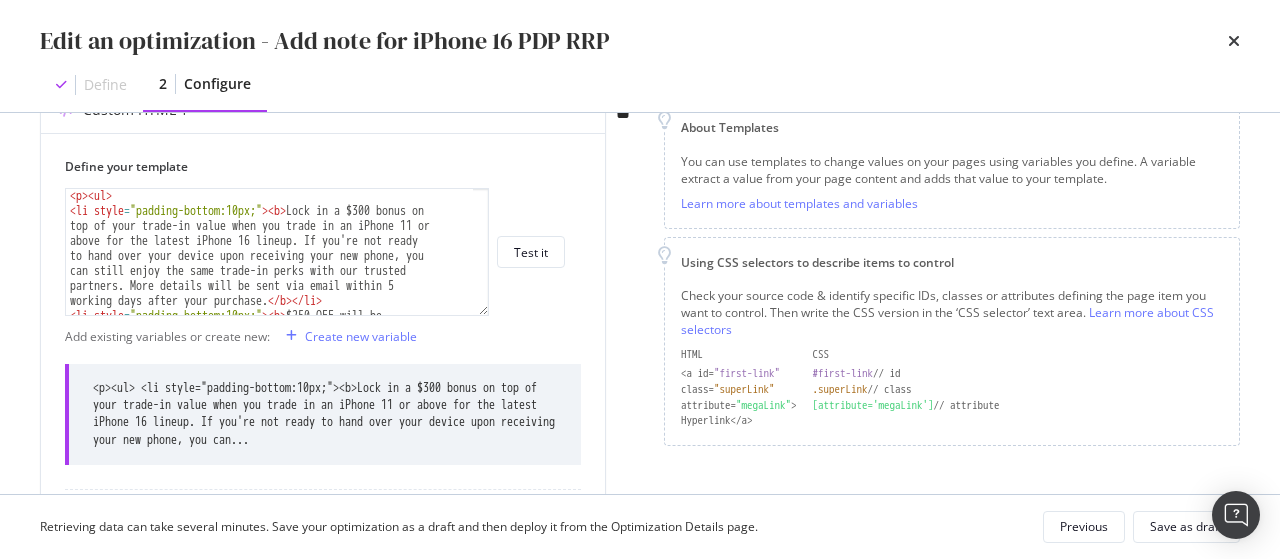 click on "Edit an optimization - Add note for iPhone 16 PDP RRP" at bounding box center [640, 41] 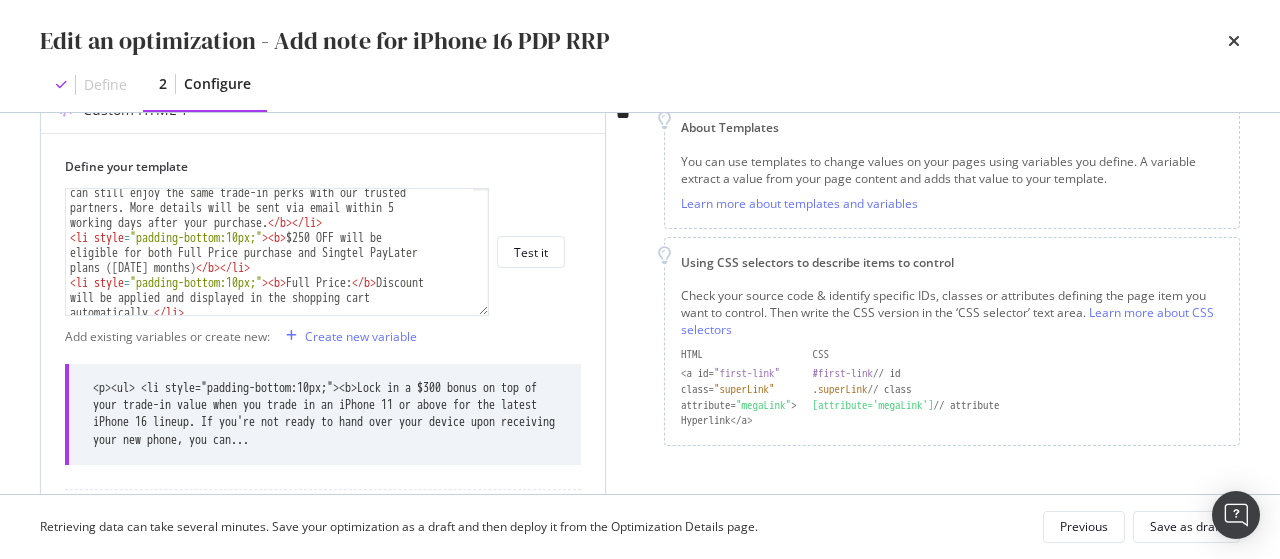 scroll, scrollTop: 78, scrollLeft: 0, axis: vertical 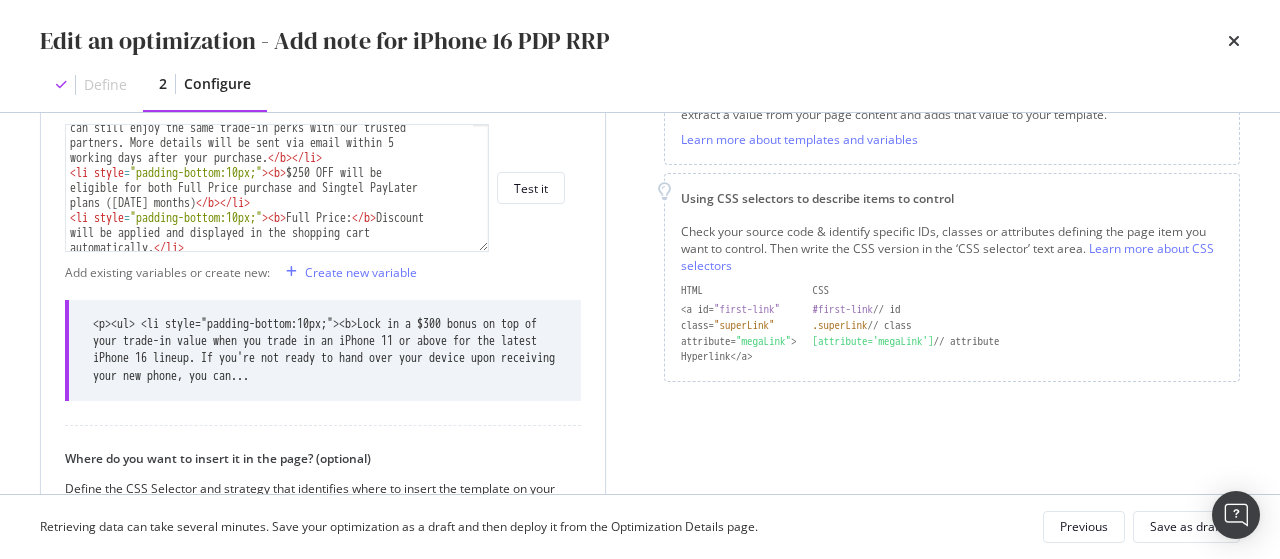 click on "<p><ul>
<li style="padding-bottom:10px;"><b>Lock in a $300 bonus on top of your trade-in value when you trade in an iPhone 11 or above for the latest iPhone 16 lineup. If you're not ready to hand over your device upon receiving your new phone, you can..." at bounding box center (325, 350) 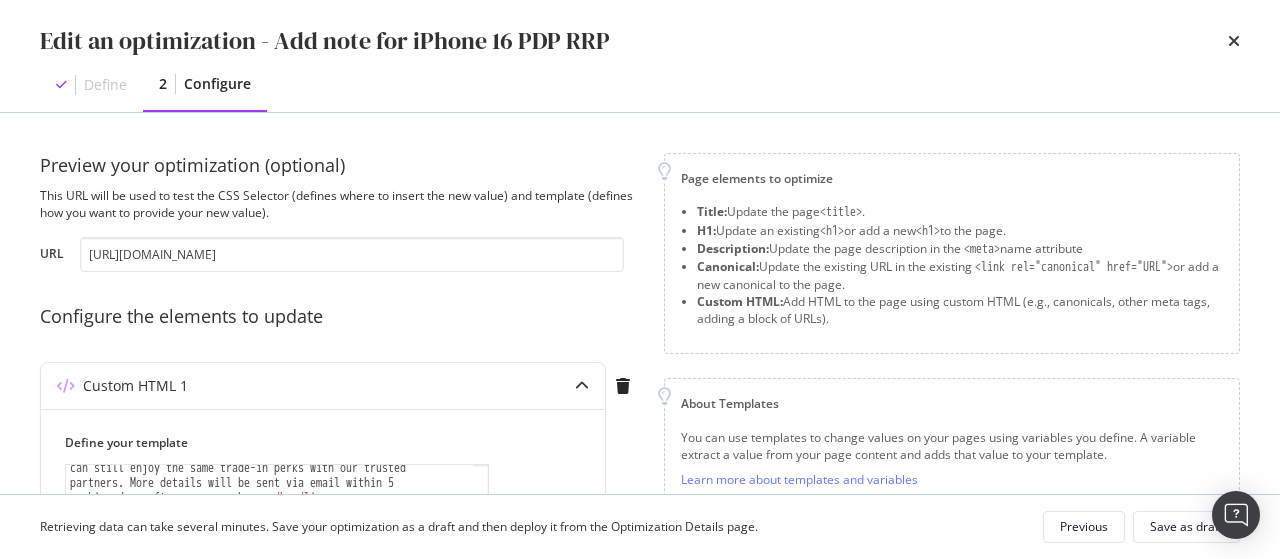 scroll, scrollTop: 227, scrollLeft: 0, axis: vertical 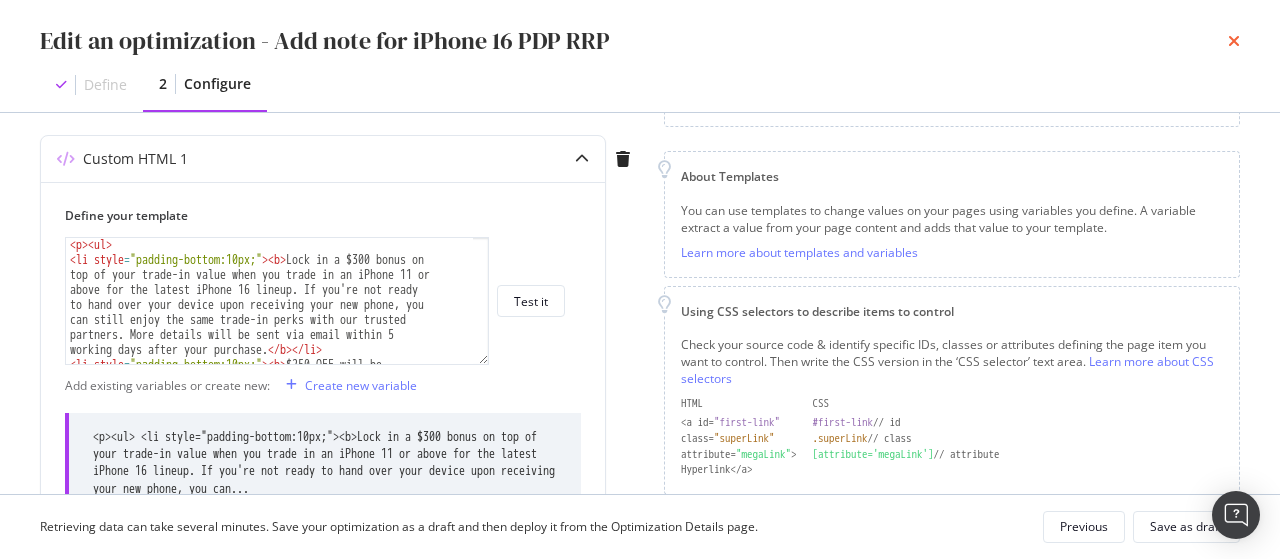 click at bounding box center [1234, 41] 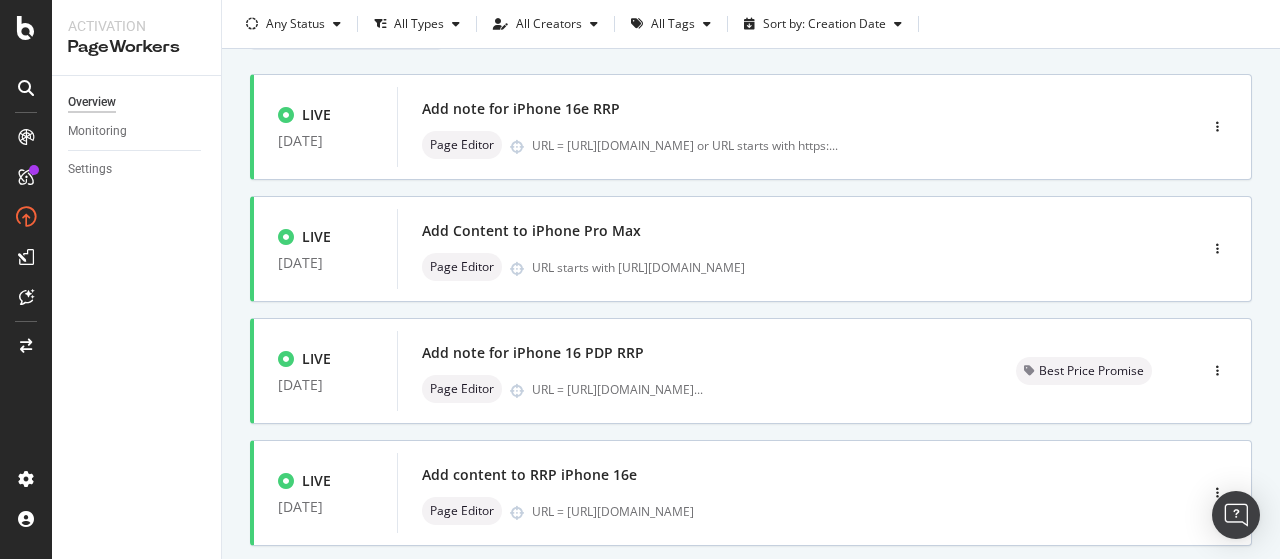click on "Any Status All Types All Creators All Tags Sort by: Creation Date" at bounding box center (751, 28) 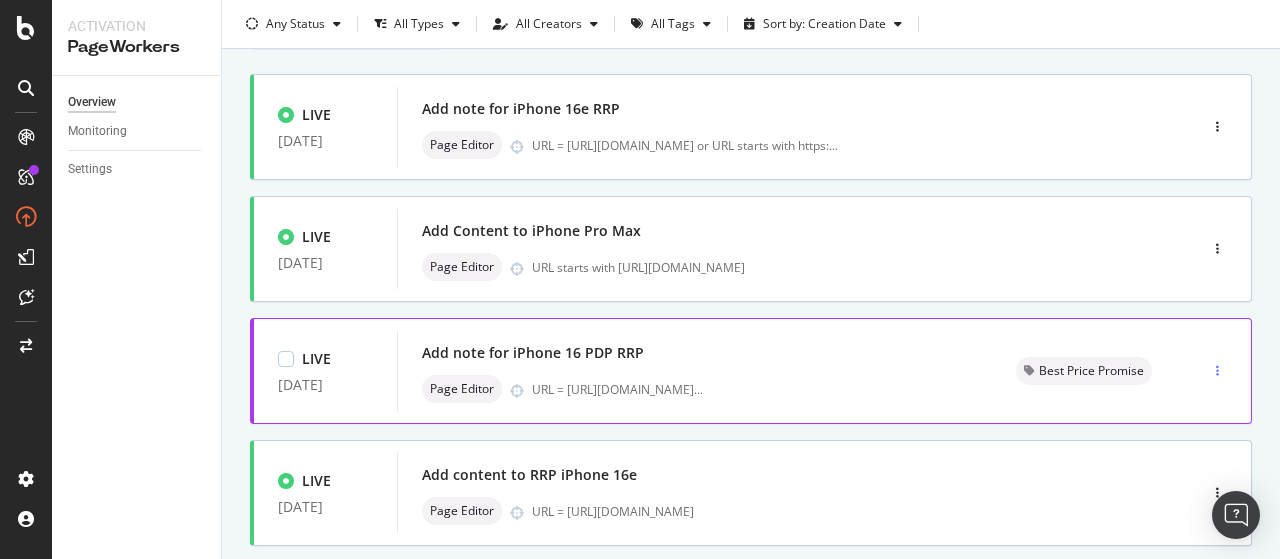 click at bounding box center (1217, 371) 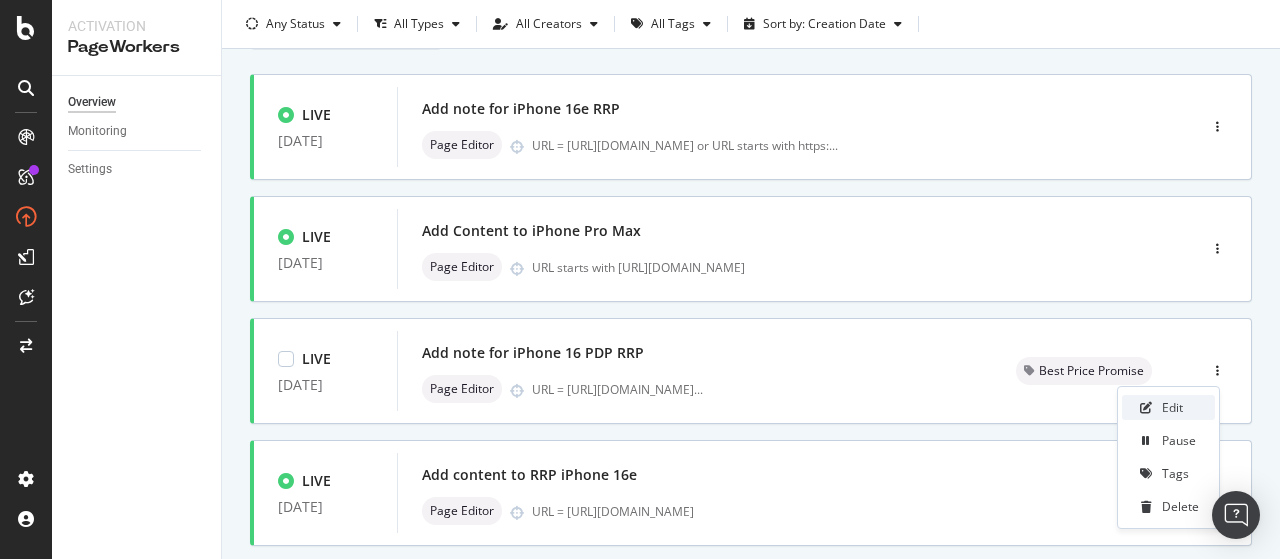 click on "Edit" at bounding box center [1172, 407] 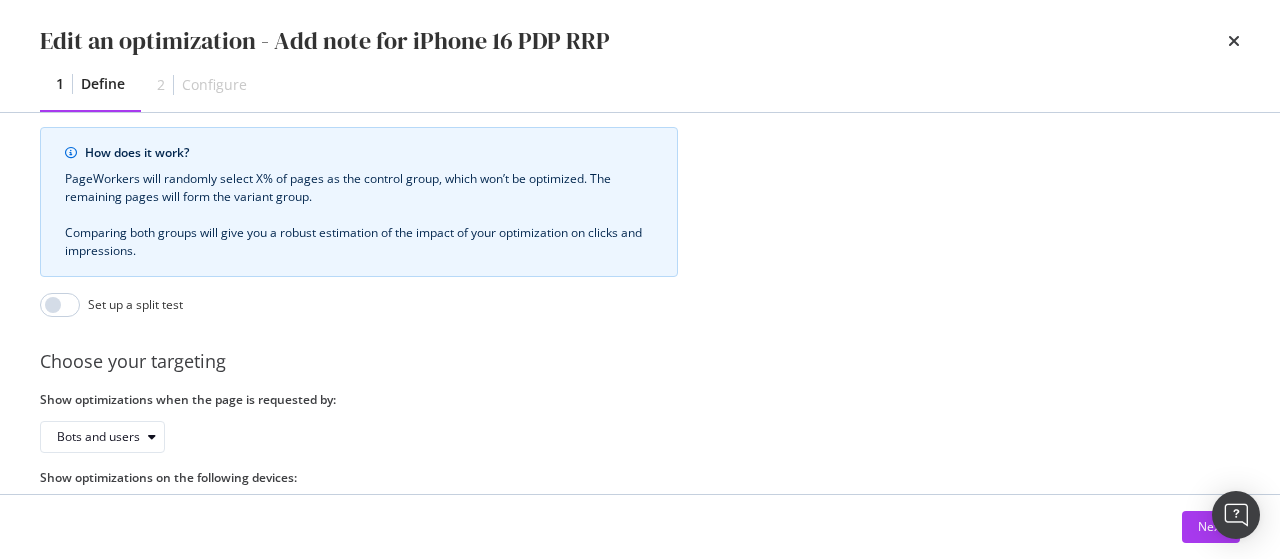 scroll, scrollTop: 881, scrollLeft: 0, axis: vertical 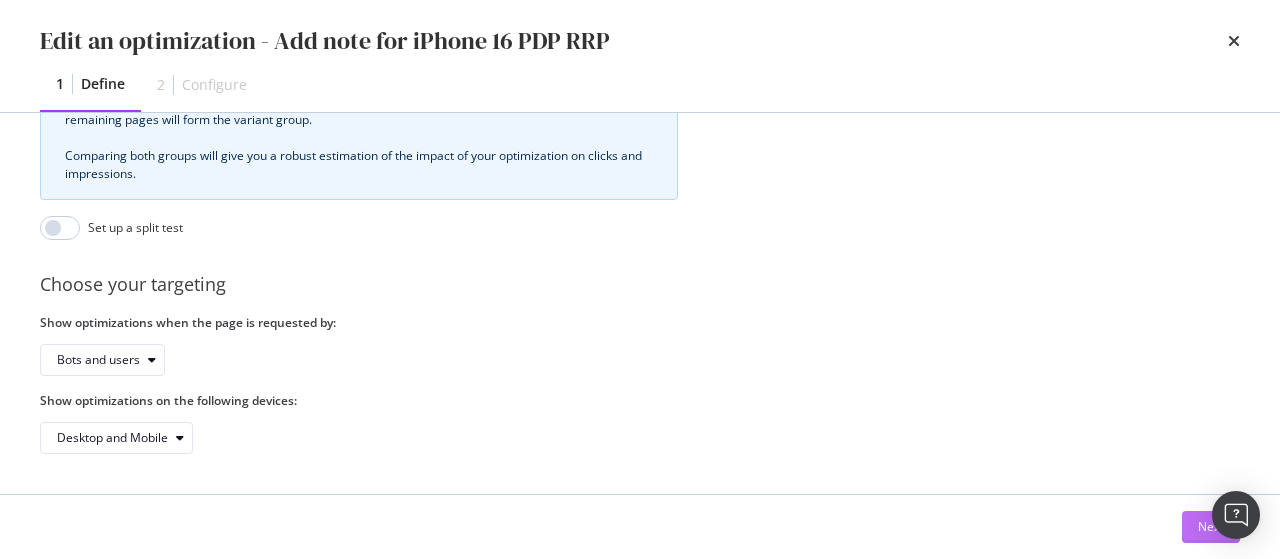 click on "Next" at bounding box center [1211, 527] 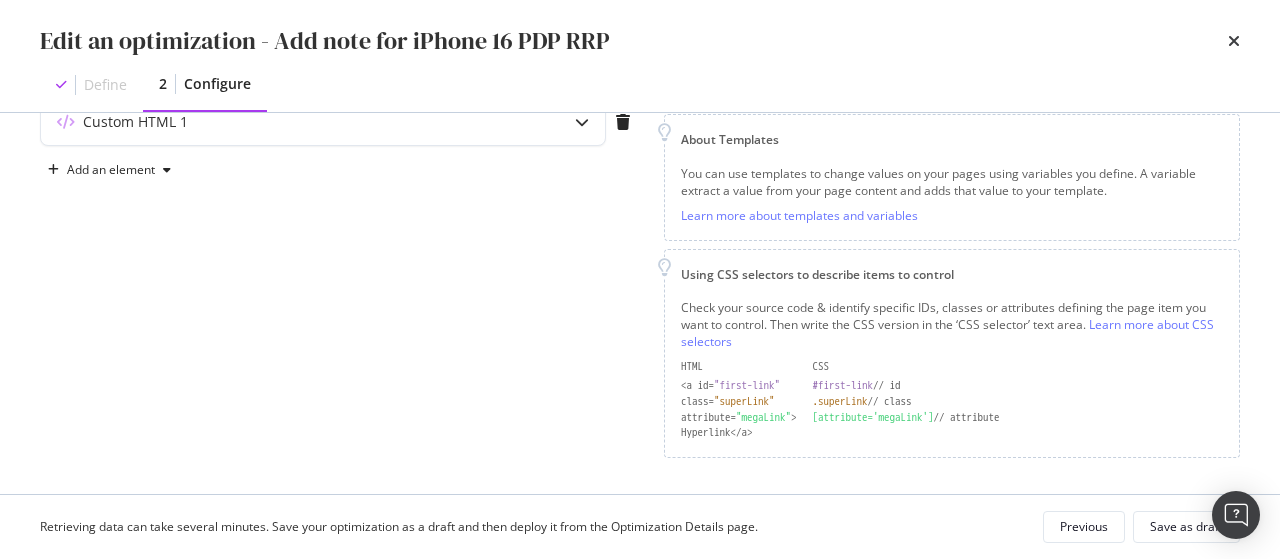 scroll, scrollTop: 166, scrollLeft: 0, axis: vertical 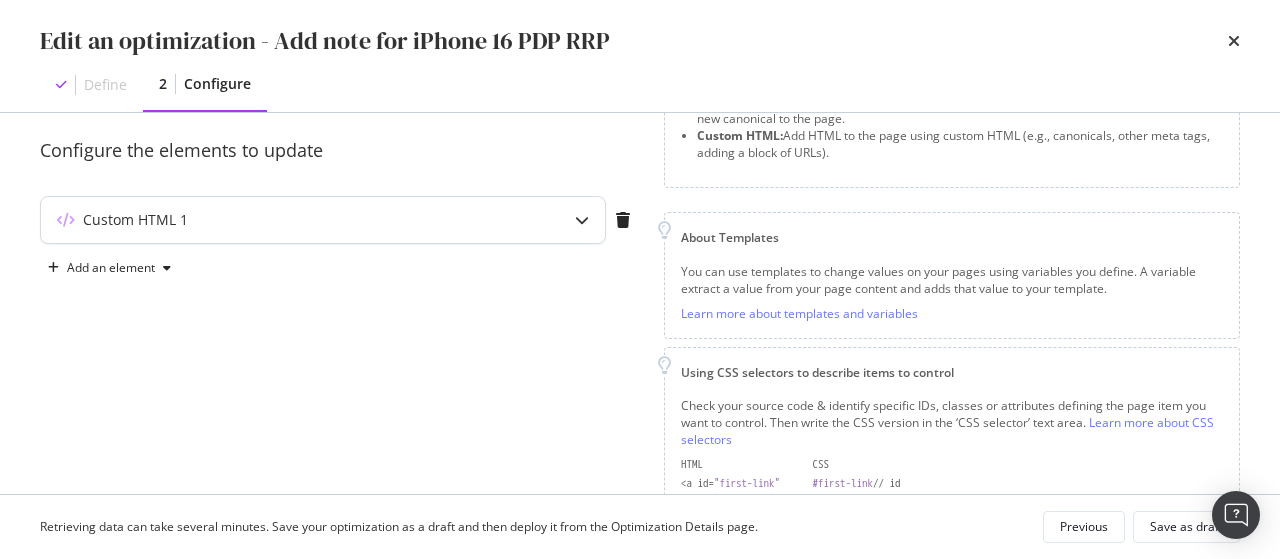 click on "Custom HTML 1" at bounding box center (283, 220) 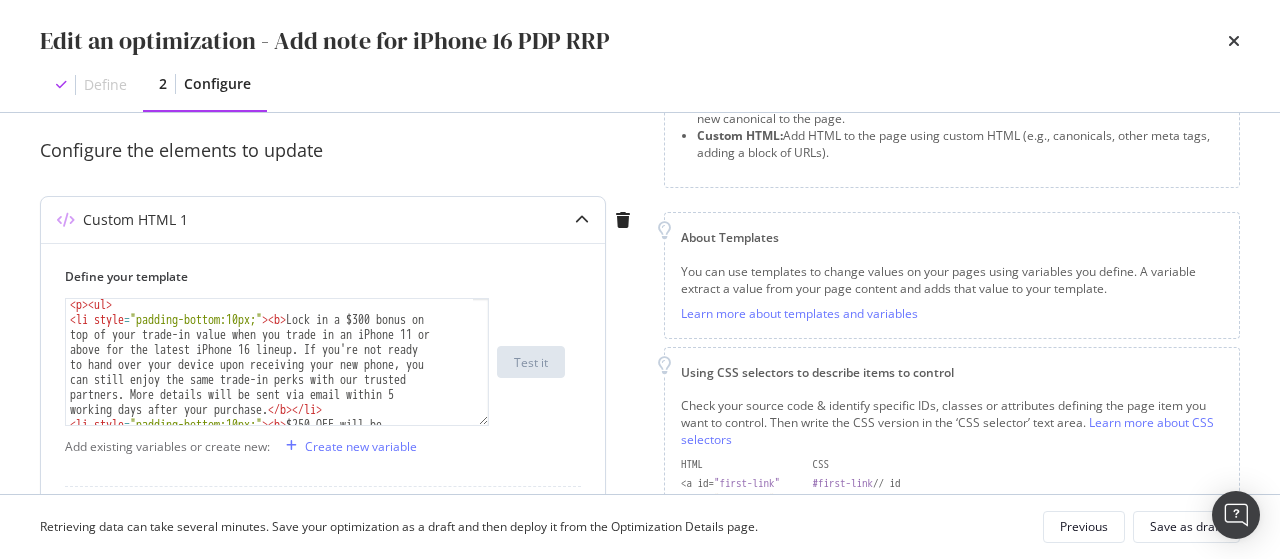 scroll, scrollTop: 142, scrollLeft: 0, axis: vertical 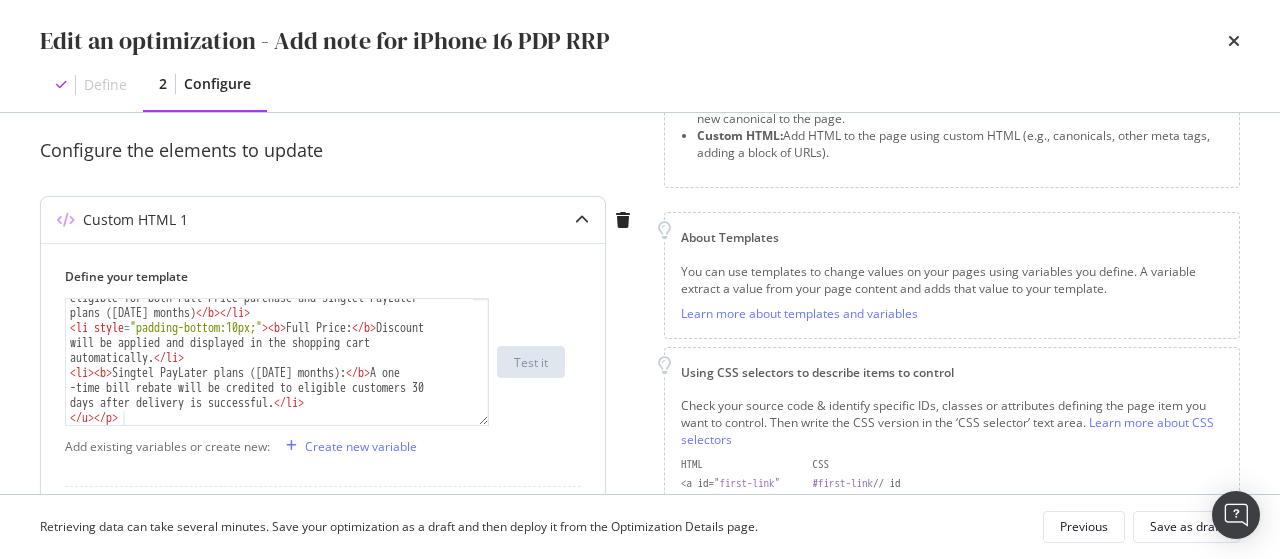 type on "</u></p>" 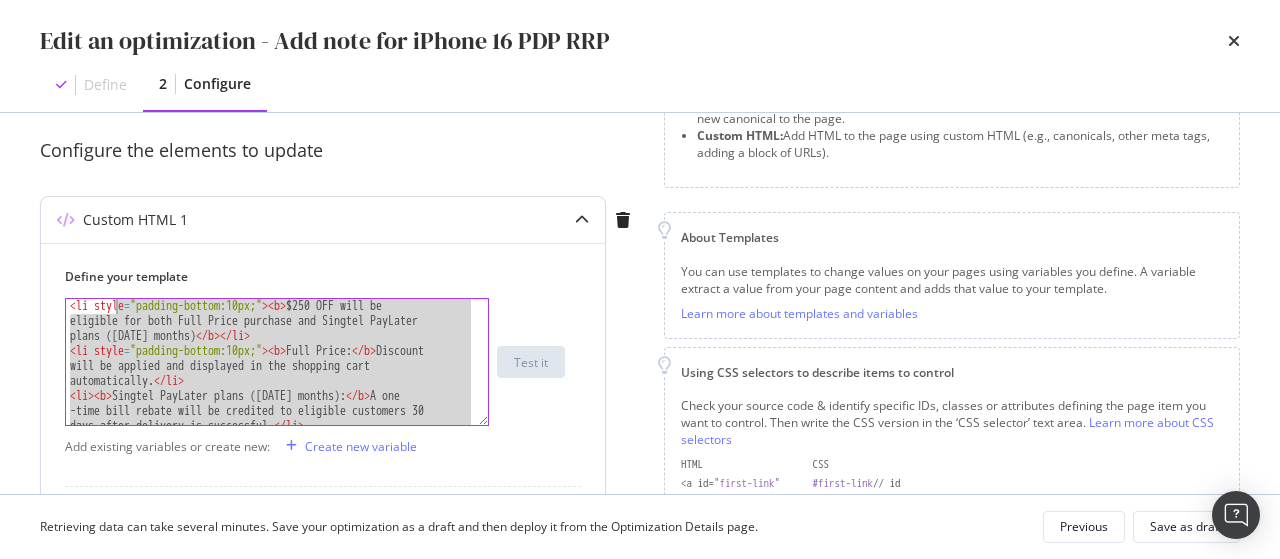scroll, scrollTop: 0, scrollLeft: 0, axis: both 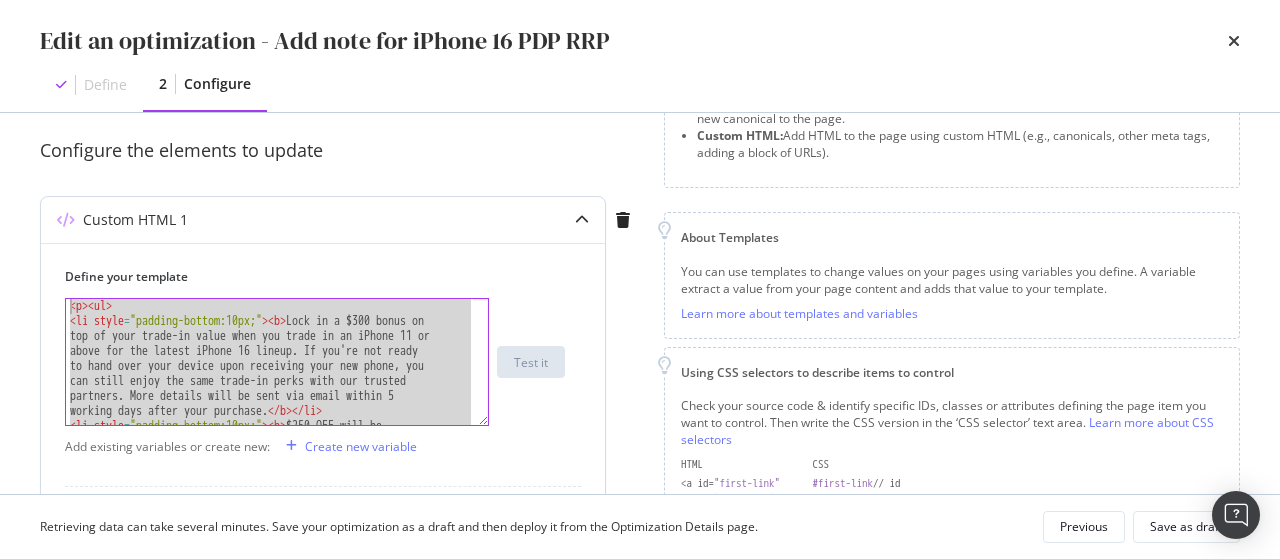 drag, startPoint x: 162, startPoint y: 419, endPoint x: 87, endPoint y: 236, distance: 197.7726 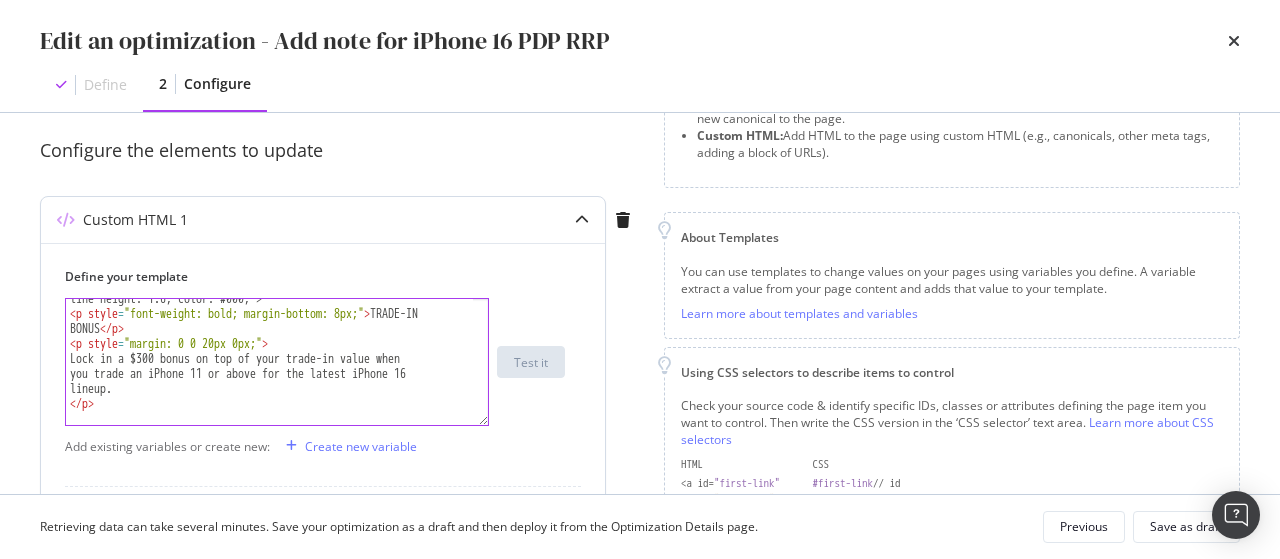 scroll, scrollTop: 0, scrollLeft: 0, axis: both 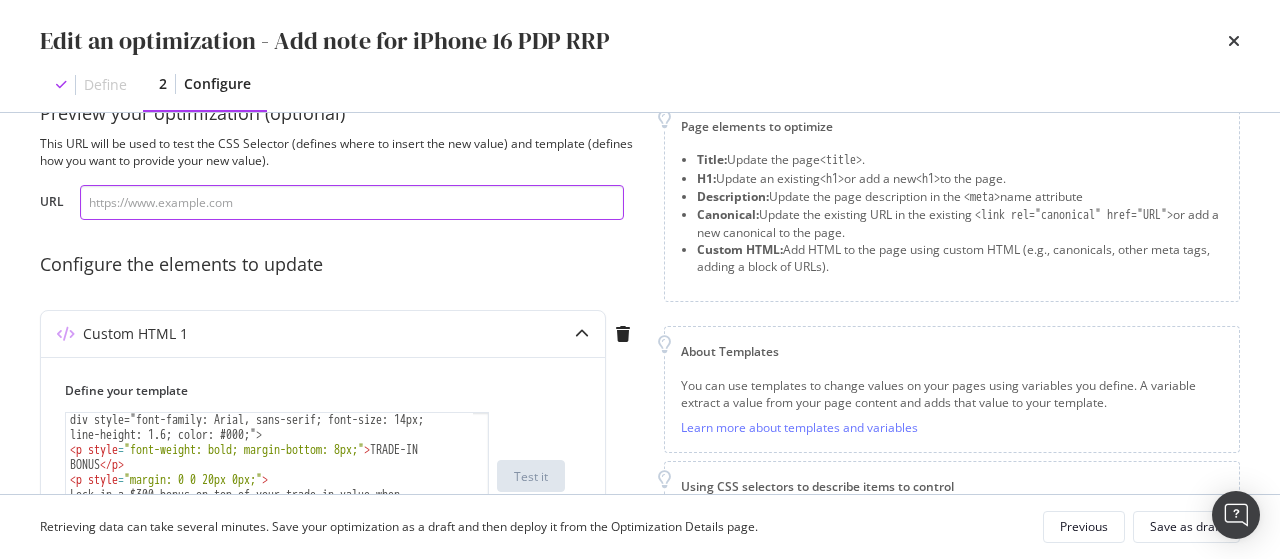 click at bounding box center [352, 202] 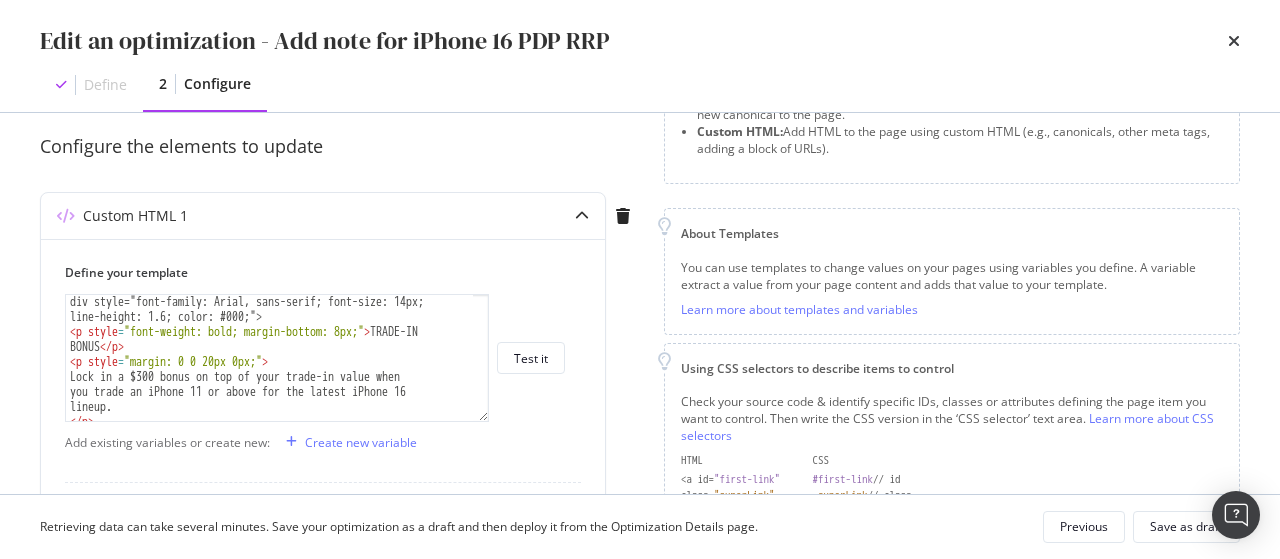 scroll, scrollTop: 171, scrollLeft: 0, axis: vertical 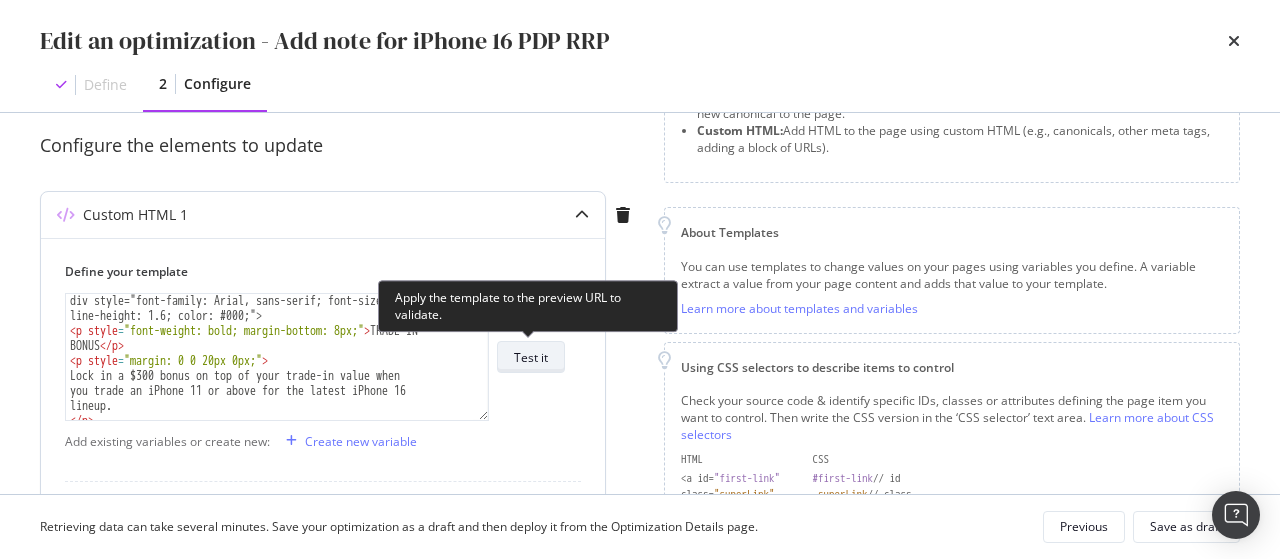 type on "[URL][DOMAIN_NAME]" 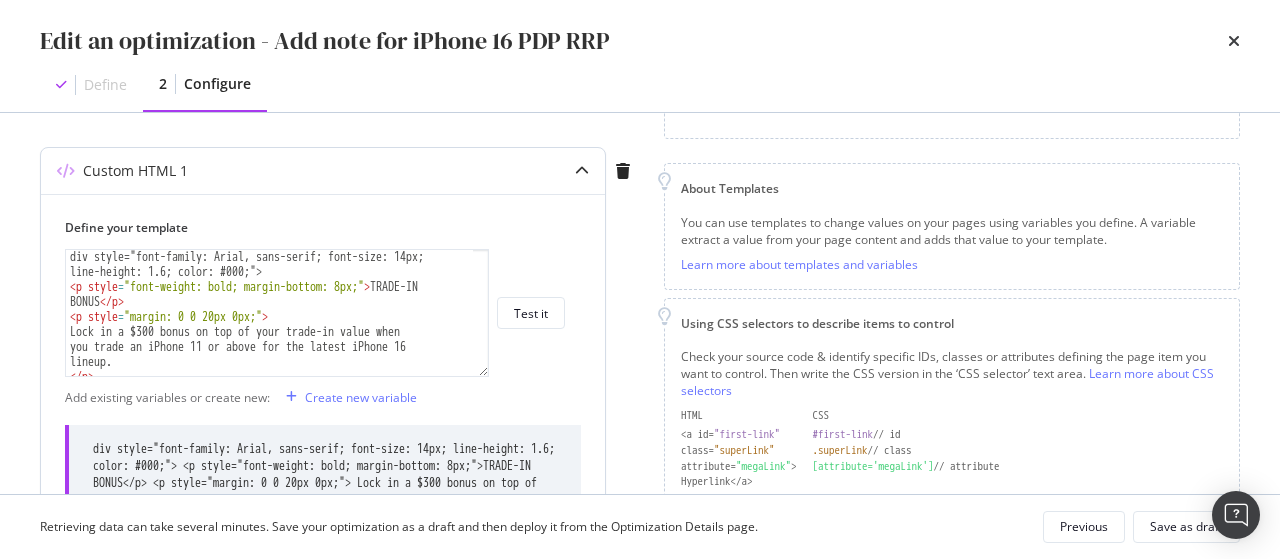 scroll, scrollTop: 216, scrollLeft: 0, axis: vertical 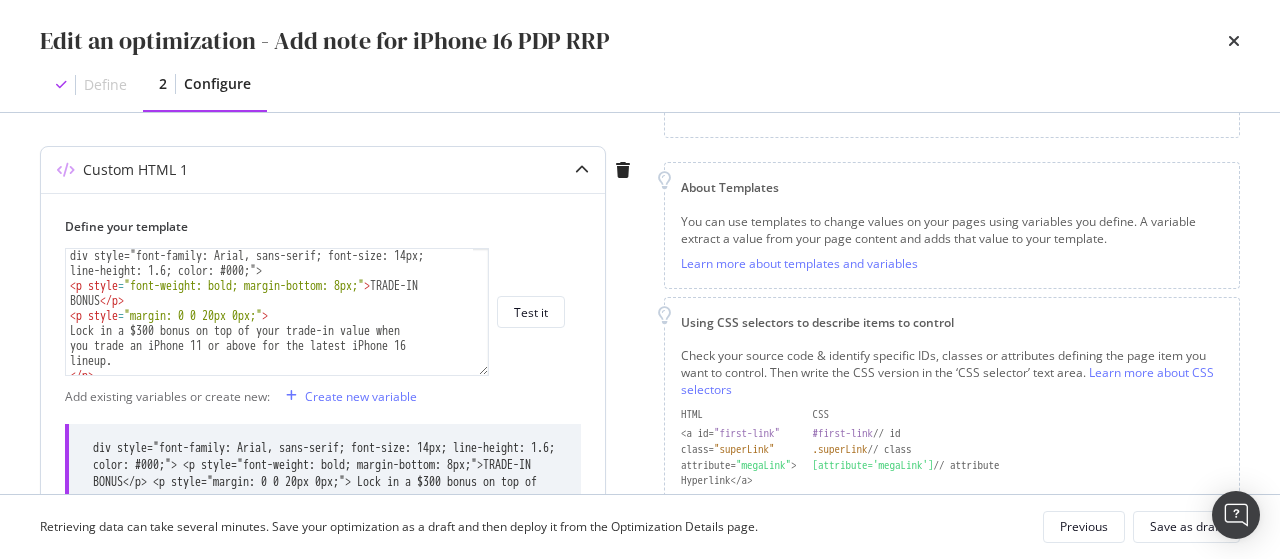 type 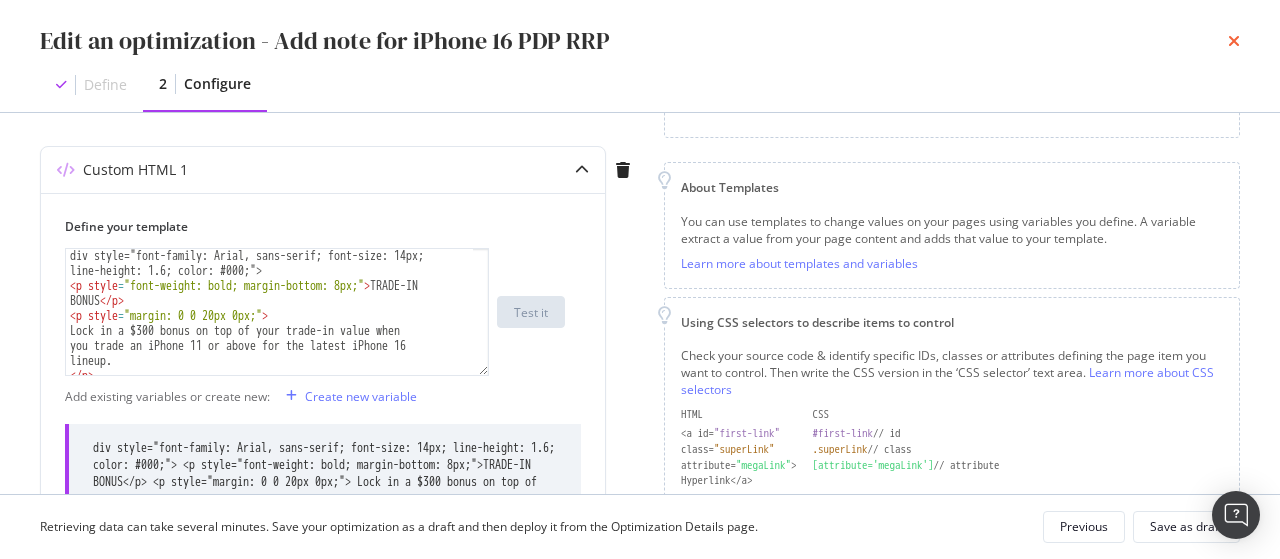 click at bounding box center [1234, 41] 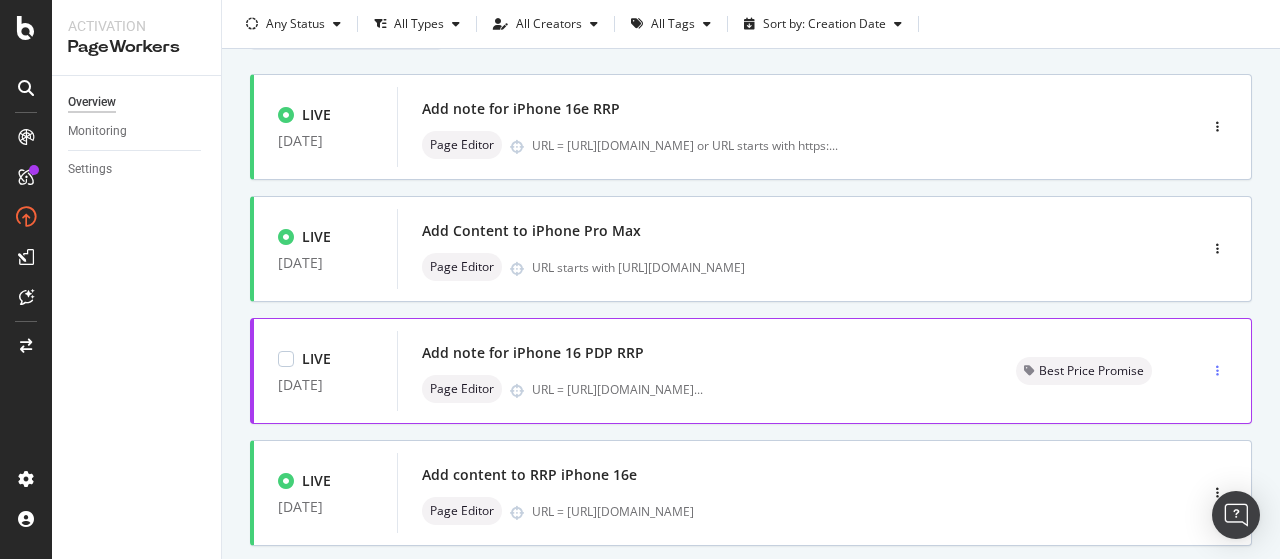 click at bounding box center [1217, 371] 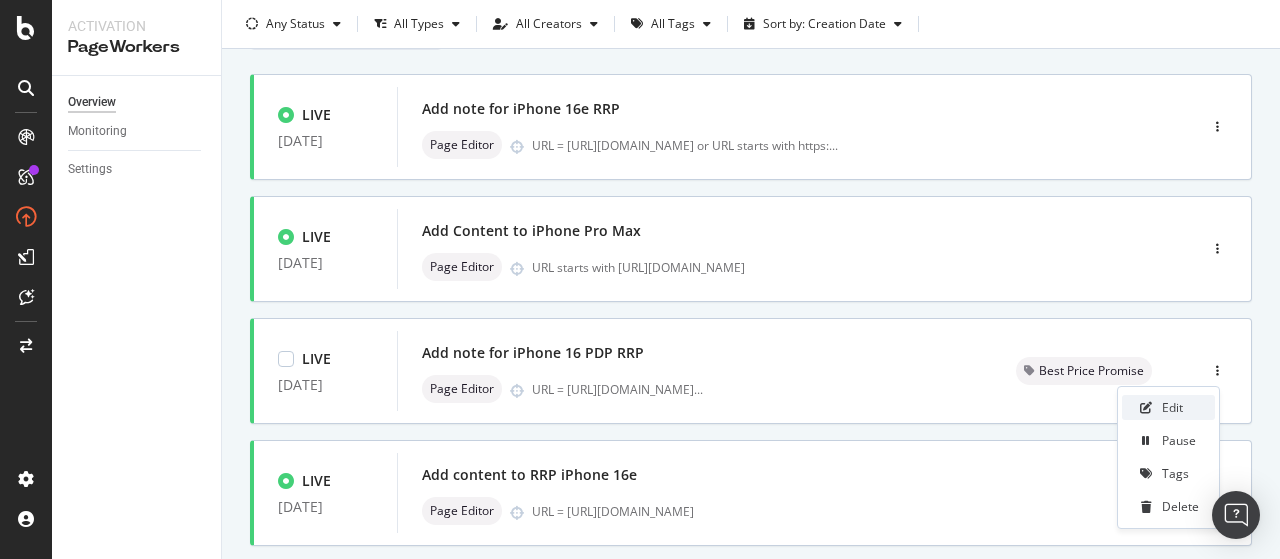 click on "Edit" at bounding box center (1168, 407) 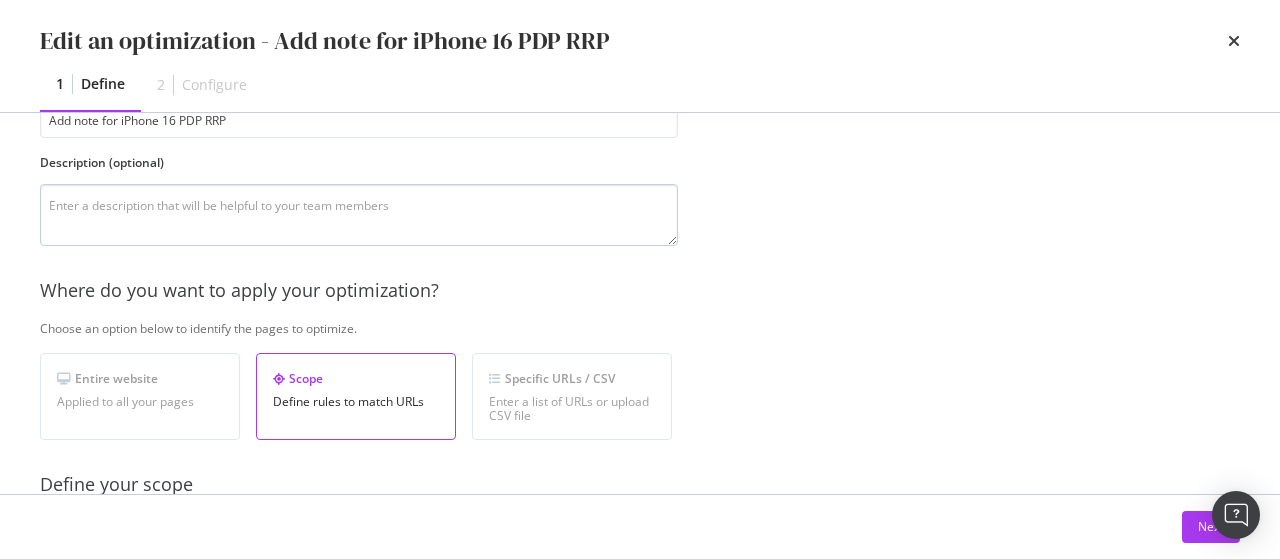 scroll, scrollTop: 0, scrollLeft: 0, axis: both 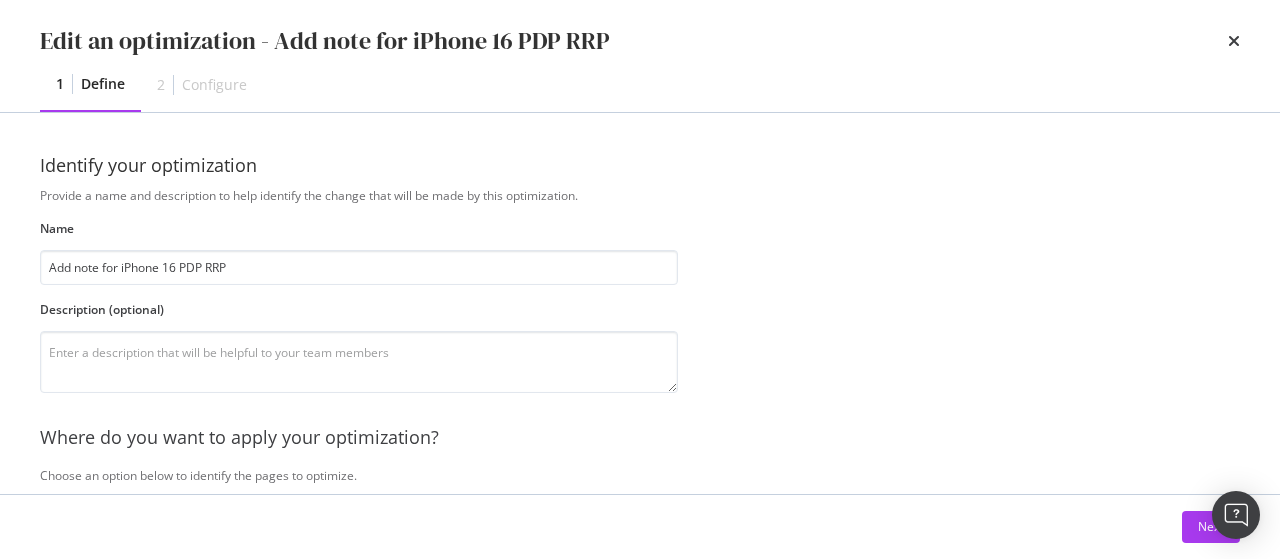 click on "Edit an optimization - Add note for iPhone 16 PDP RRP" at bounding box center [640, 41] 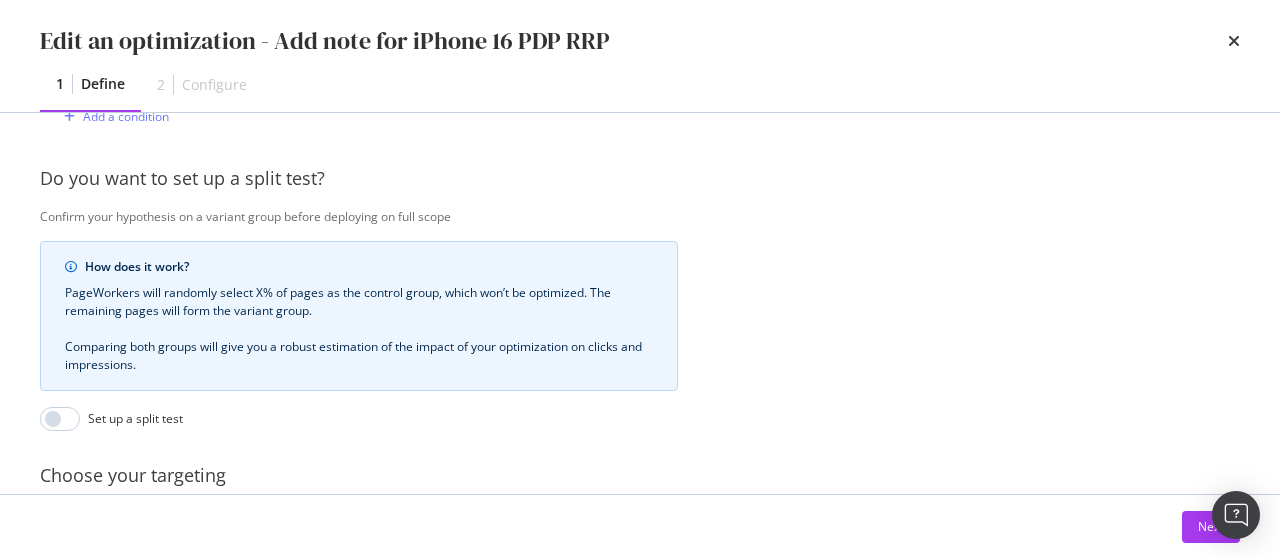 scroll, scrollTop: 685, scrollLeft: 0, axis: vertical 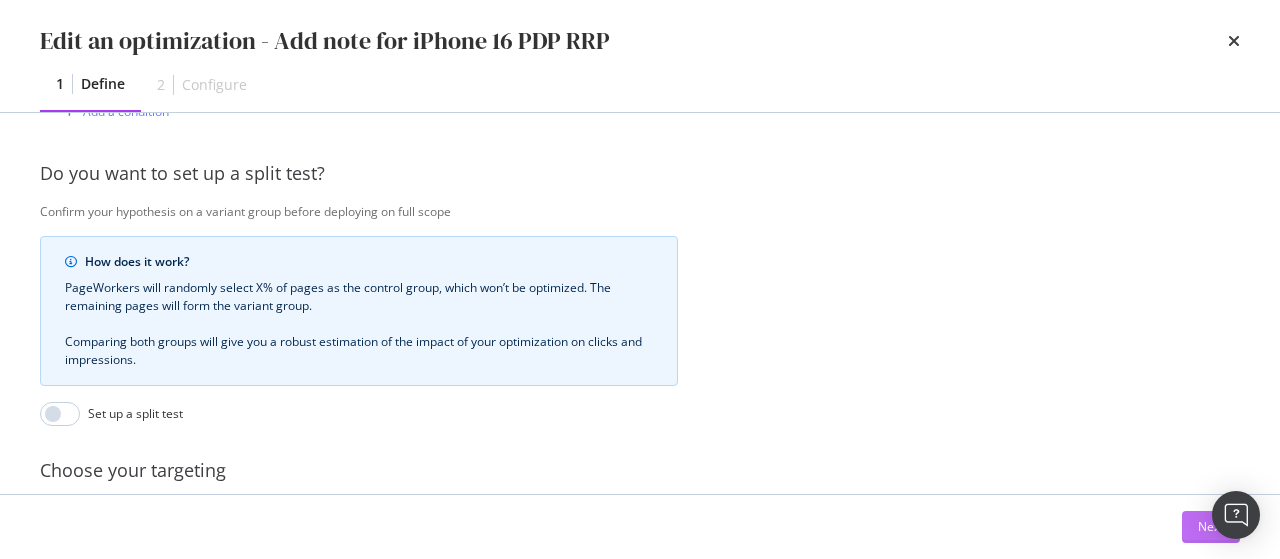 click on "Next" at bounding box center (1211, 527) 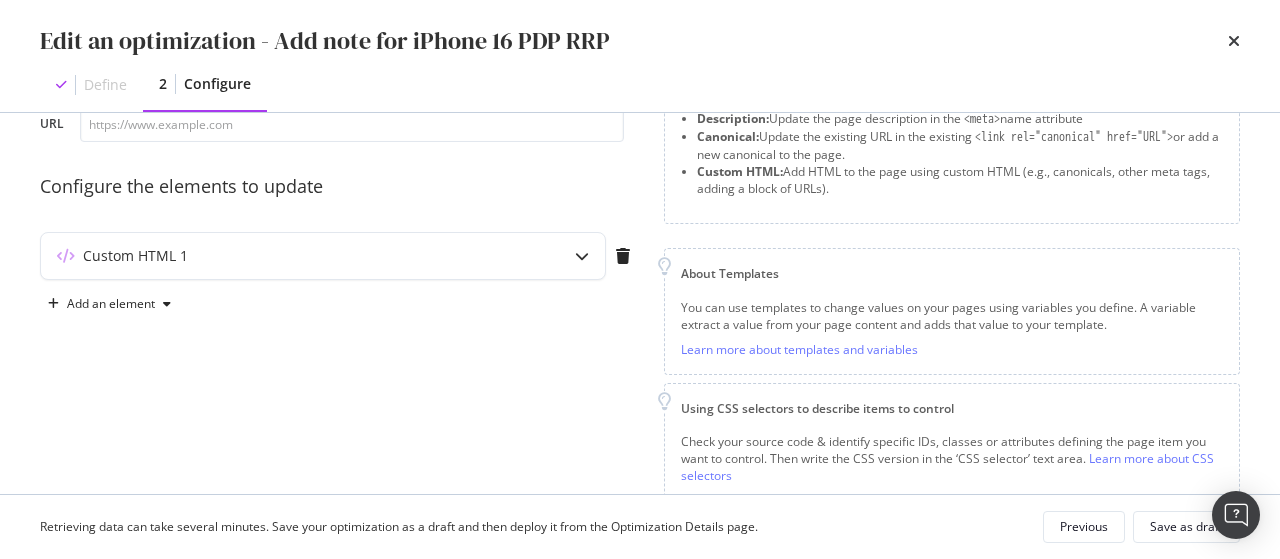scroll, scrollTop: 130, scrollLeft: 0, axis: vertical 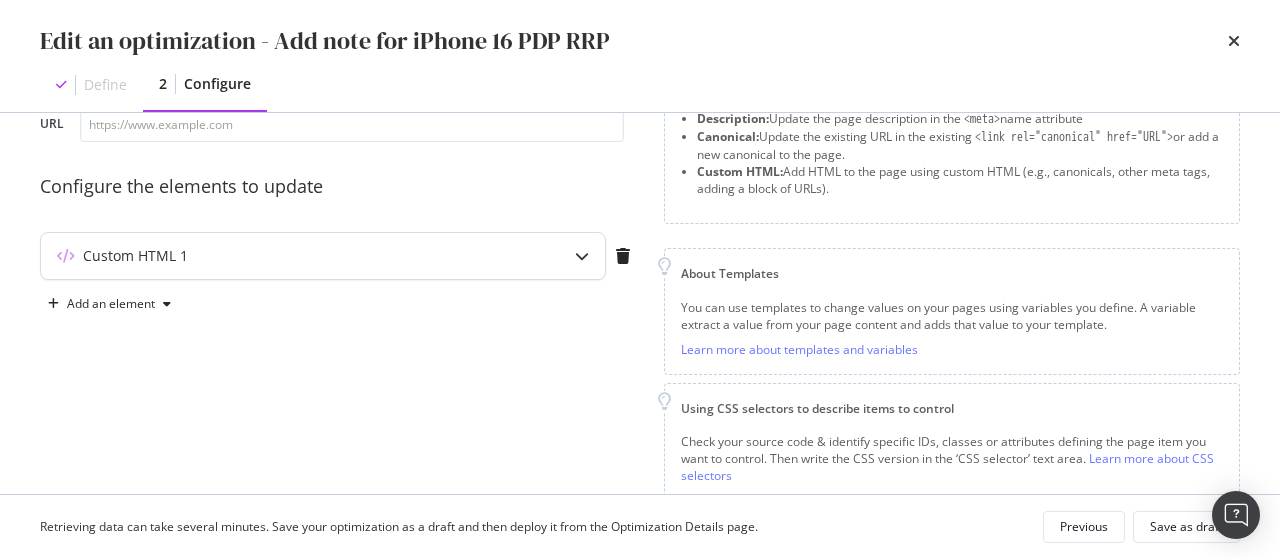 click on "Custom HTML 1" at bounding box center (283, 256) 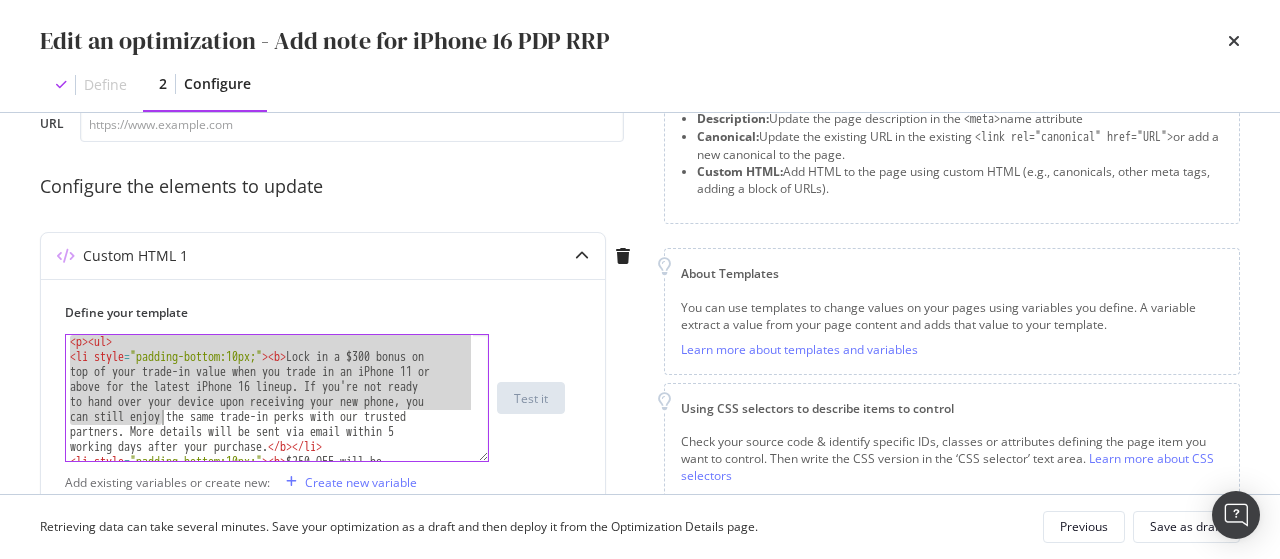 scroll, scrollTop: 142, scrollLeft: 0, axis: vertical 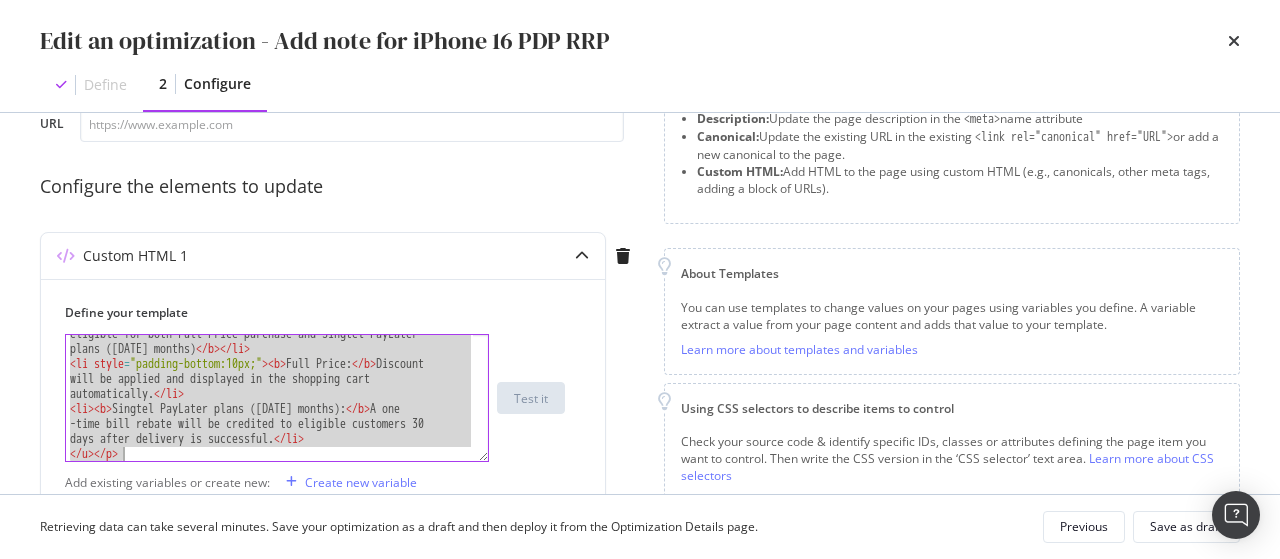 drag, startPoint x: 66, startPoint y: 340, endPoint x: 270, endPoint y: 521, distance: 272.72147 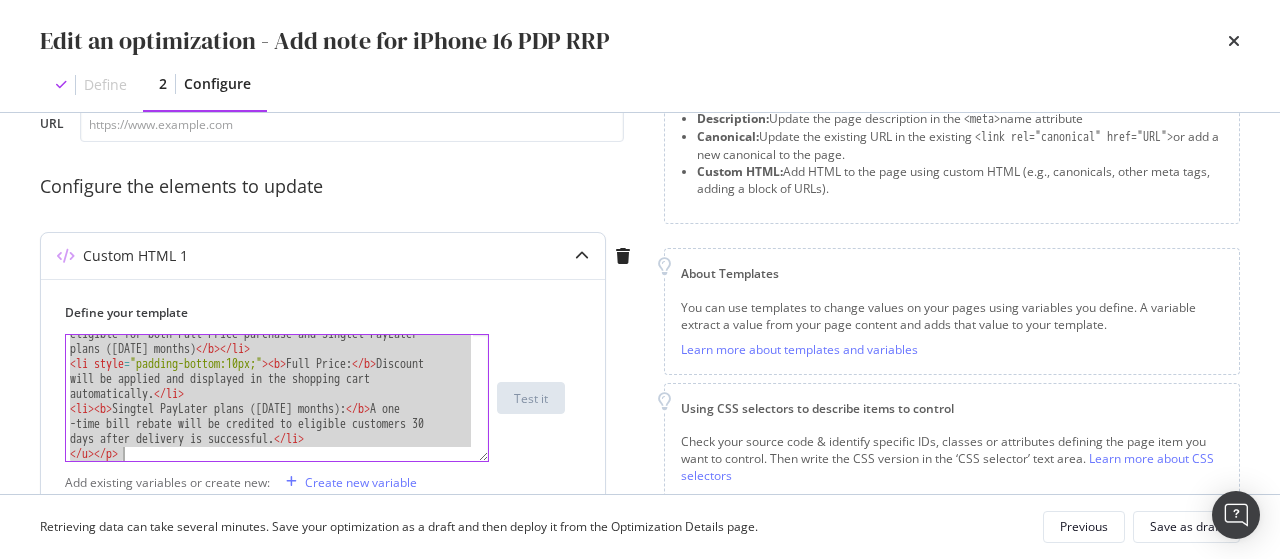 paste on "/div" 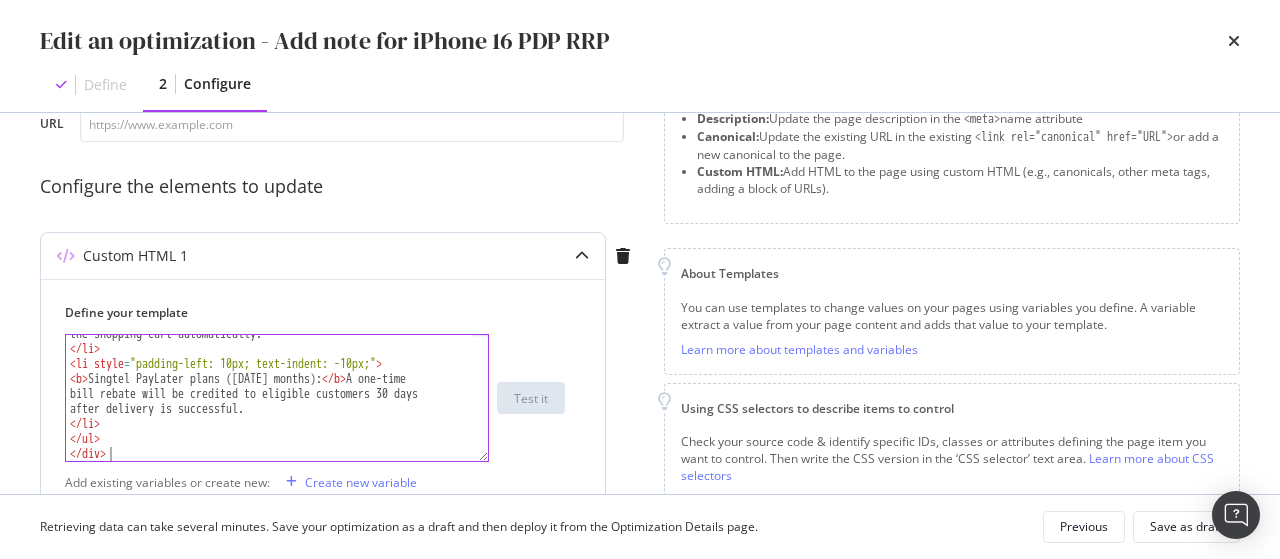 scroll, scrollTop: 578, scrollLeft: 0, axis: vertical 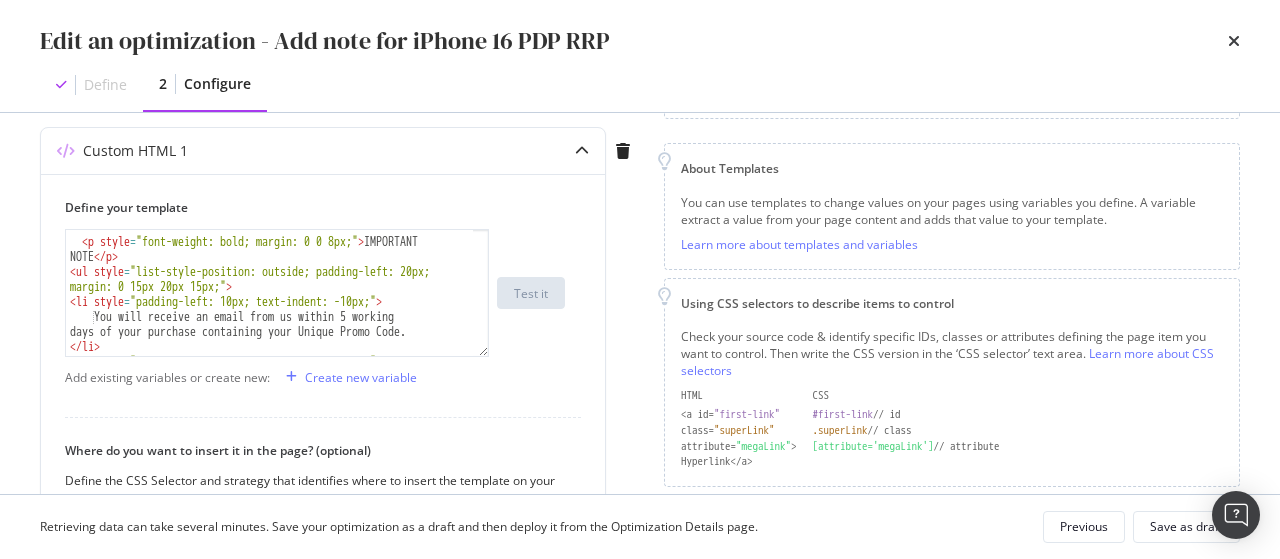 click on "Define 2 Configure" at bounding box center (640, 85) 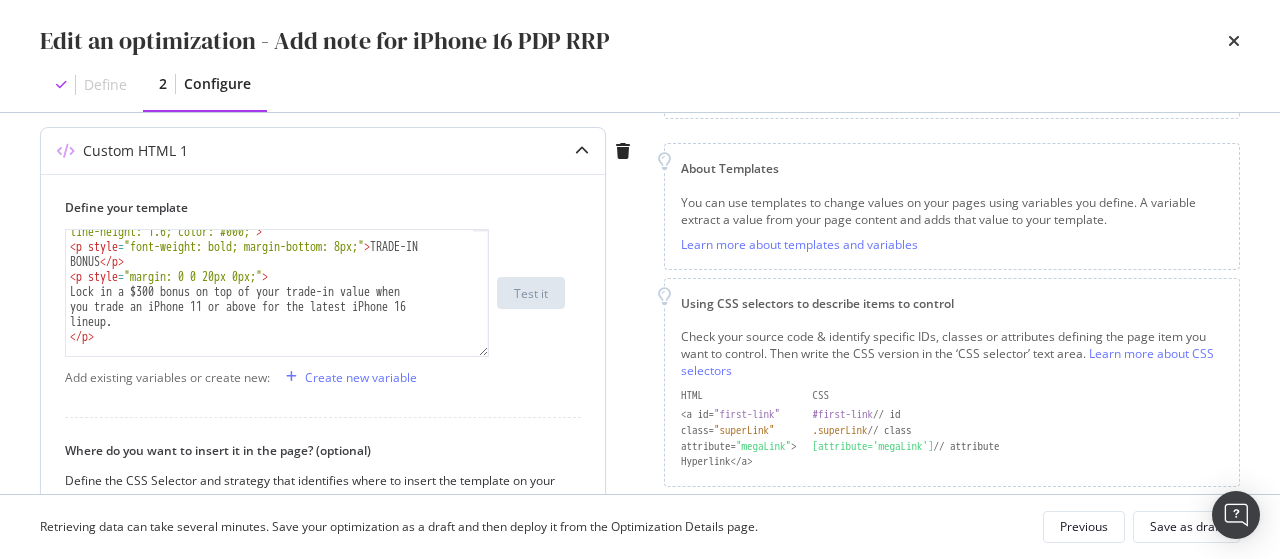 scroll, scrollTop: 0, scrollLeft: 0, axis: both 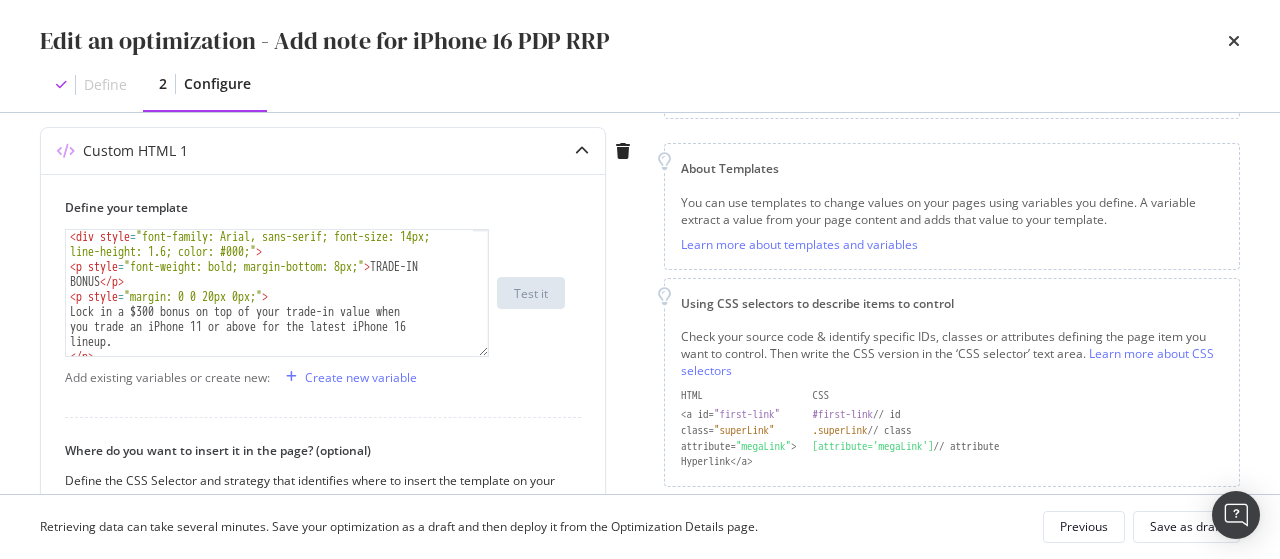 click on "Define 2 Configure" at bounding box center (640, 85) 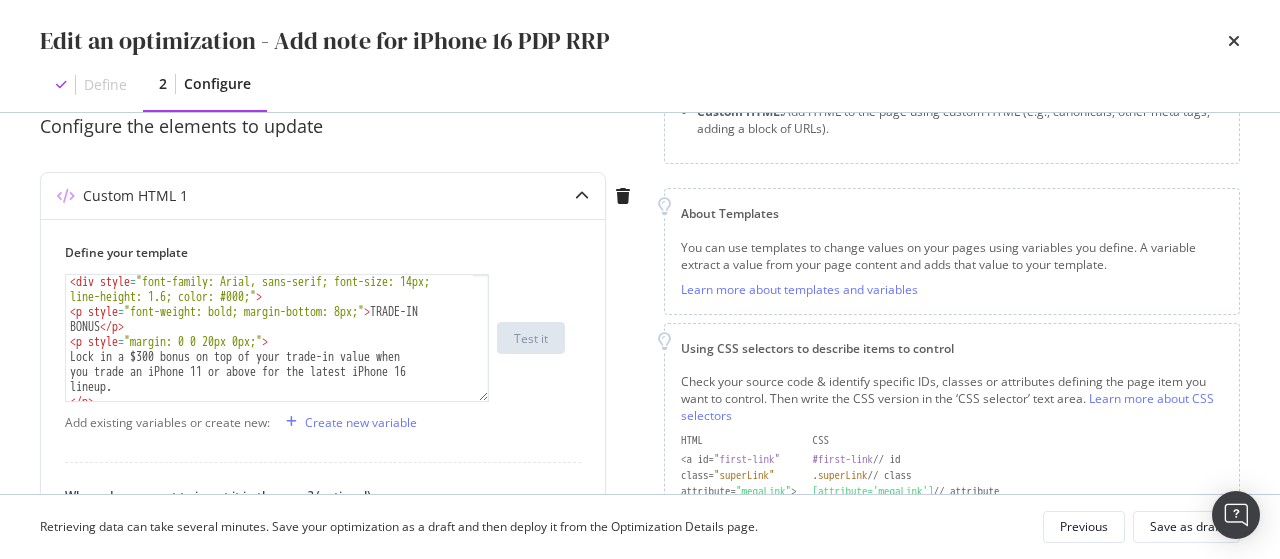 scroll, scrollTop: 196, scrollLeft: 0, axis: vertical 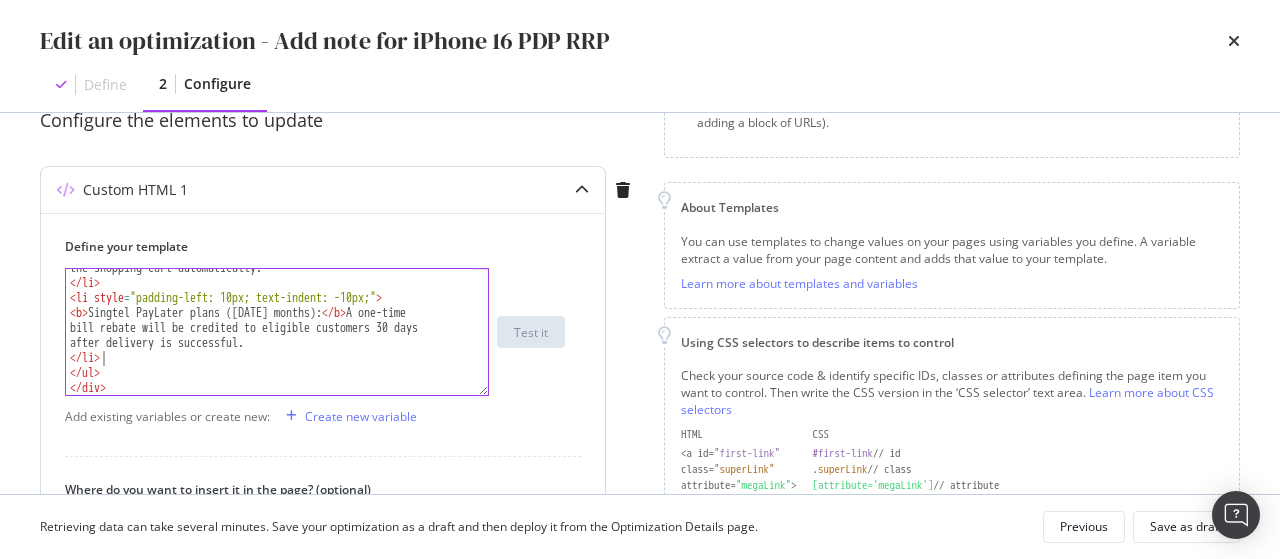 click on "< b > Full Price: </ b >  Discount will be applied and displayed in  the shopping cart automatically. </ li > < li   style = "padding-left: 10px; text-indent: -10px;" > < b > Singtel PayLater plans ([DATE] months): </ b >  A one-time  bill rebate will be credited to eligible customers 30 days  after delivery is successful. </ li > </ ul > </ div >" at bounding box center [270, 332] 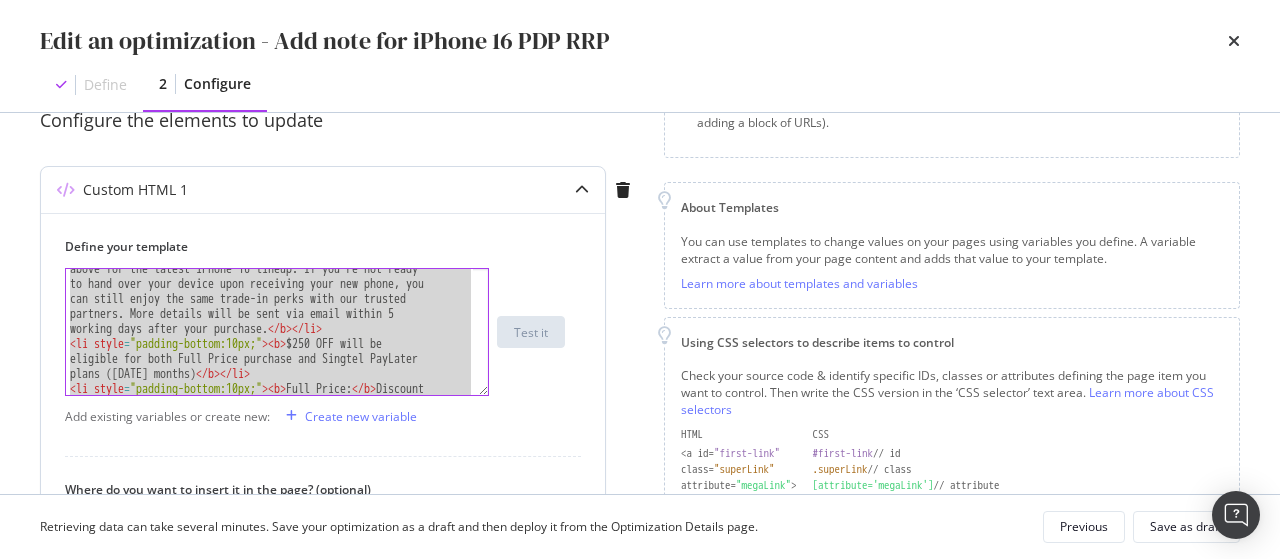 scroll, scrollTop: 0, scrollLeft: 0, axis: both 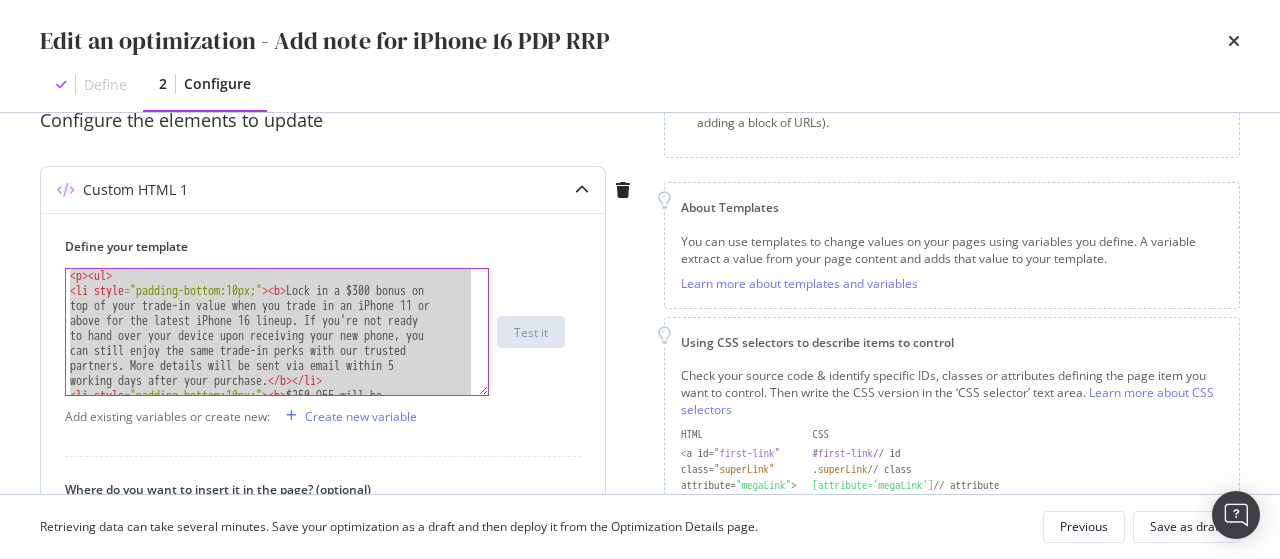 click on "< p > < ul > < li   style = "padding-bottom:10px;" > < b > Lock in a $300 bonus on  top of your trade-in value when you trade in an iPhone 11 or  above for the latest iPhone 16 lineup. If you're not ready  to hand over your device upon receiving your new phone, you  can still enjoy the same trade-in perks with our trusted  partners. More details will be sent via email within 5  working days after your purchase. </ b > </ li > < li   style = "padding-bottom:10px;" > < b > $250 OFF will be  eligible for both Full Price purchase and Singtel PayLater  plans ([DATE] months) </ b > </ li >" at bounding box center (269, 332) 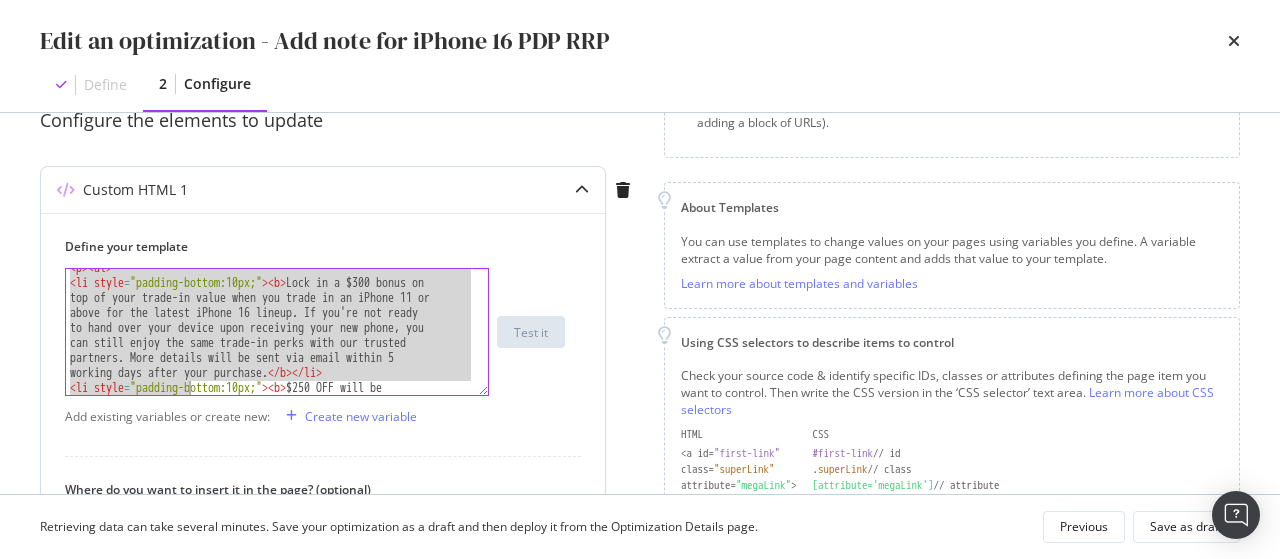 scroll, scrollTop: 142, scrollLeft: 0, axis: vertical 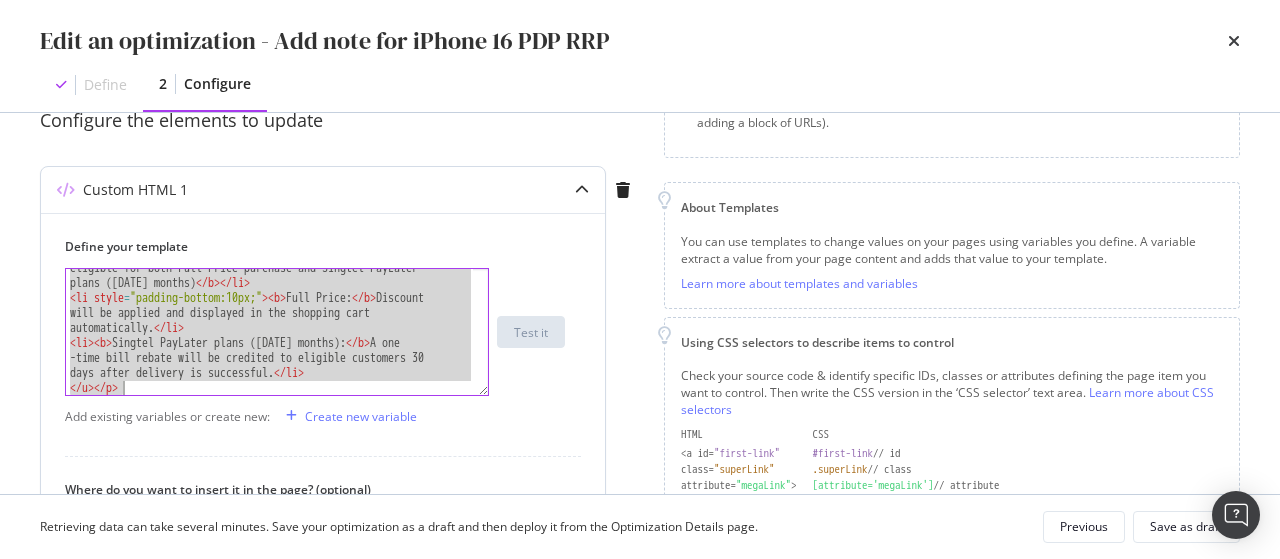 drag, startPoint x: 71, startPoint y: 279, endPoint x: 226, endPoint y: 435, distance: 219.91135 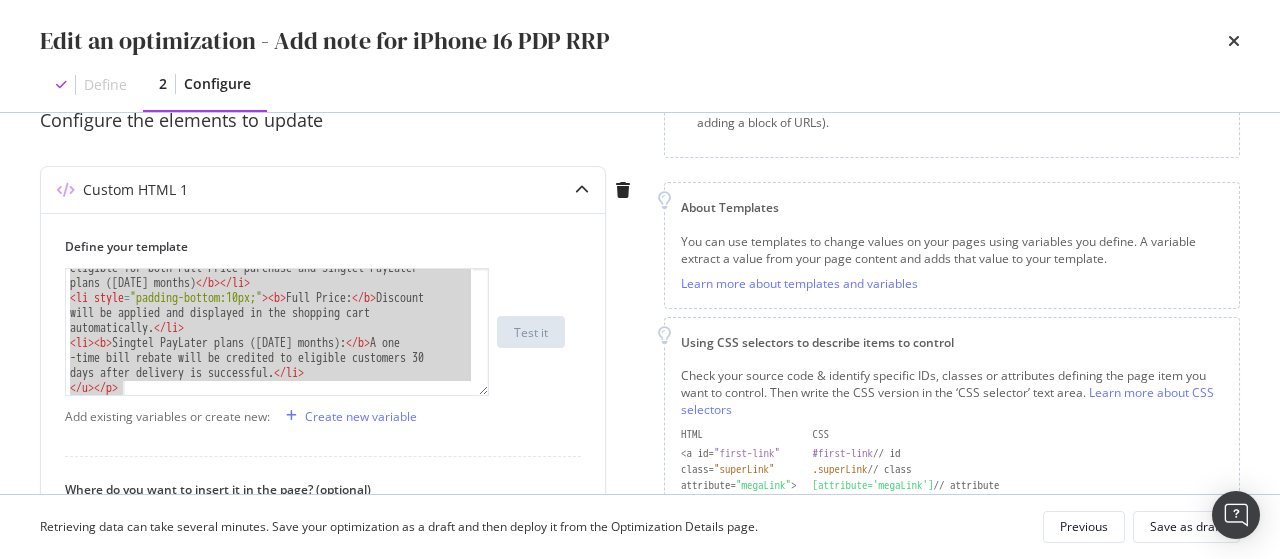 click on "Define 2 Configure" at bounding box center [640, 85] 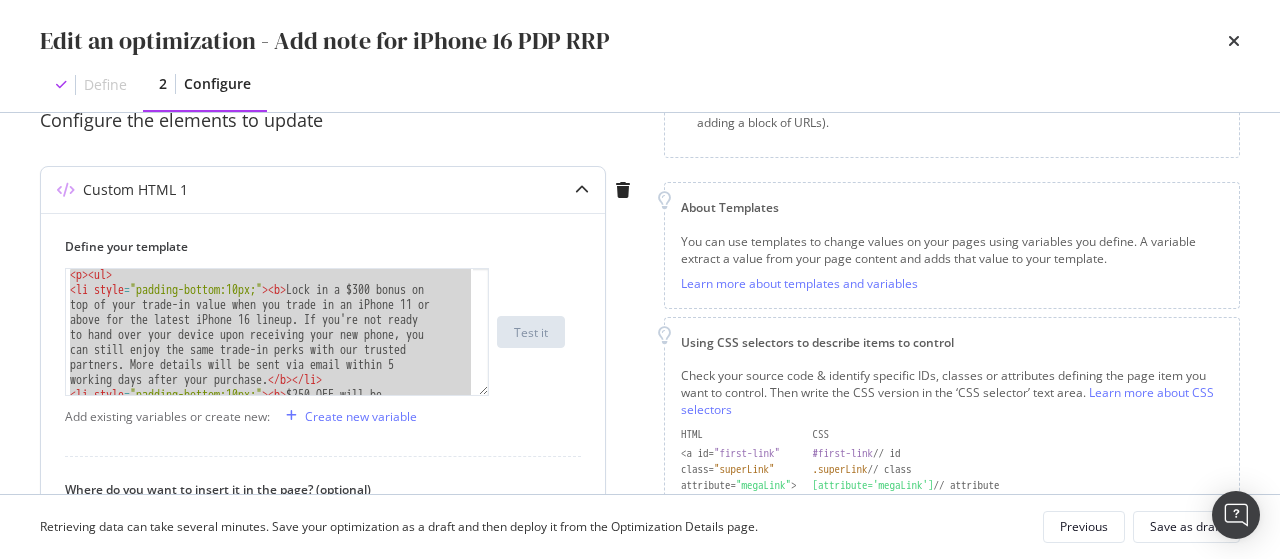 scroll, scrollTop: 142, scrollLeft: 0, axis: vertical 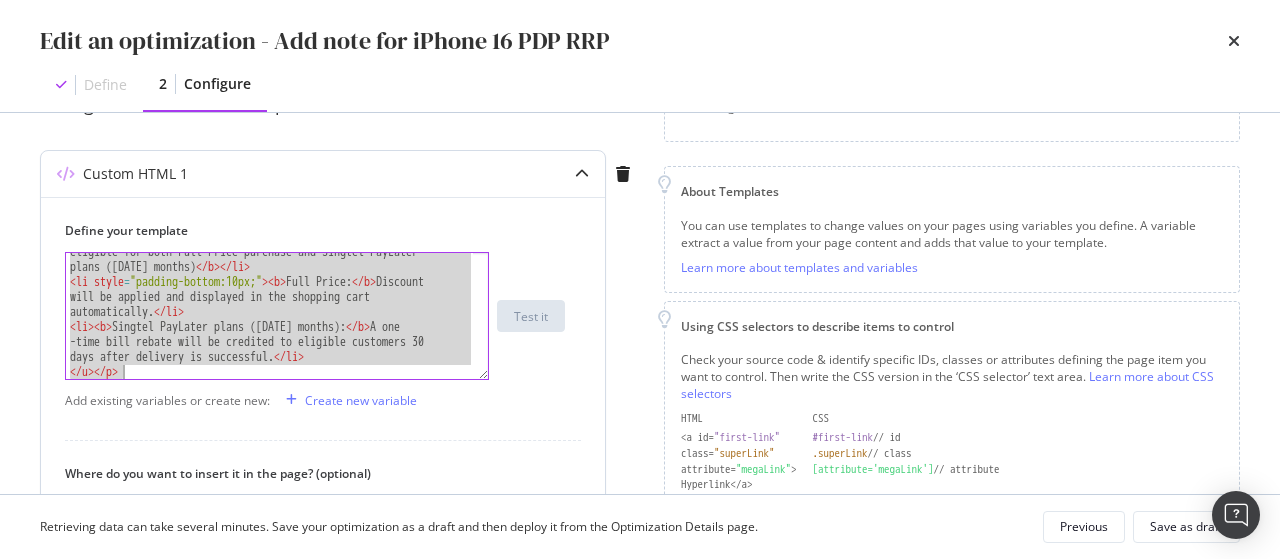 click on "< li   style = "padding-bottom:10px;" > < b > $250 OFF will be  eligible for both Full Price purchase and Singtel PayLater  plans ([DATE] months) </ b > </ li > < li   style = "padding-bottom:10px;" > < b > Full Price: </ b >  Discount  will be applied and displayed in the shopping cart  automatically.  </ li > < li > < b > Singtel PayLater plans ([DATE] months): </ b >  A one -time bill rebate will be credited to eligible customers 30  days after delivery is successful.  </ li > </ u > </ p >" at bounding box center [269, 316] 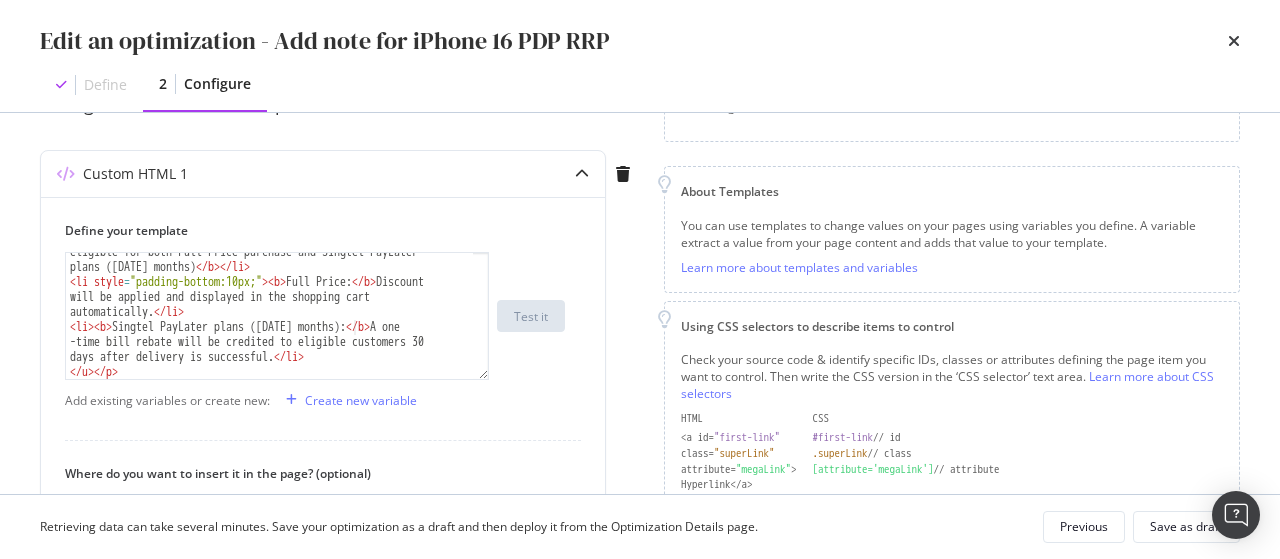 click on "Define 2 Configure" at bounding box center (640, 85) 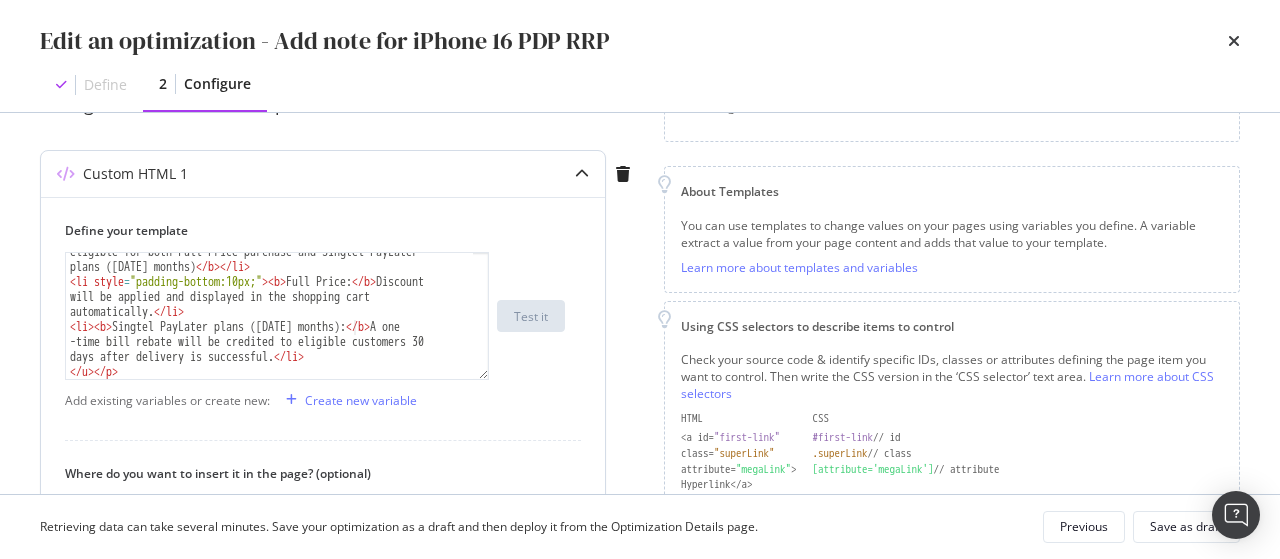 type on "</u></p>" 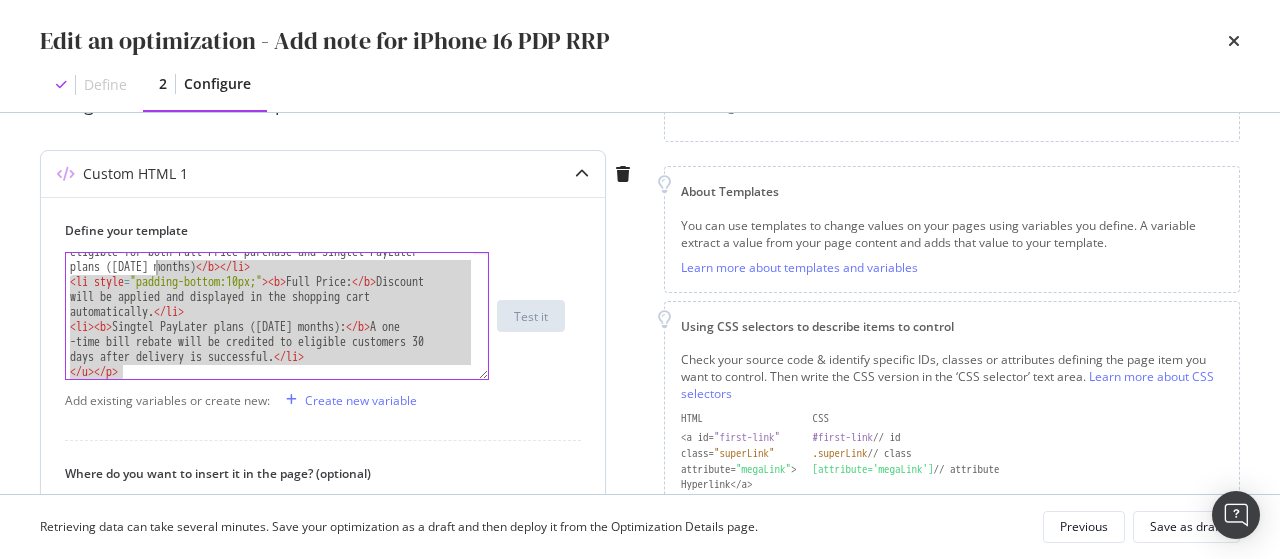 scroll, scrollTop: 0, scrollLeft: 0, axis: both 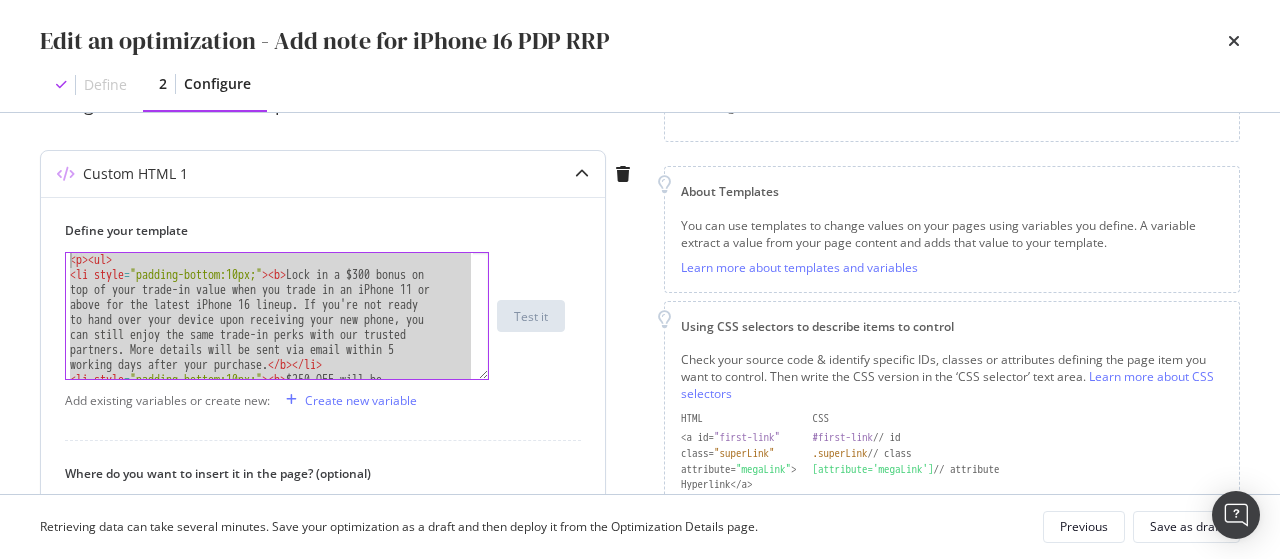 drag, startPoint x: 163, startPoint y: 375, endPoint x: 124, endPoint y: 193, distance: 186.13167 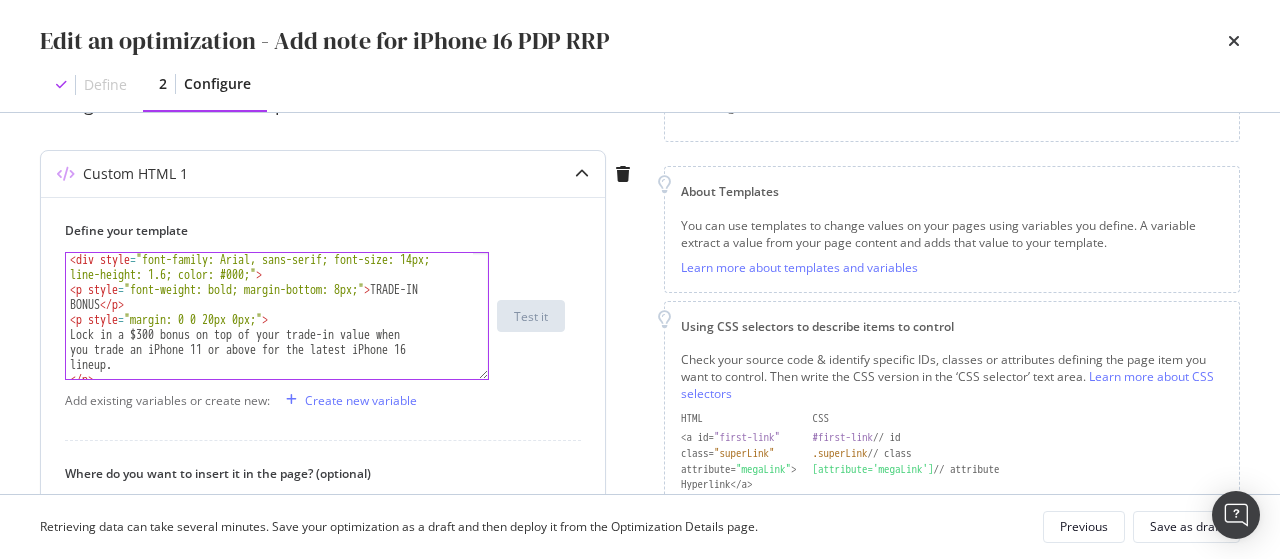 scroll, scrollTop: 0, scrollLeft: 0, axis: both 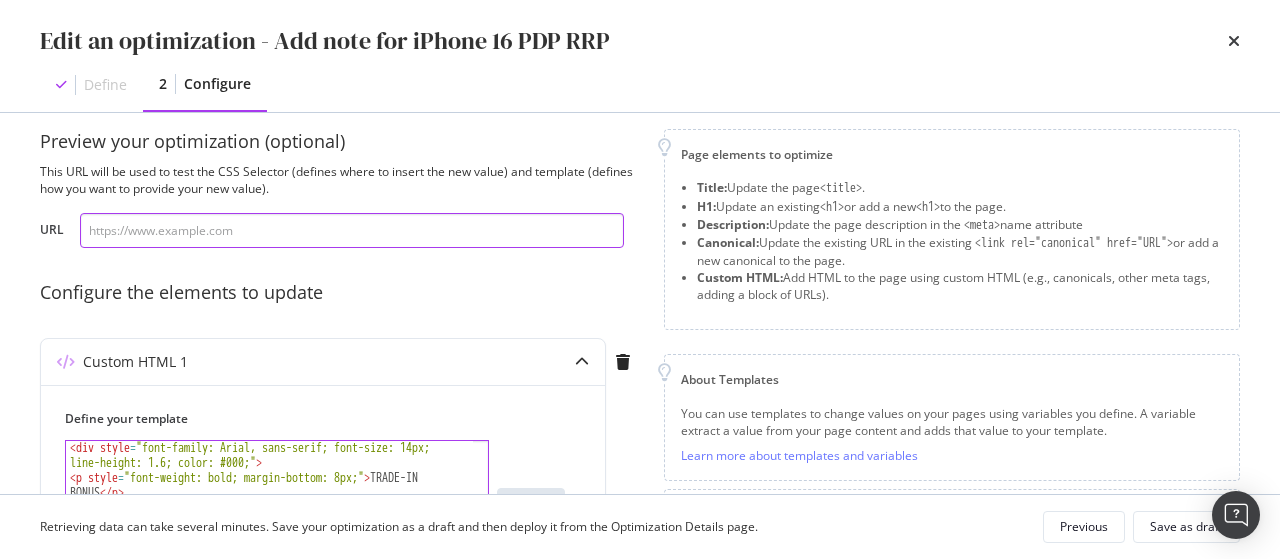 click at bounding box center (352, 230) 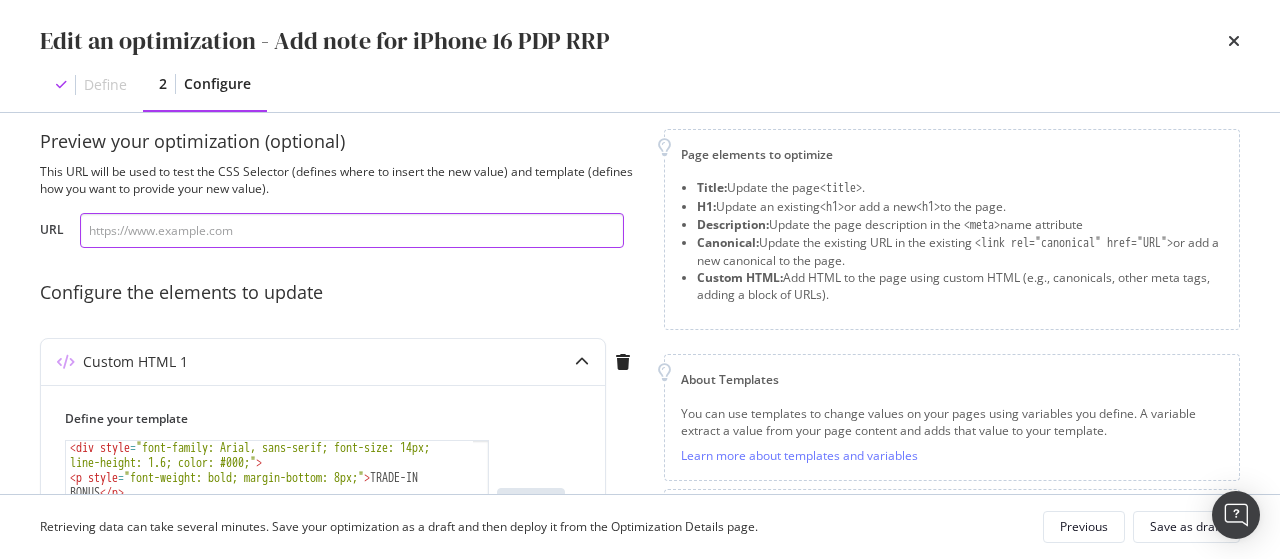 paste on "[URL][DOMAIN_NAME]" 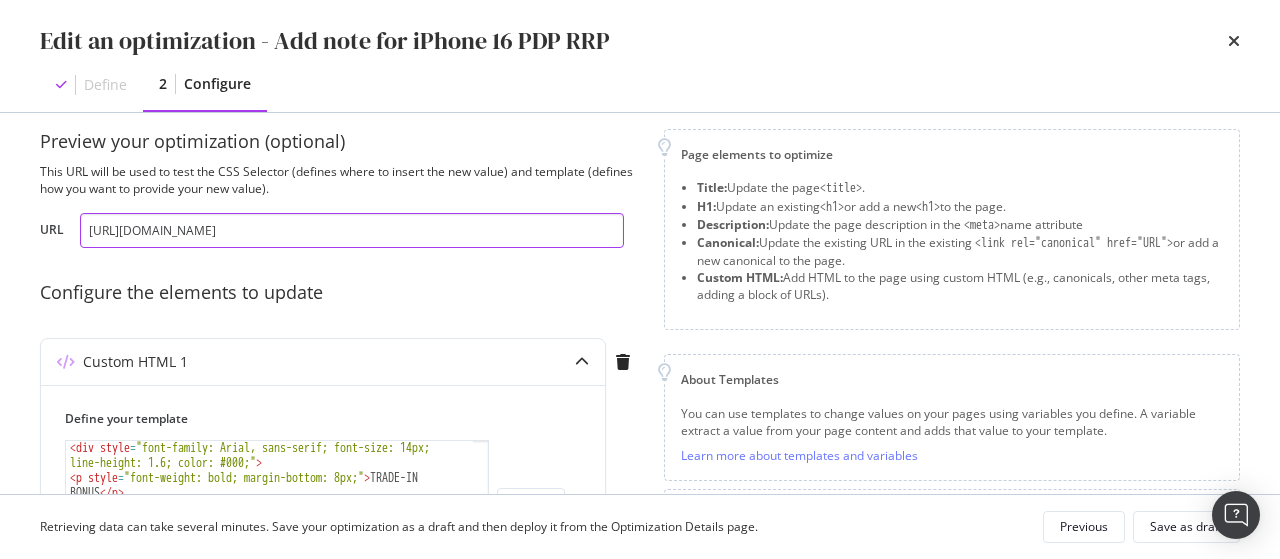 type on "[URL][DOMAIN_NAME]" 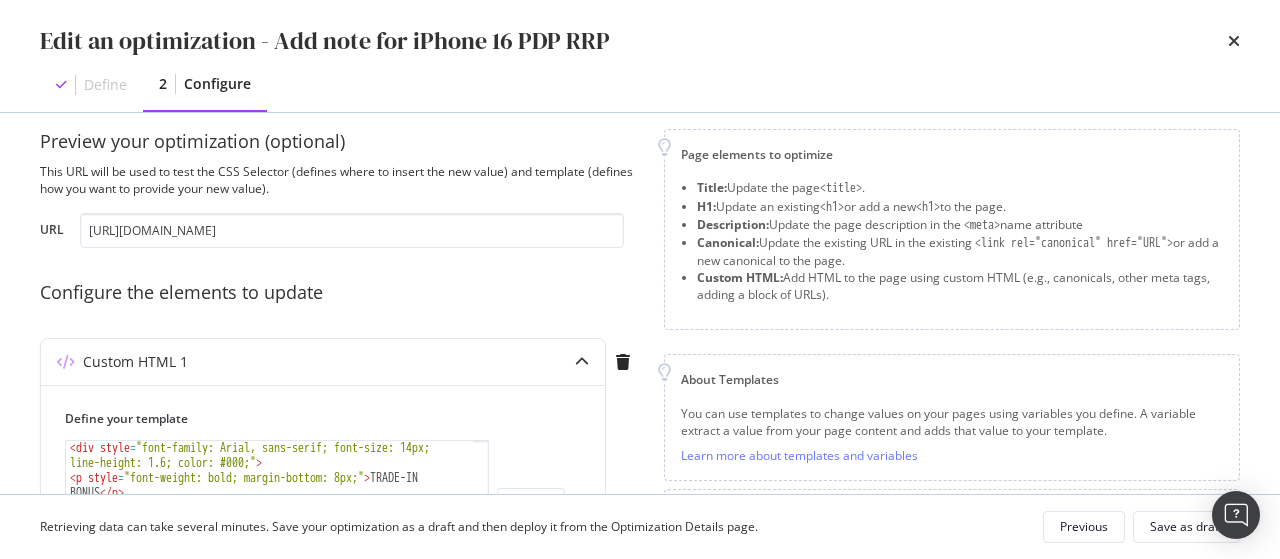 click on "Define 2 Configure" at bounding box center (640, 85) 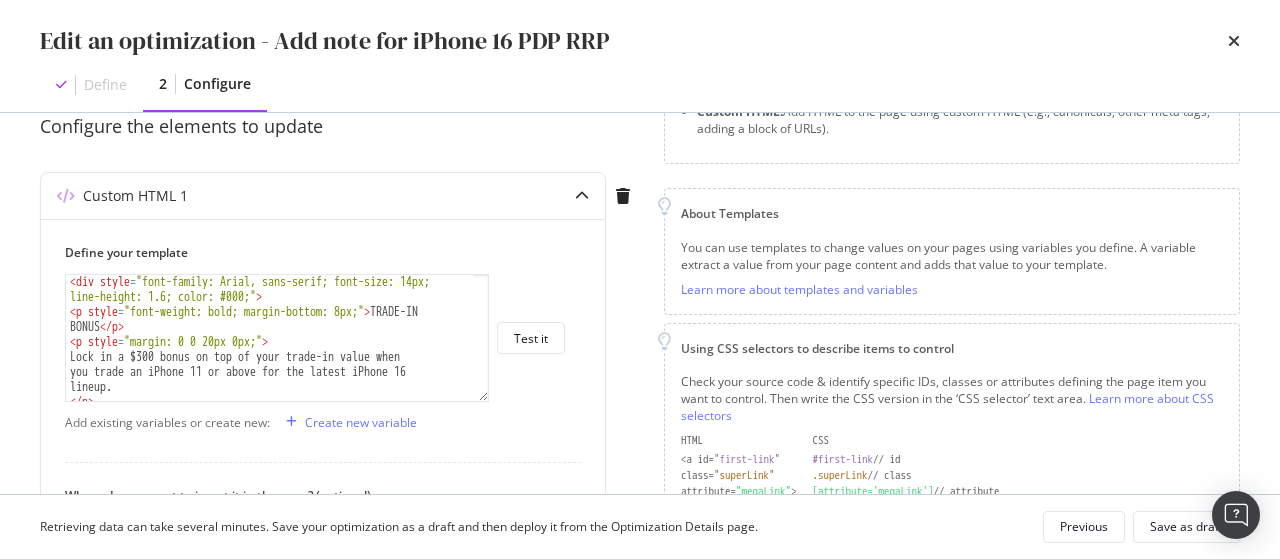 scroll, scrollTop: 191, scrollLeft: 0, axis: vertical 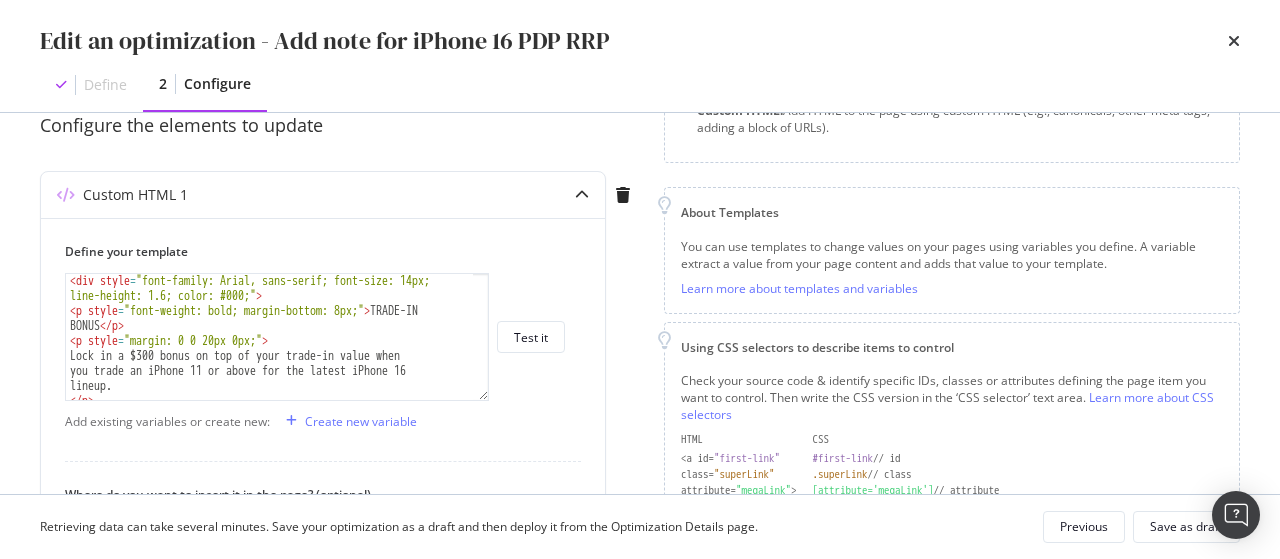 click on "Define 2 Configure" at bounding box center [640, 85] 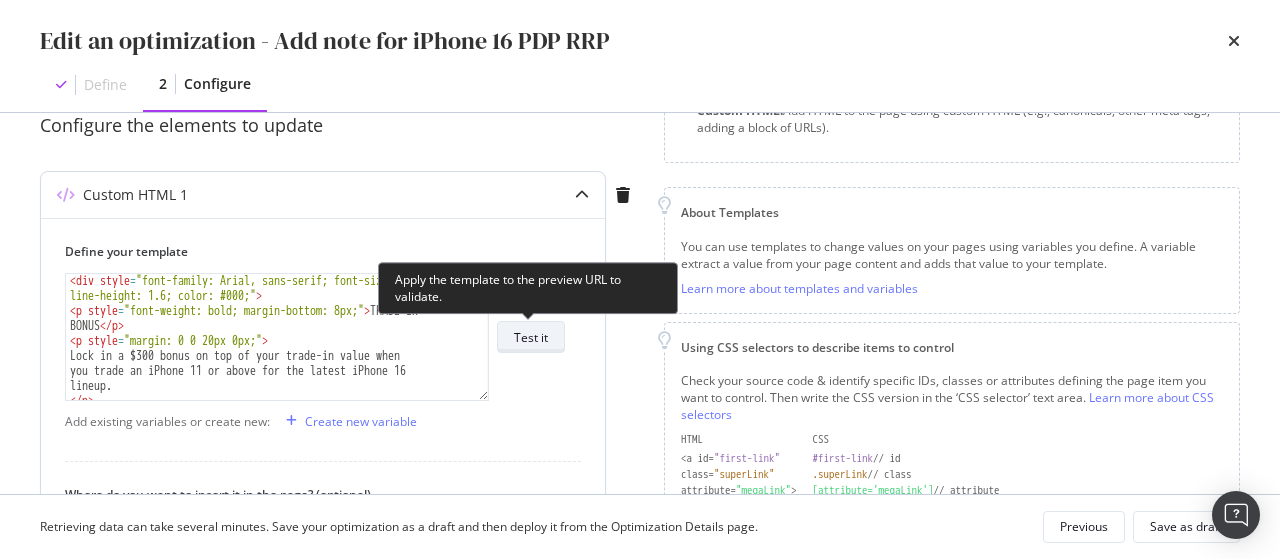 scroll, scrollTop: 0, scrollLeft: 0, axis: both 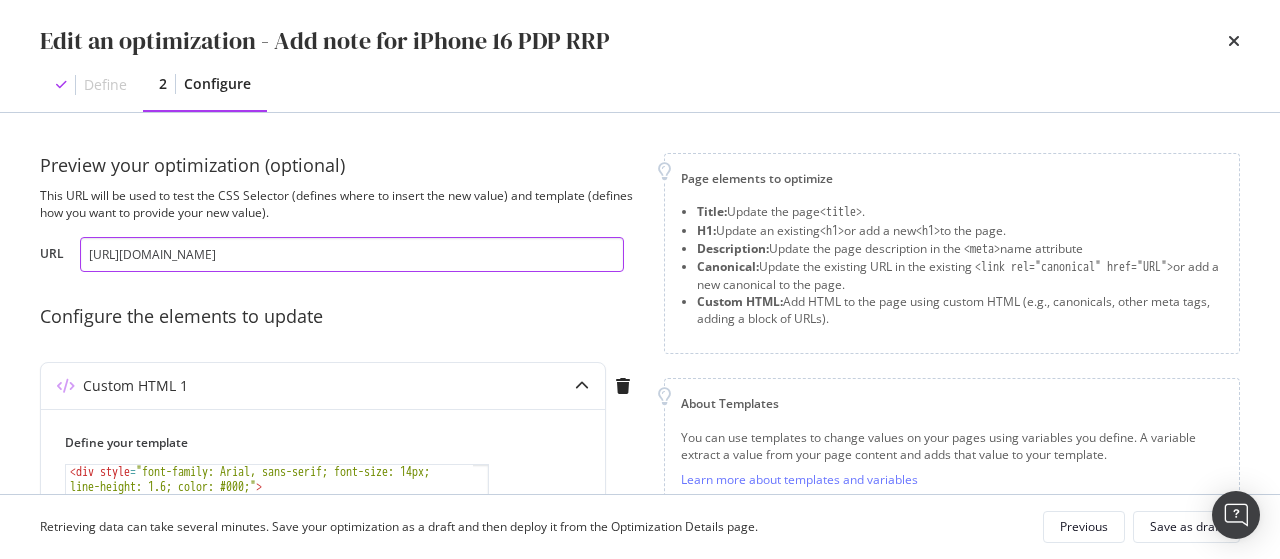 click on "[URL][DOMAIN_NAME]" at bounding box center (352, 254) 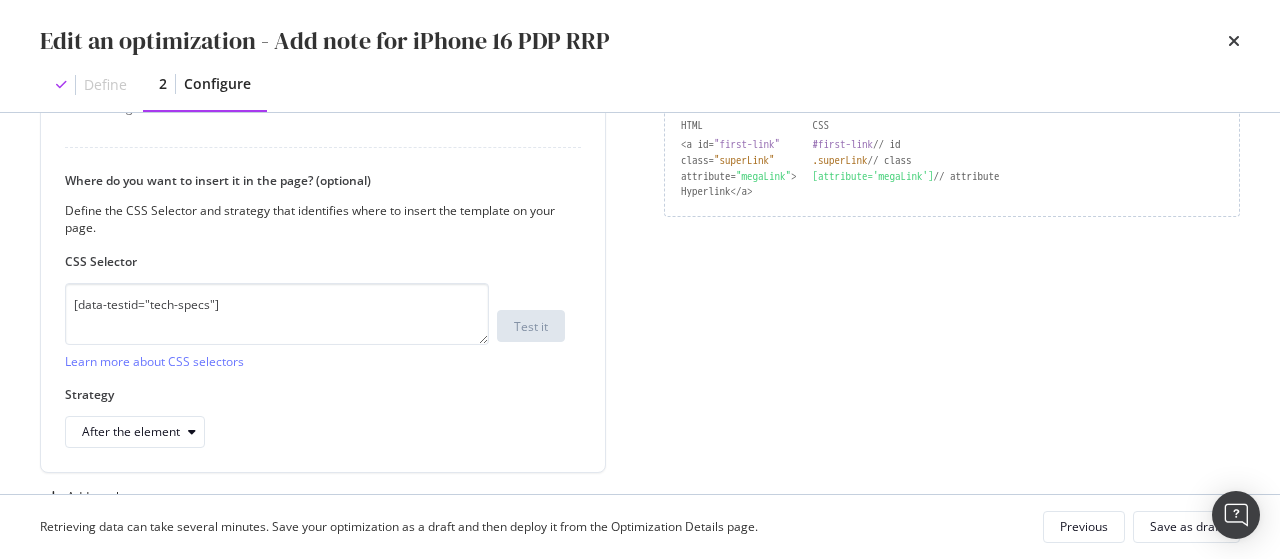 scroll, scrollTop: 512, scrollLeft: 0, axis: vertical 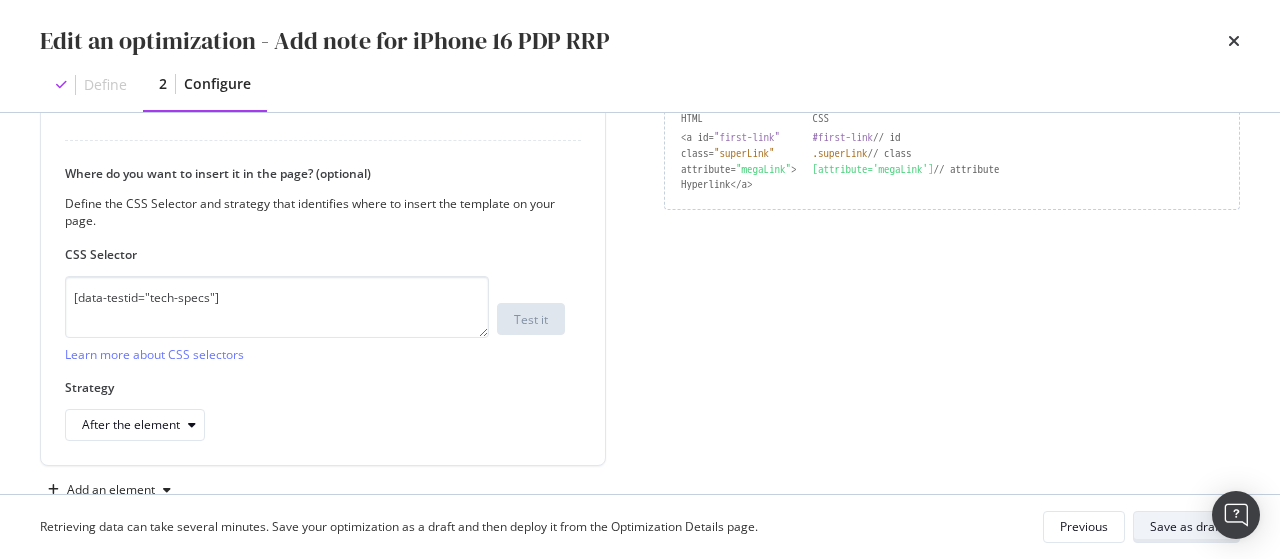 type 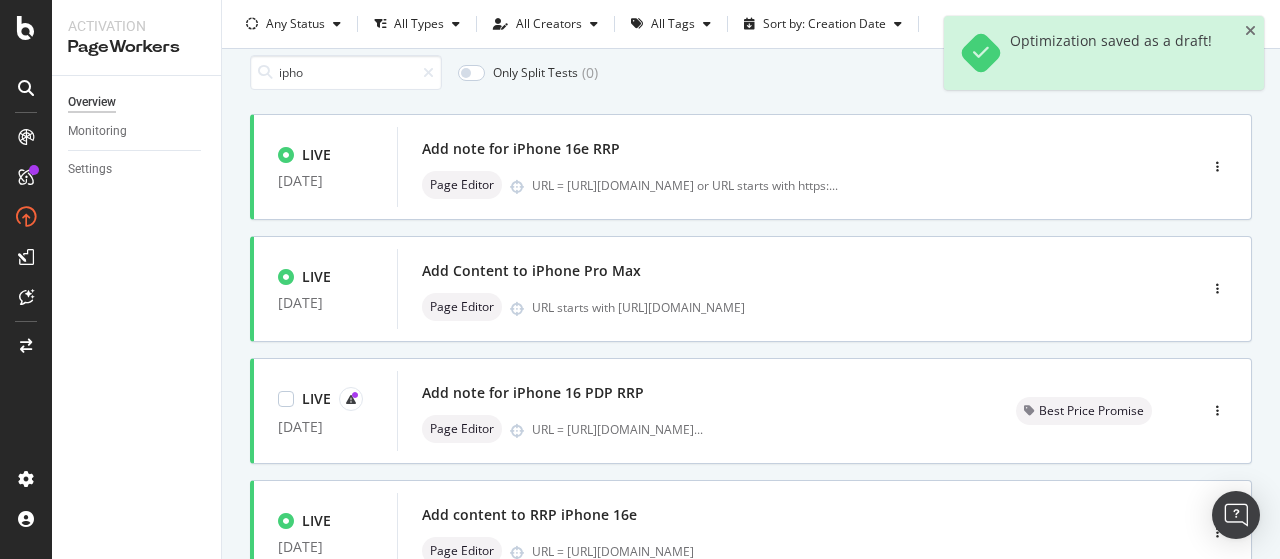 scroll, scrollTop: 68, scrollLeft: 0, axis: vertical 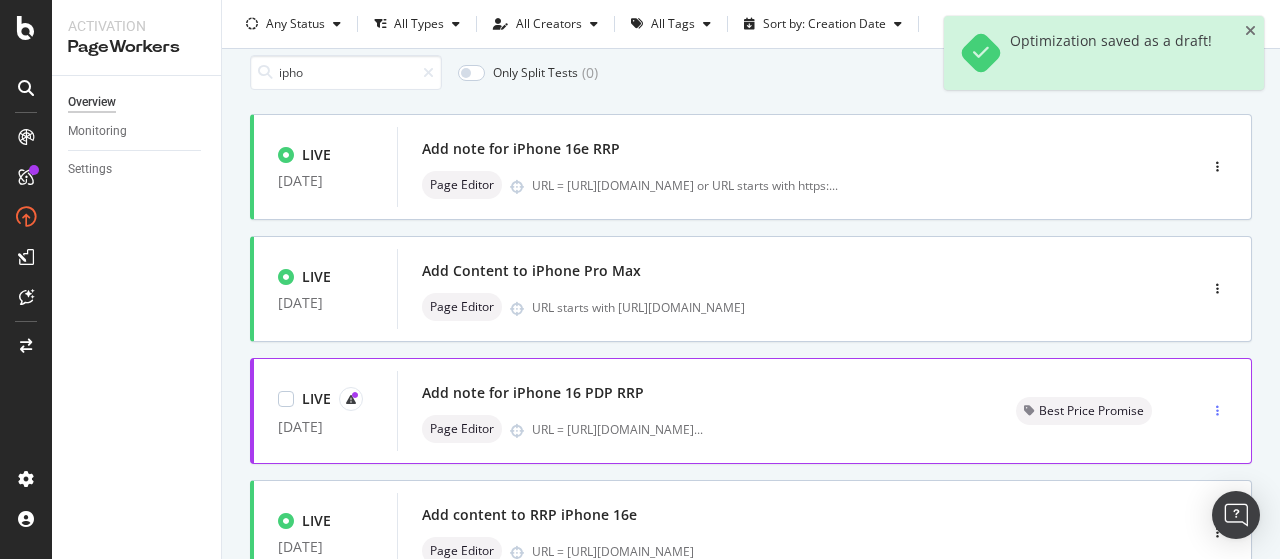click at bounding box center [1217, 411] 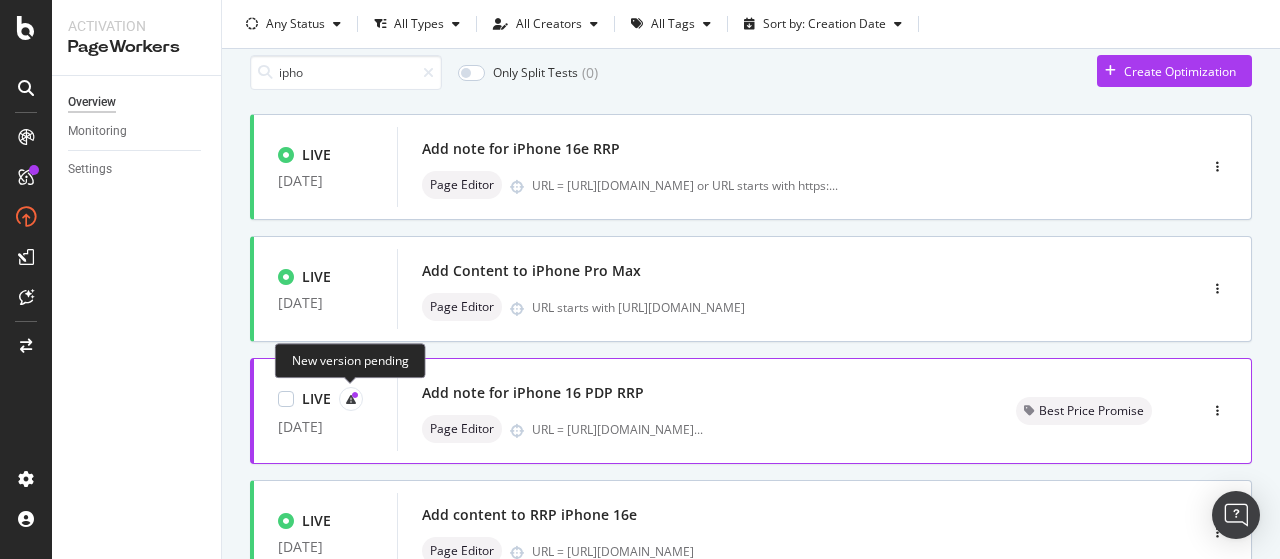 click at bounding box center (351, 399) 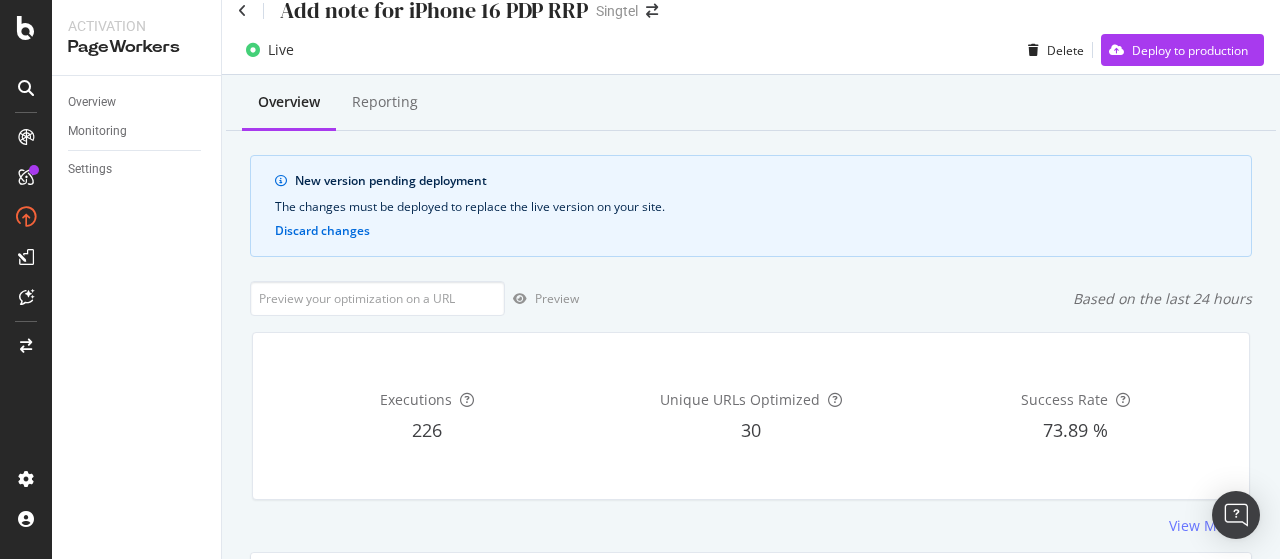 scroll, scrollTop: 22, scrollLeft: 0, axis: vertical 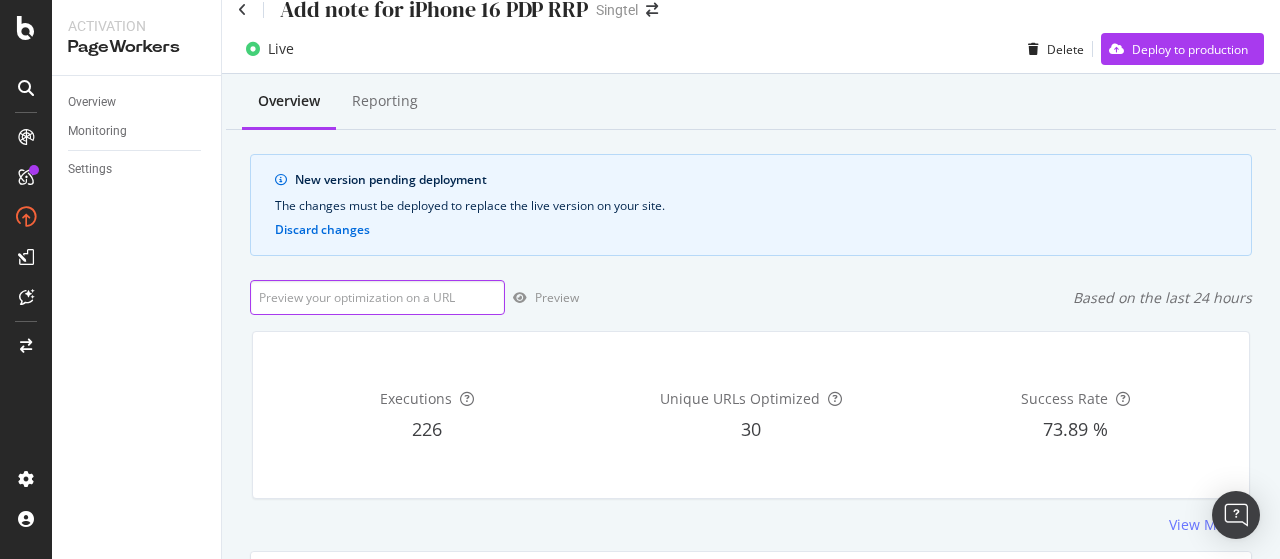 click at bounding box center [377, 297] 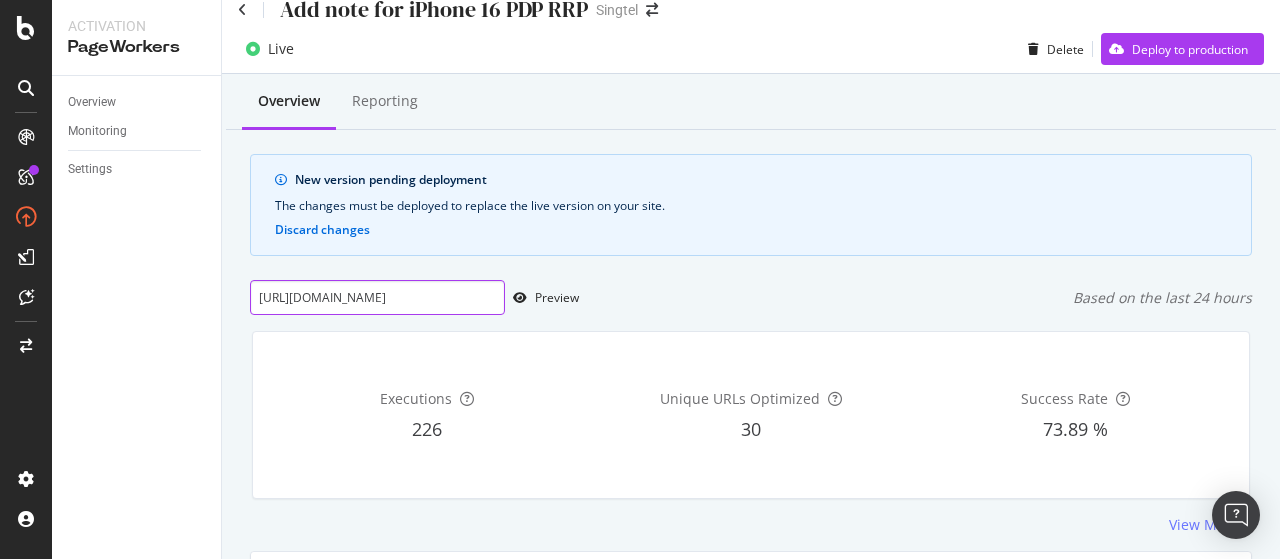 scroll, scrollTop: 0, scrollLeft: 137, axis: horizontal 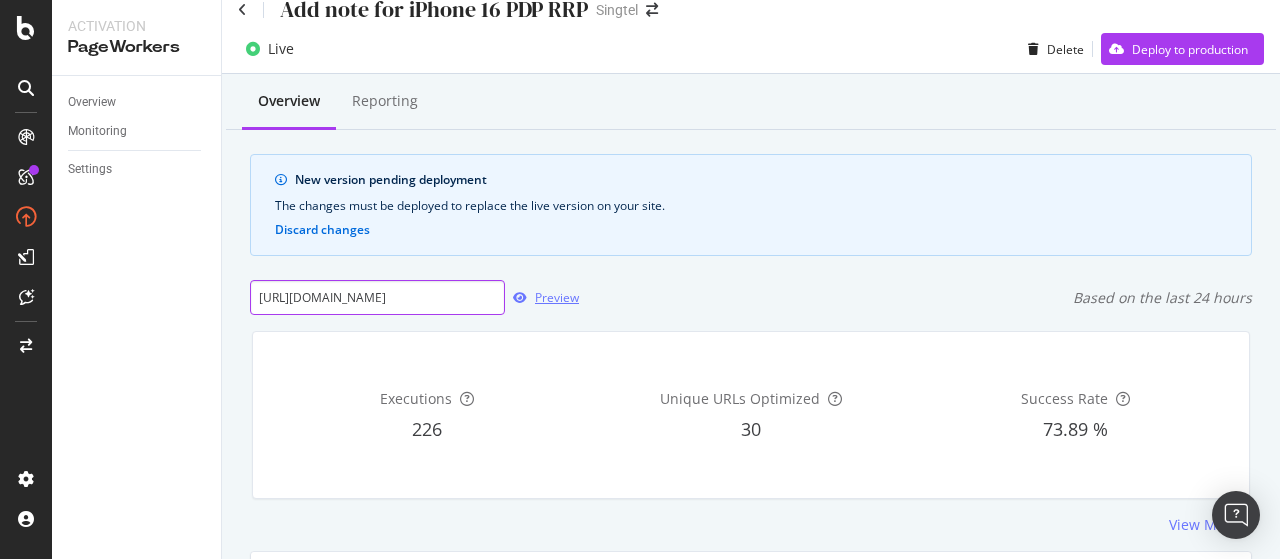 type on "[URL][DOMAIN_NAME]" 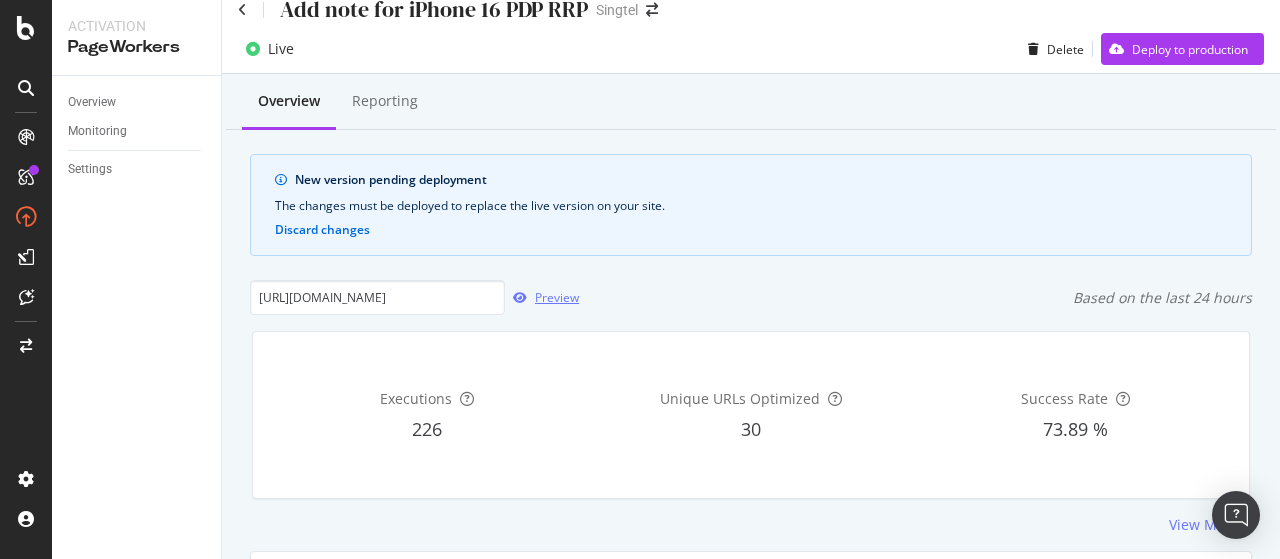 scroll, scrollTop: 0, scrollLeft: 0, axis: both 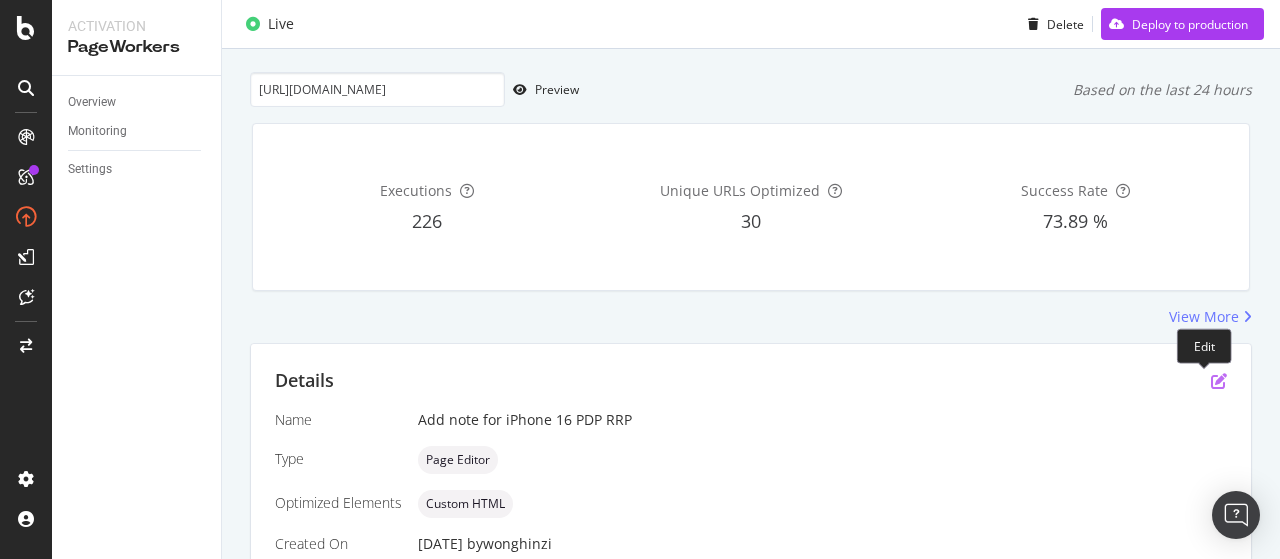 click at bounding box center (1219, 381) 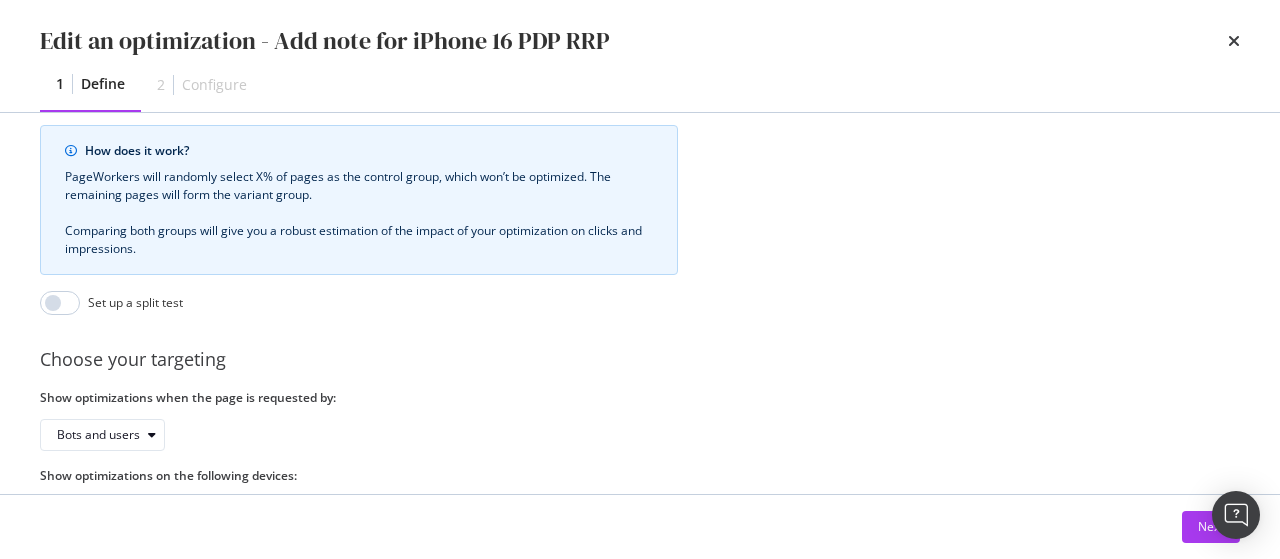 scroll, scrollTop: 815, scrollLeft: 0, axis: vertical 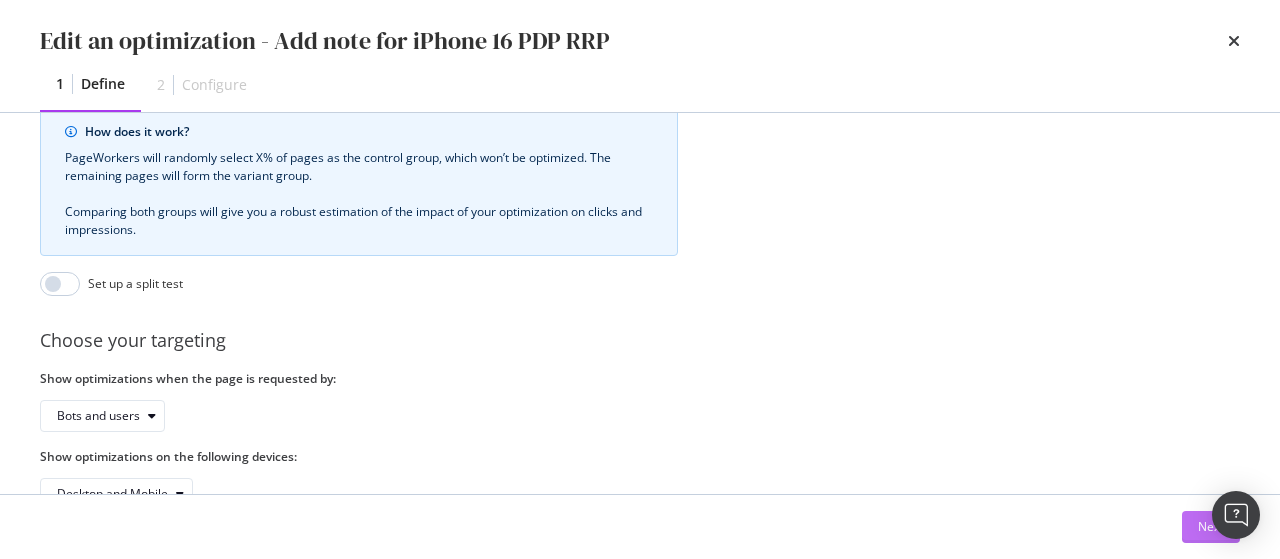 click on "Next" at bounding box center [1211, 527] 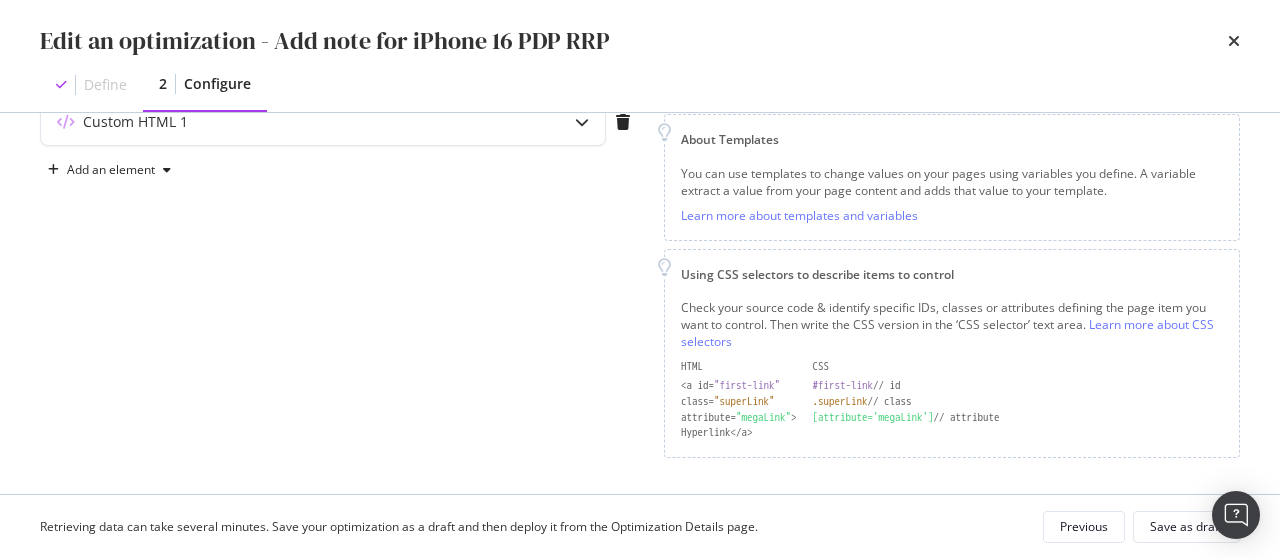 scroll, scrollTop: 126, scrollLeft: 0, axis: vertical 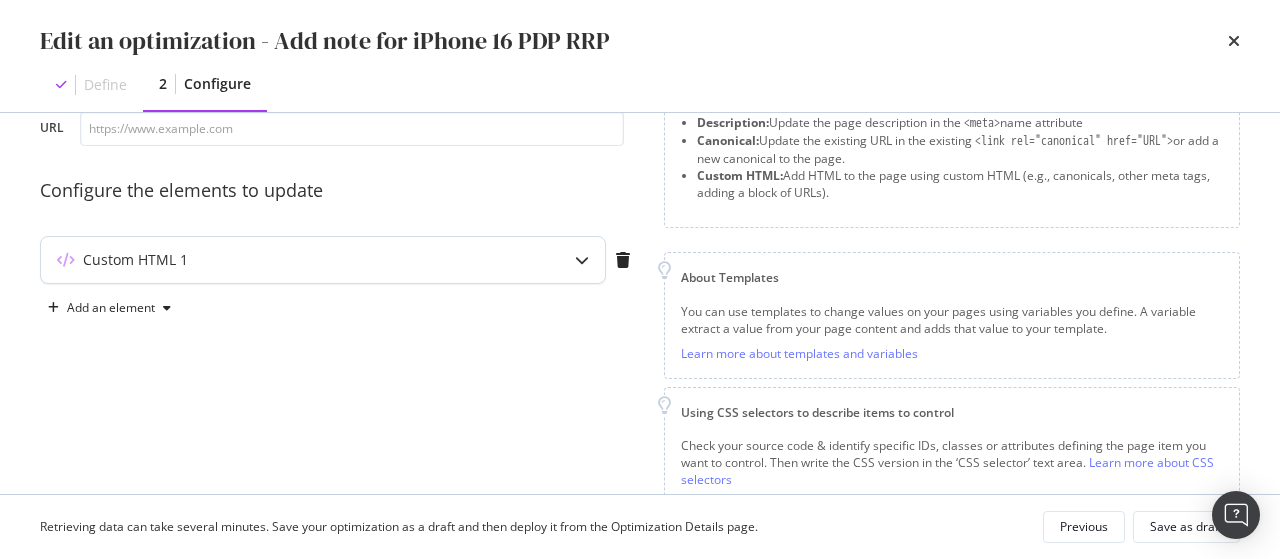 click on "Custom HTML 1" at bounding box center [283, 260] 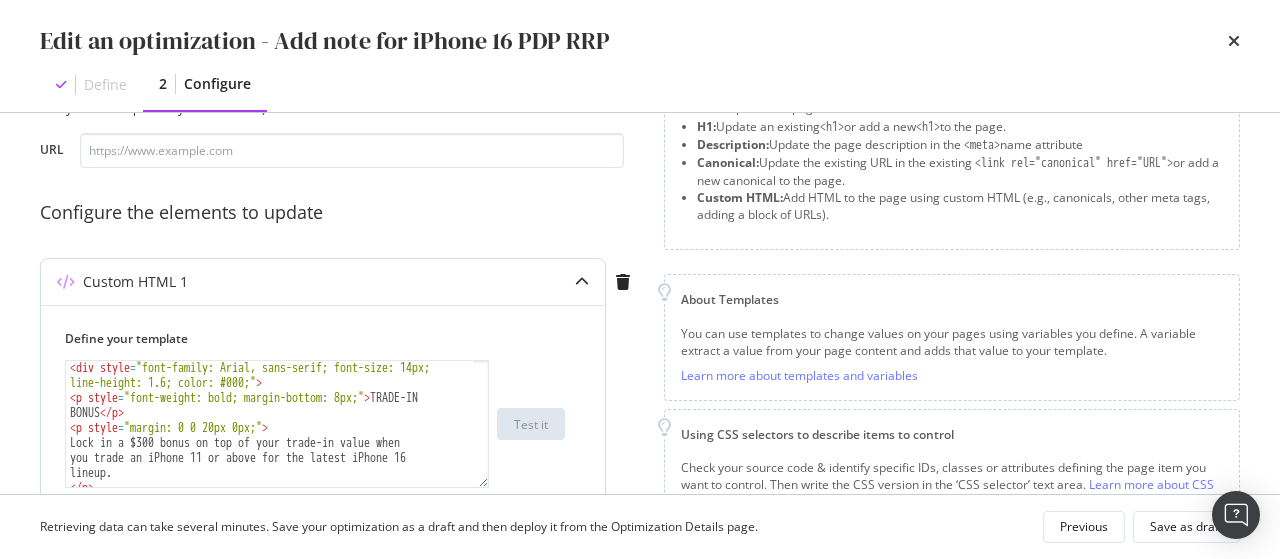 scroll, scrollTop: 100, scrollLeft: 0, axis: vertical 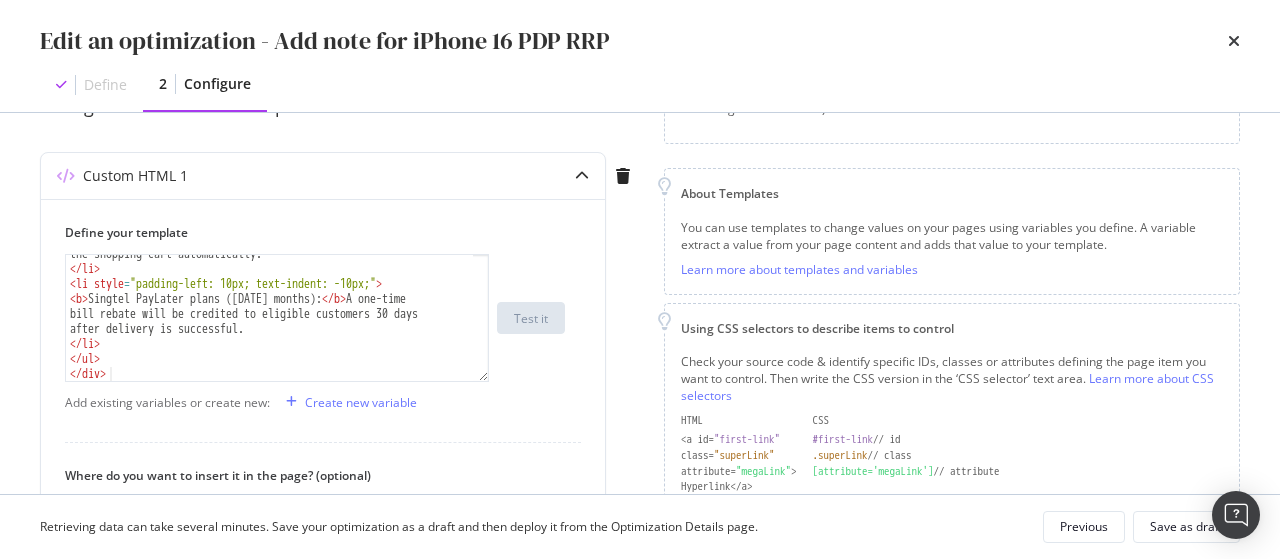 click on "Define 2 Configure" at bounding box center [640, 85] 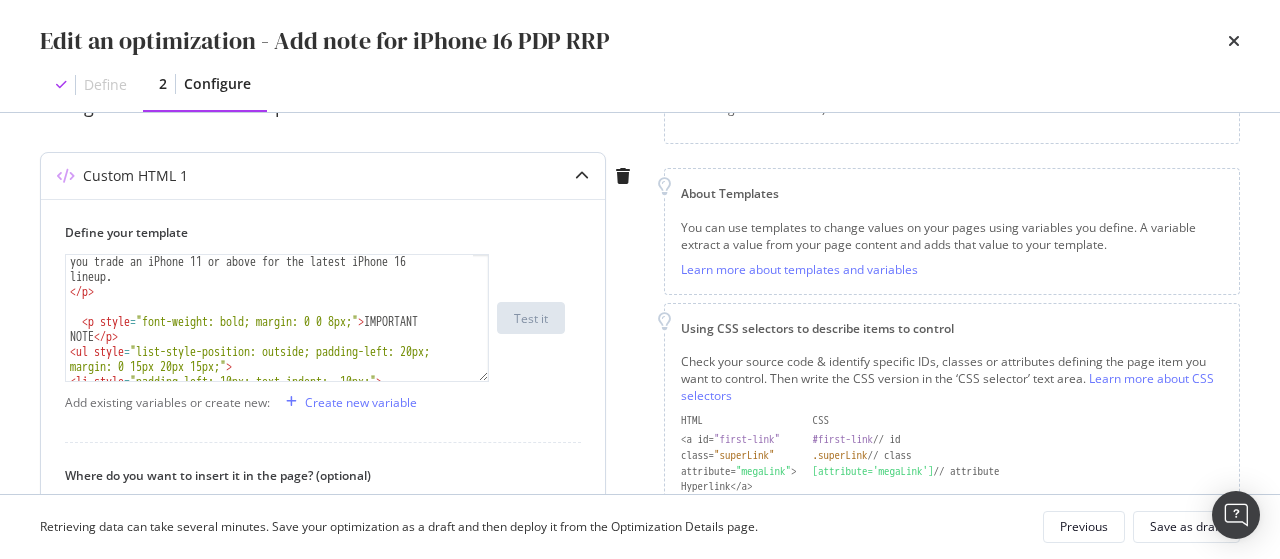 scroll, scrollTop: 90, scrollLeft: 0, axis: vertical 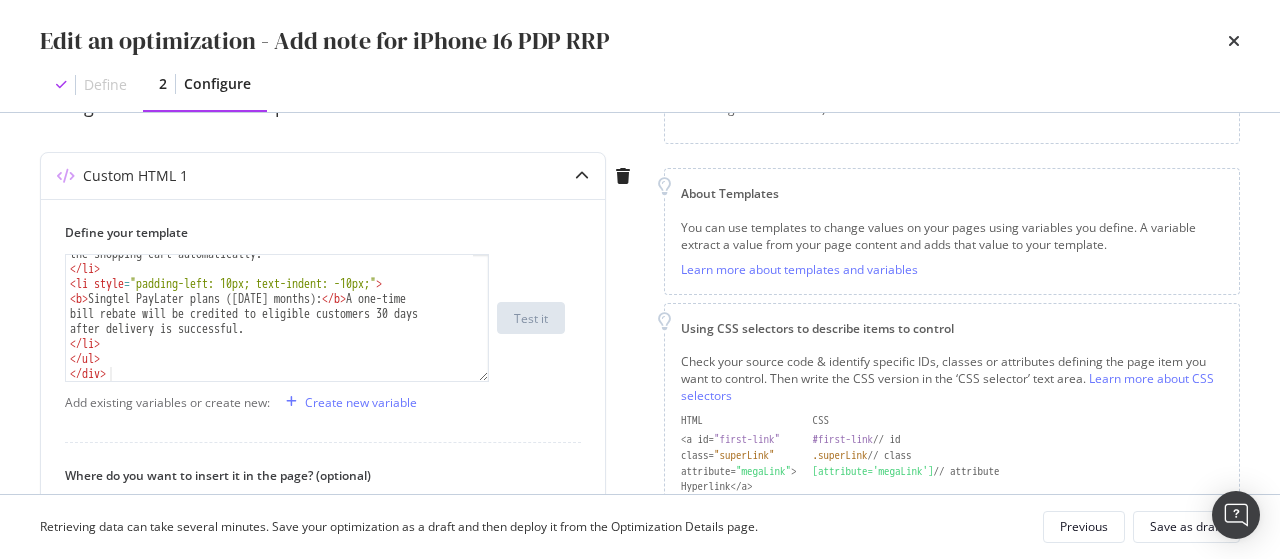 click on "Define 2 Configure" at bounding box center [640, 85] 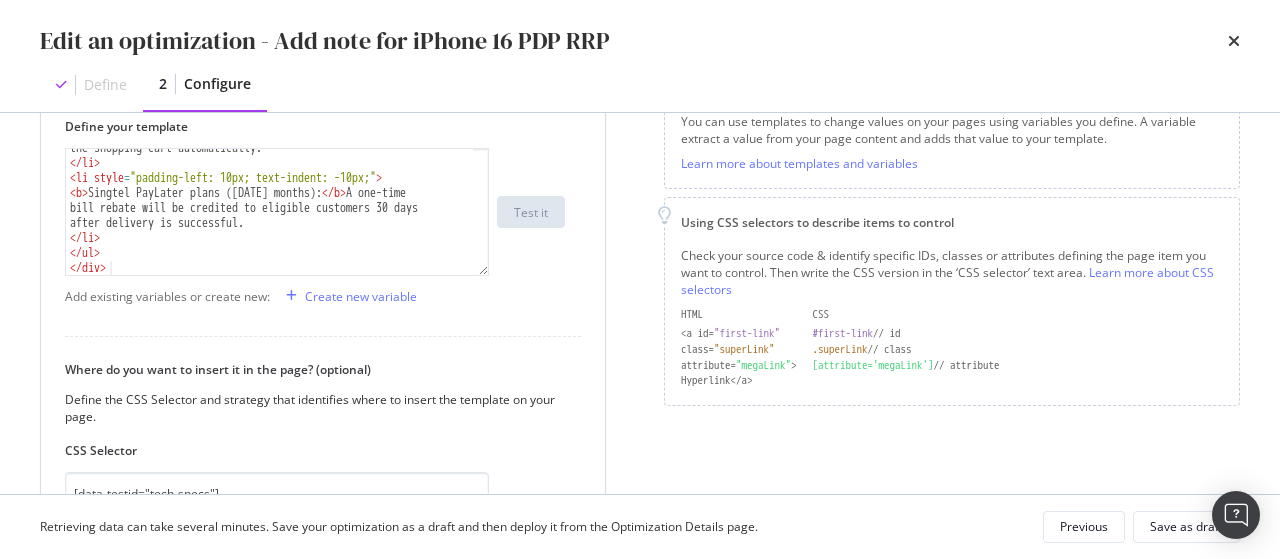 scroll, scrollTop: 207, scrollLeft: 0, axis: vertical 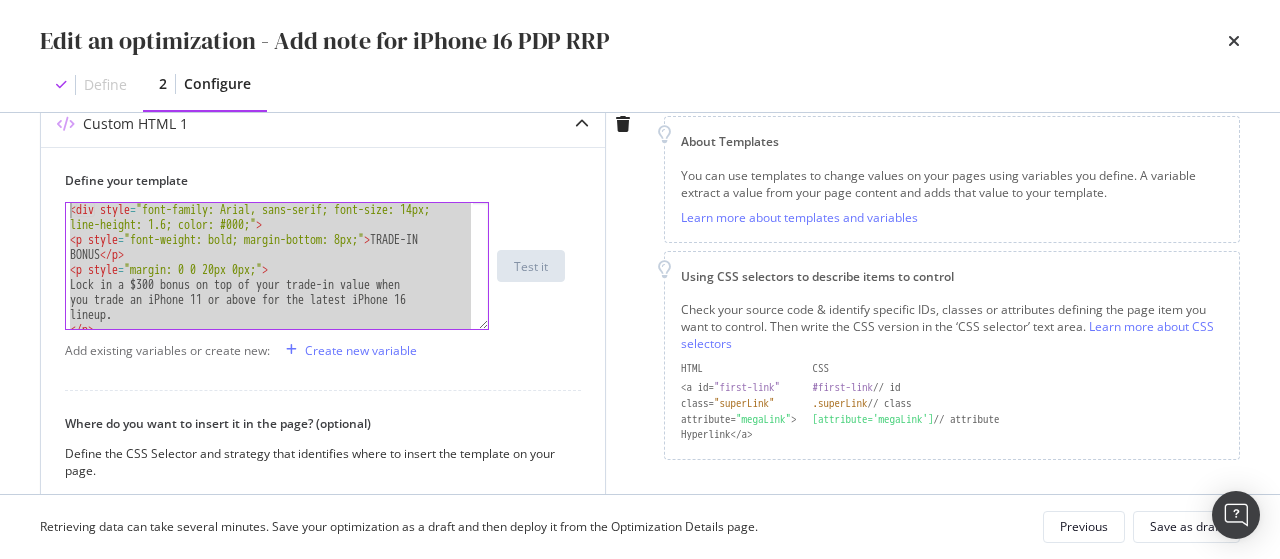 drag, startPoint x: 155, startPoint y: 320, endPoint x: 68, endPoint y: 147, distance: 193.644 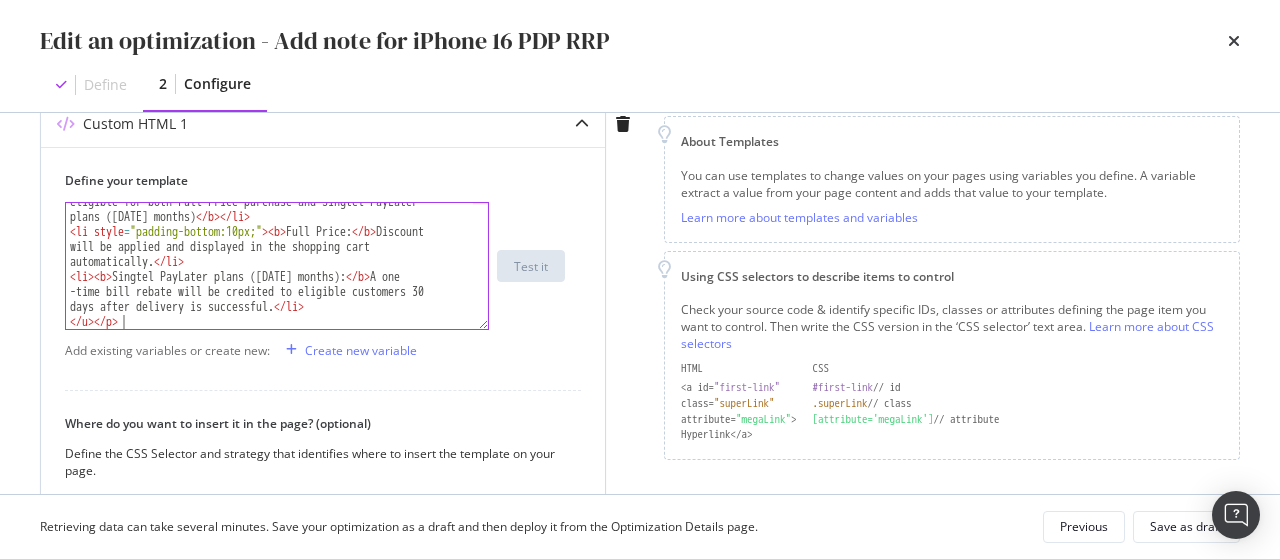scroll, scrollTop: 142, scrollLeft: 0, axis: vertical 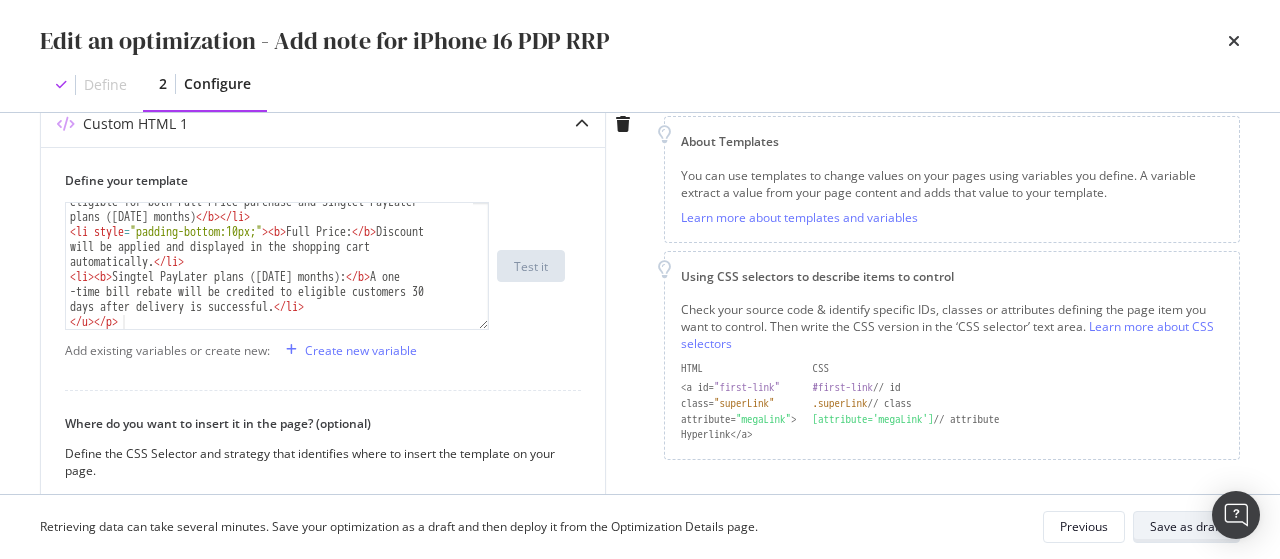 click on "Save as draft" at bounding box center [1186, 526] 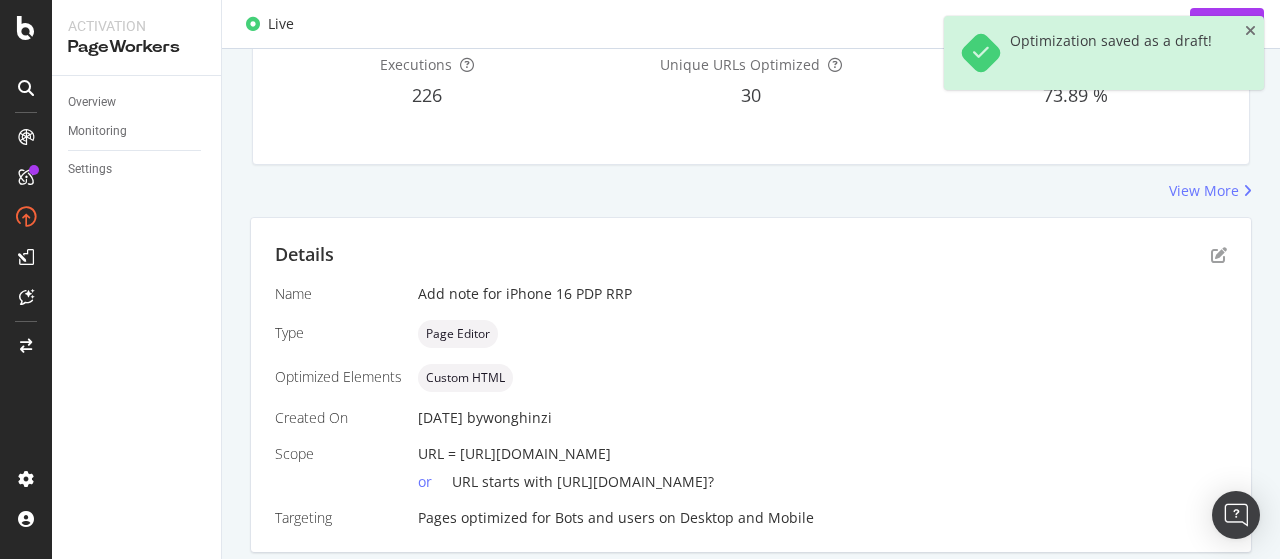 scroll, scrollTop: 104, scrollLeft: 0, axis: vertical 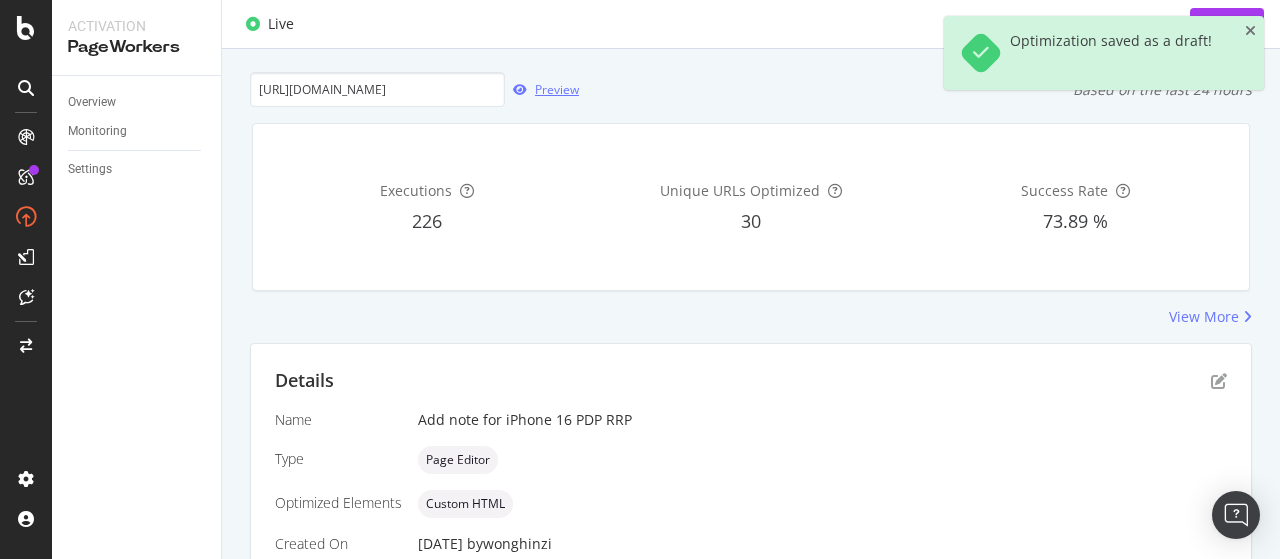 click on "Preview" at bounding box center [557, 89] 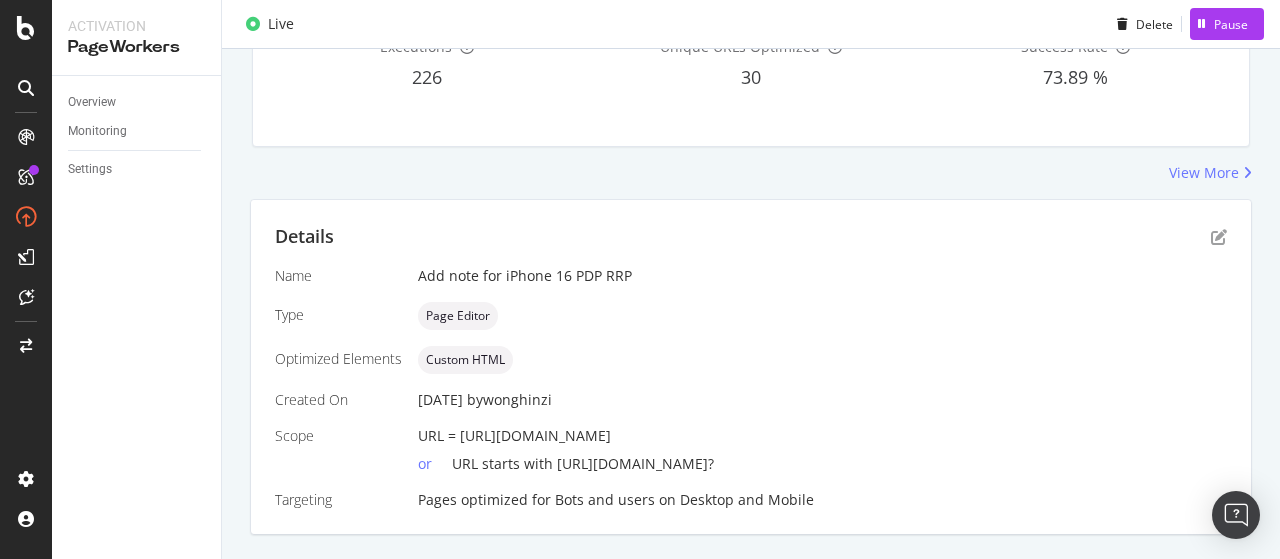 scroll, scrollTop: 248, scrollLeft: 0, axis: vertical 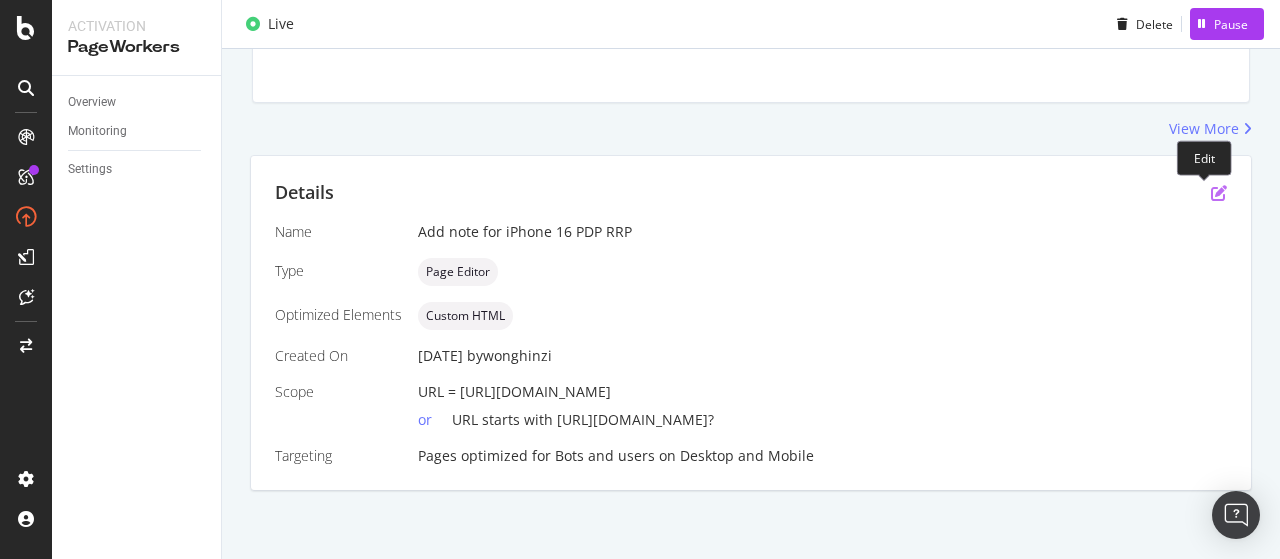 click at bounding box center [1219, 193] 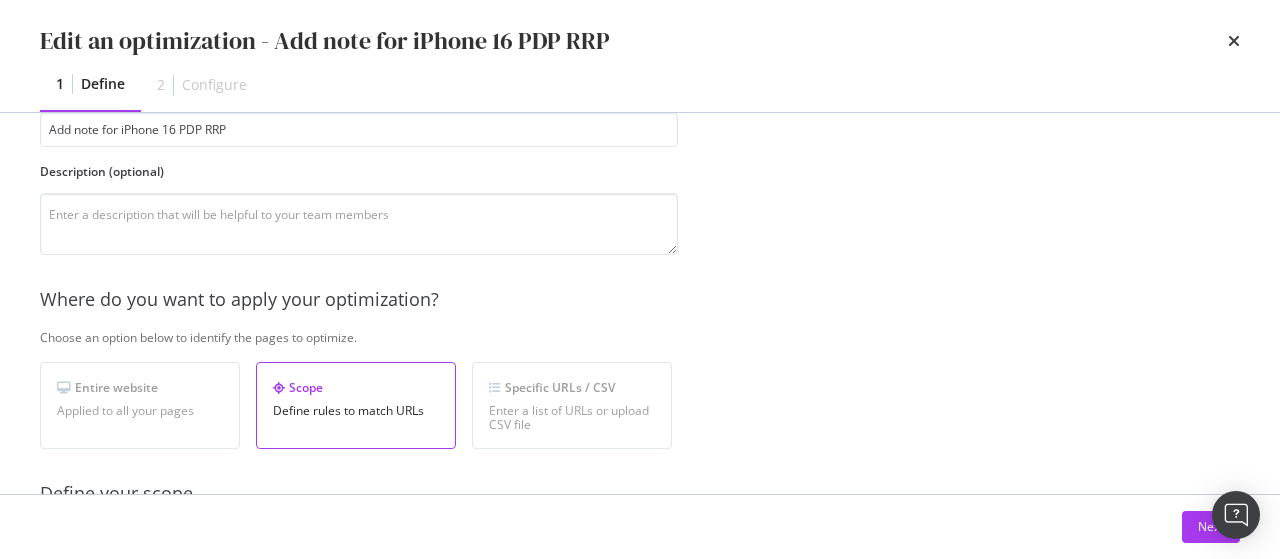 scroll, scrollTop: 143, scrollLeft: 0, axis: vertical 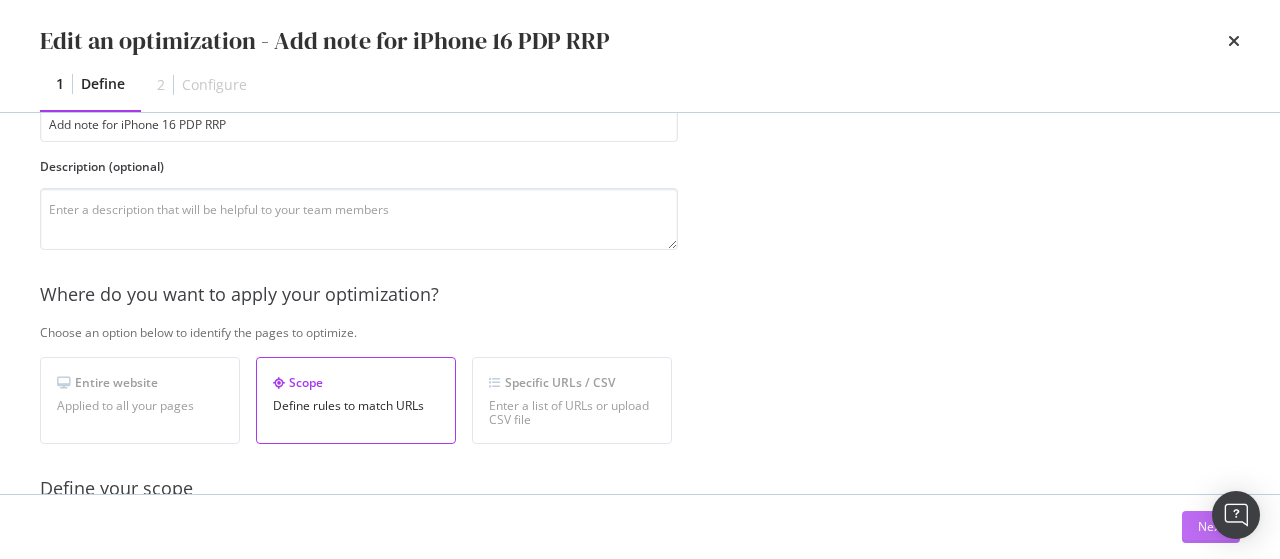 click on "Next" at bounding box center [1211, 527] 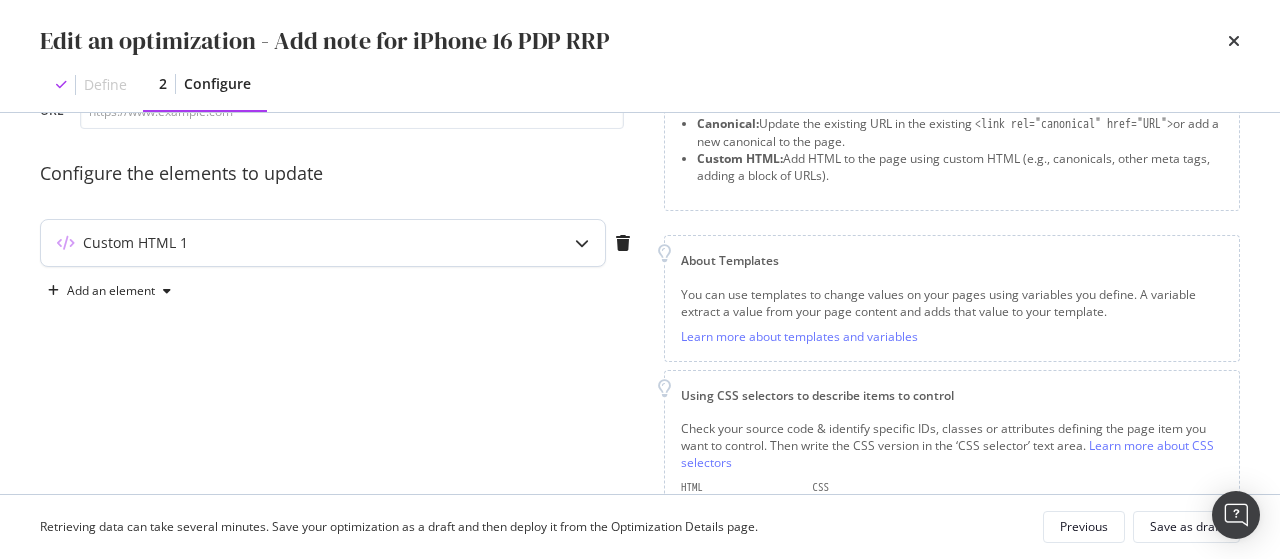 click on "Custom HTML 1" at bounding box center (283, 243) 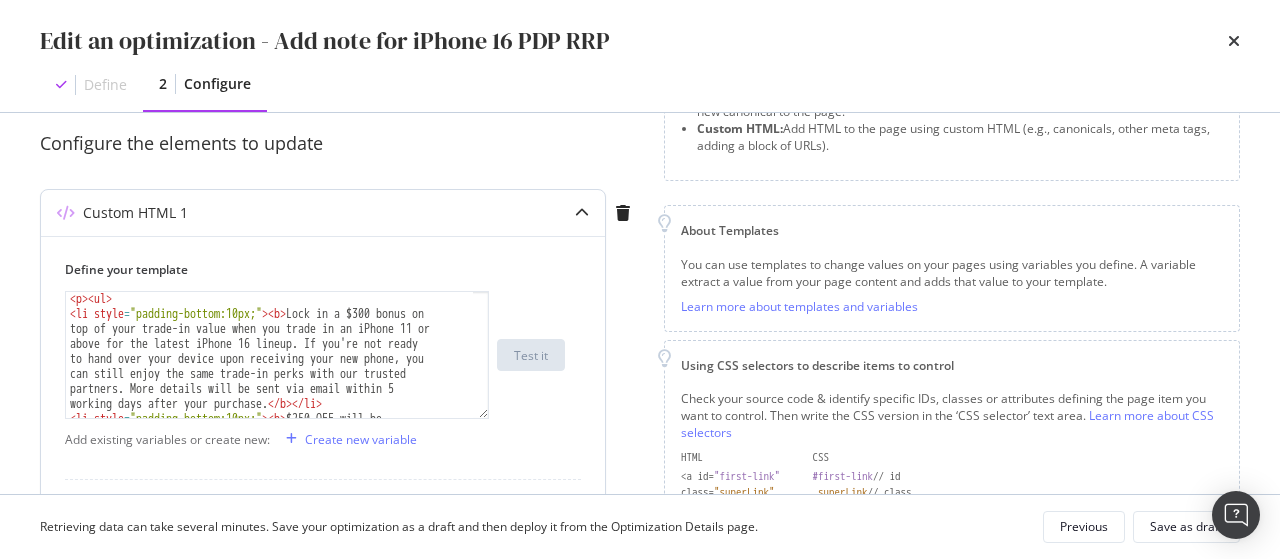 scroll, scrollTop: 172, scrollLeft: 0, axis: vertical 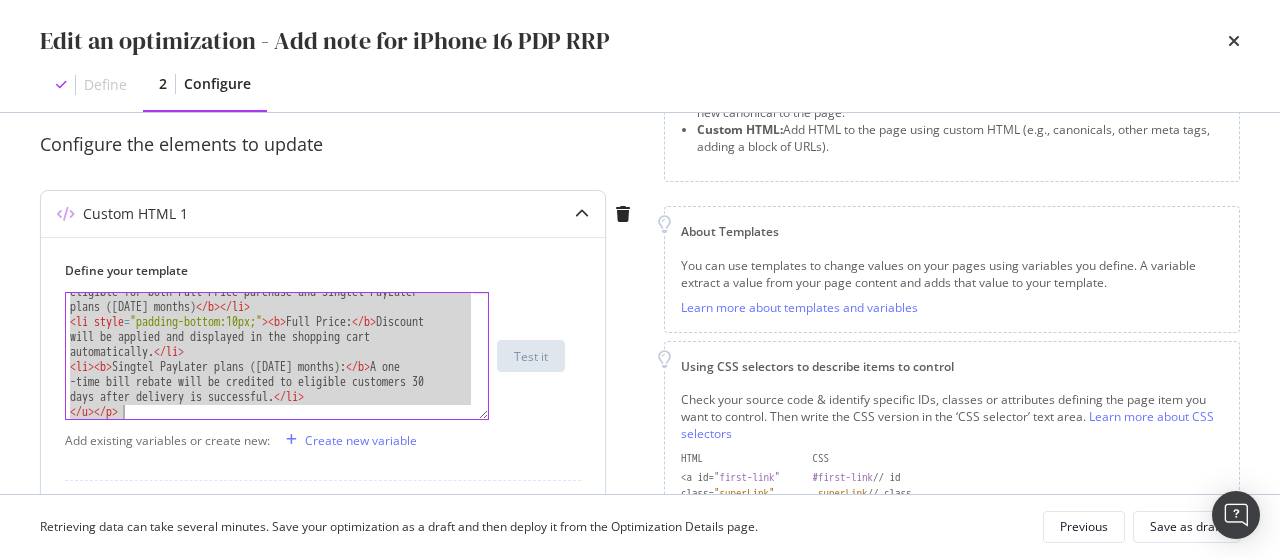 drag, startPoint x: 72, startPoint y: 303, endPoint x: 184, endPoint y: 445, distance: 180.85353 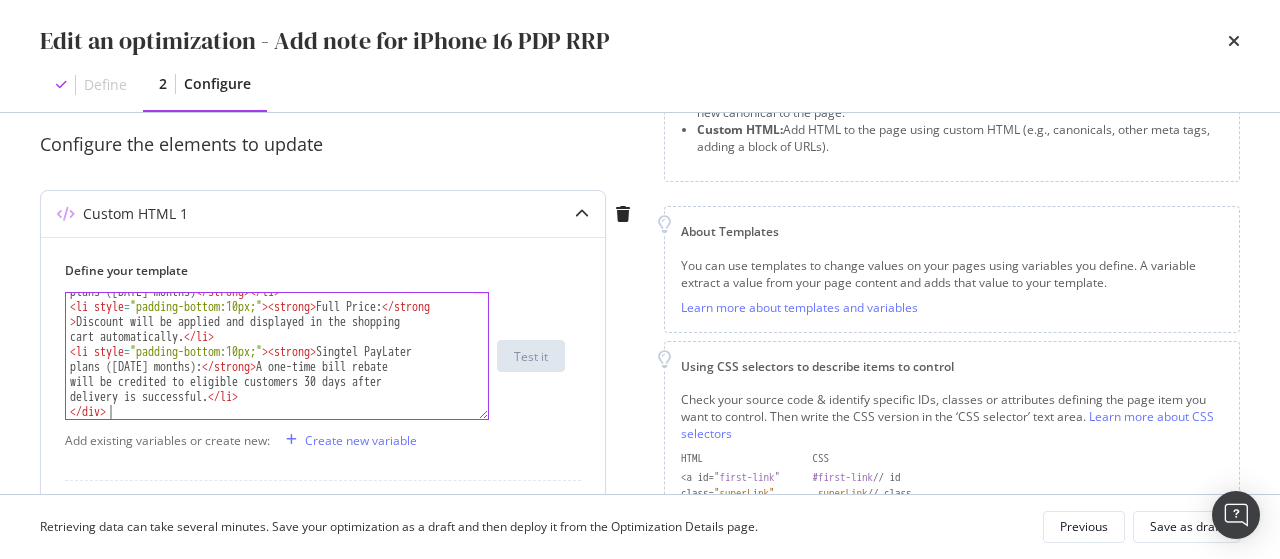 scroll, scrollTop: 278, scrollLeft: 0, axis: vertical 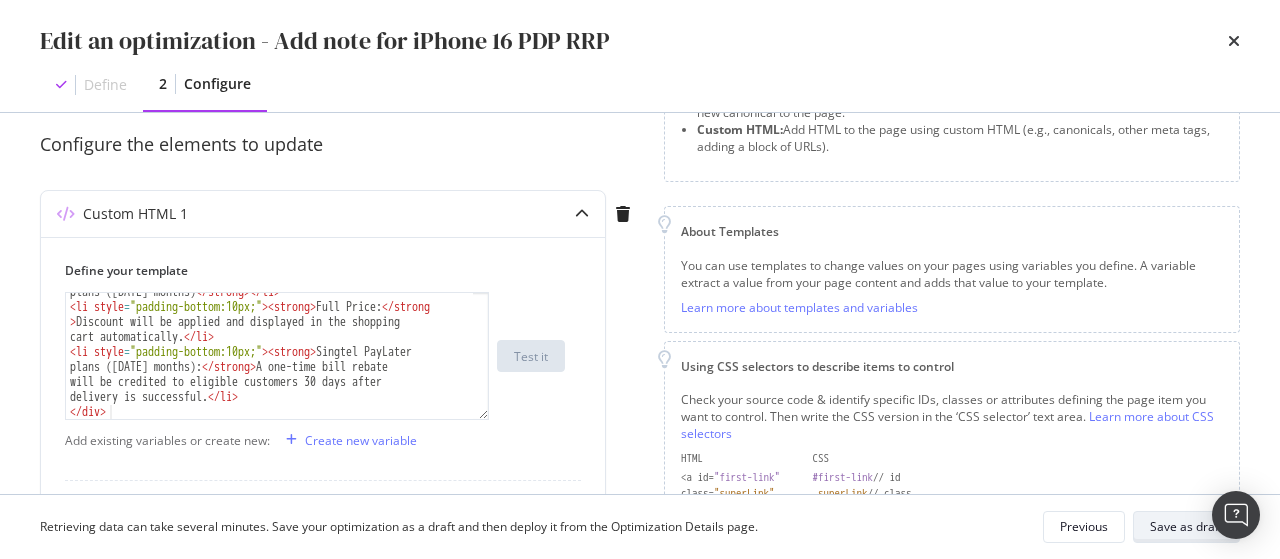 click on "Save as draft" at bounding box center [1186, 526] 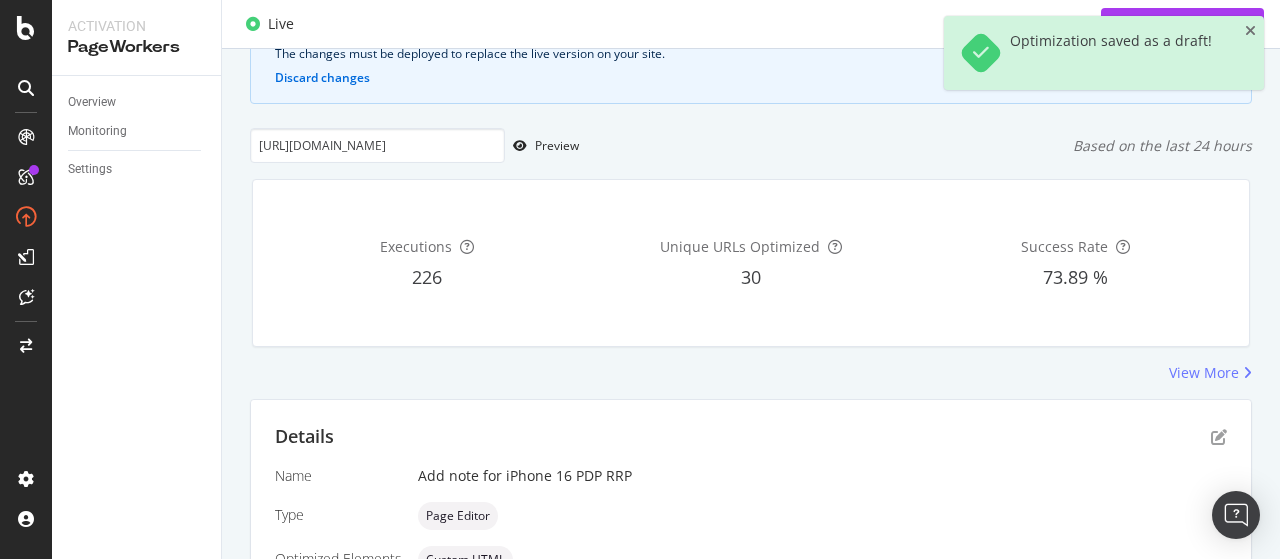 scroll, scrollTop: 142, scrollLeft: 0, axis: vertical 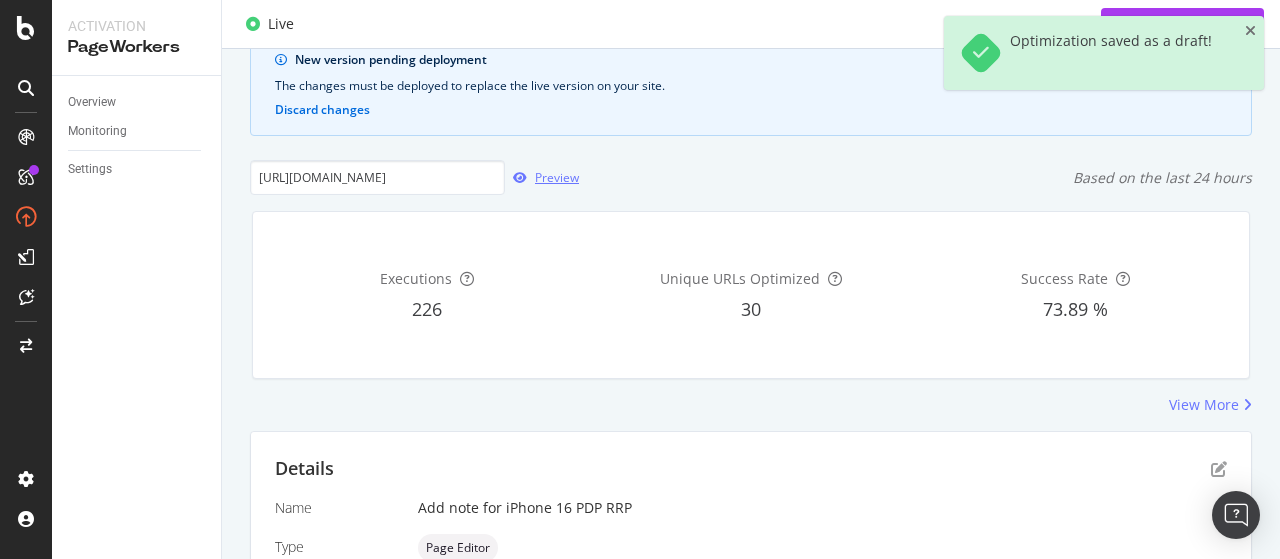 click on "Preview" at bounding box center [542, 178] 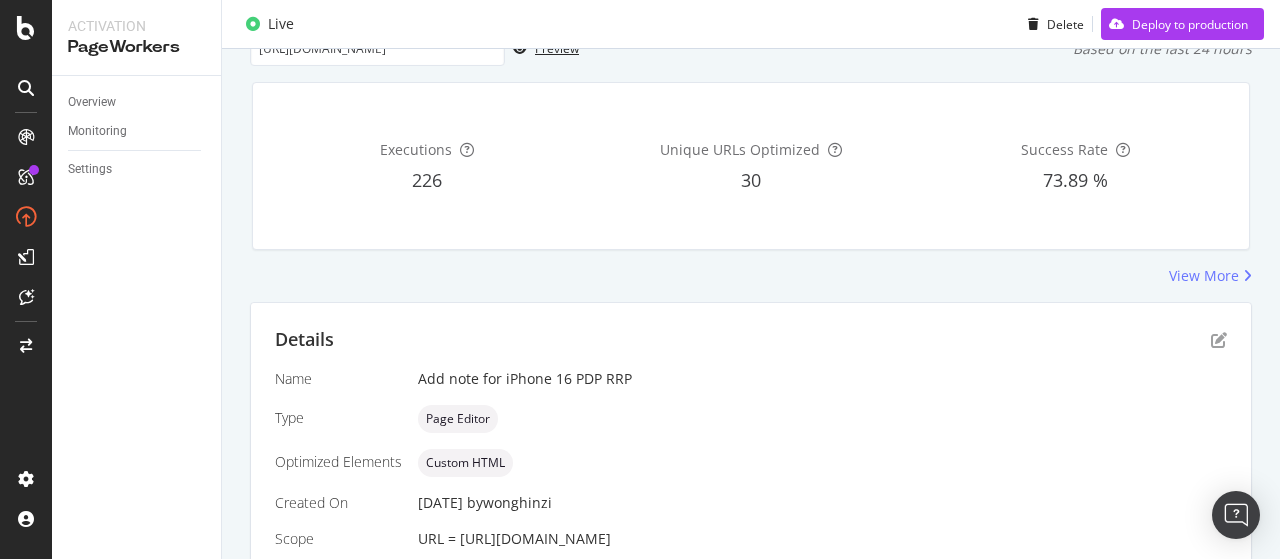 scroll, scrollTop: 272, scrollLeft: 0, axis: vertical 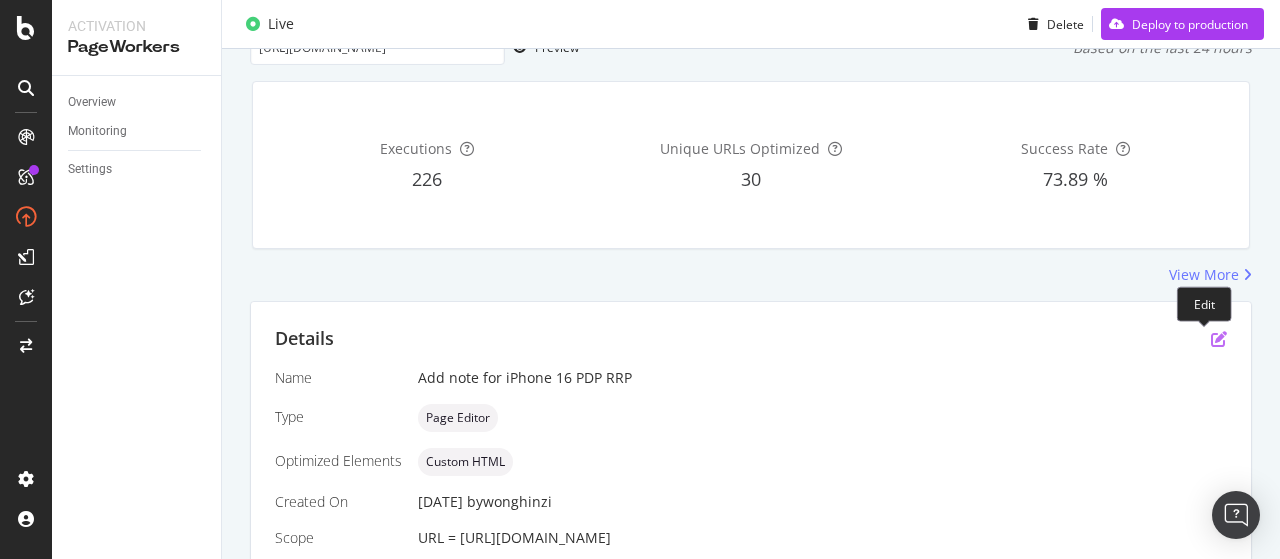 click at bounding box center [1219, 339] 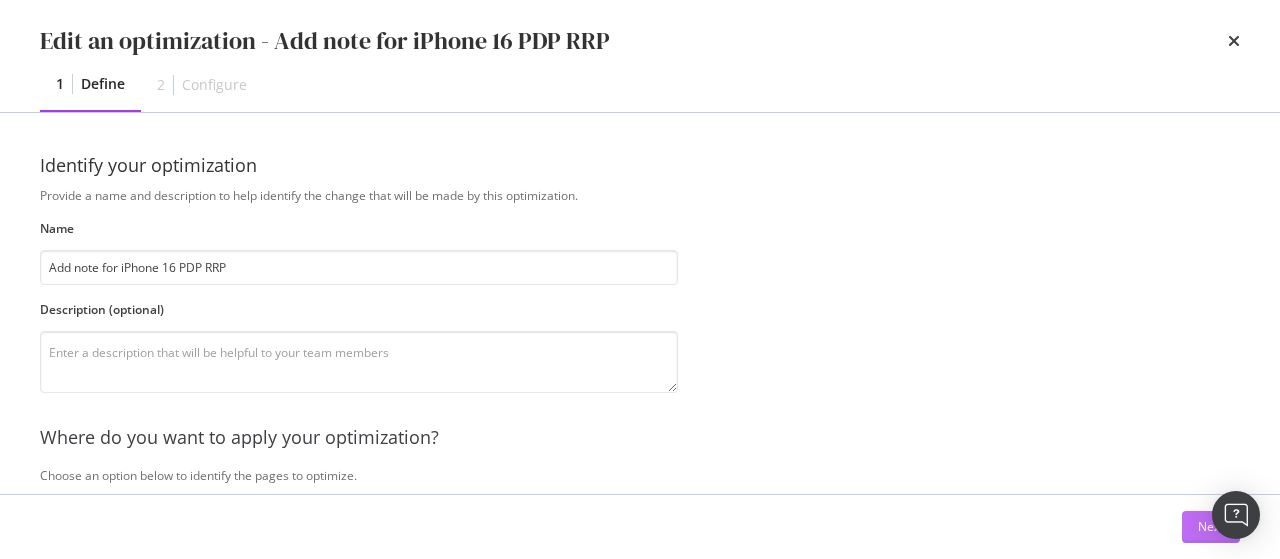 click on "Next" at bounding box center (1211, 527) 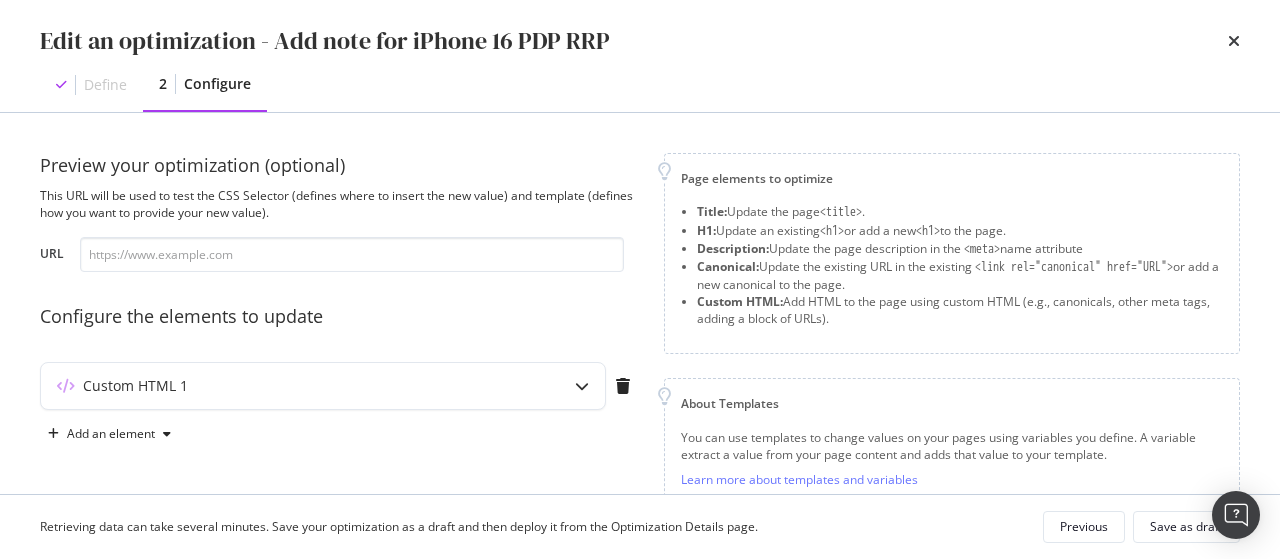 scroll, scrollTop: 166, scrollLeft: 0, axis: vertical 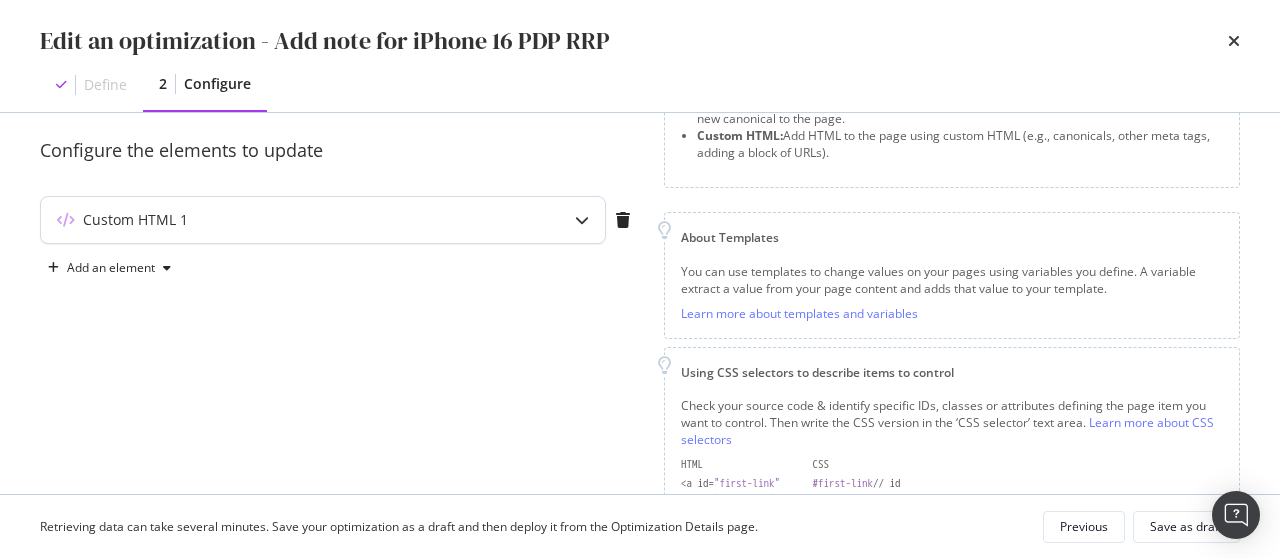 click on "Custom HTML 1" at bounding box center [323, 220] 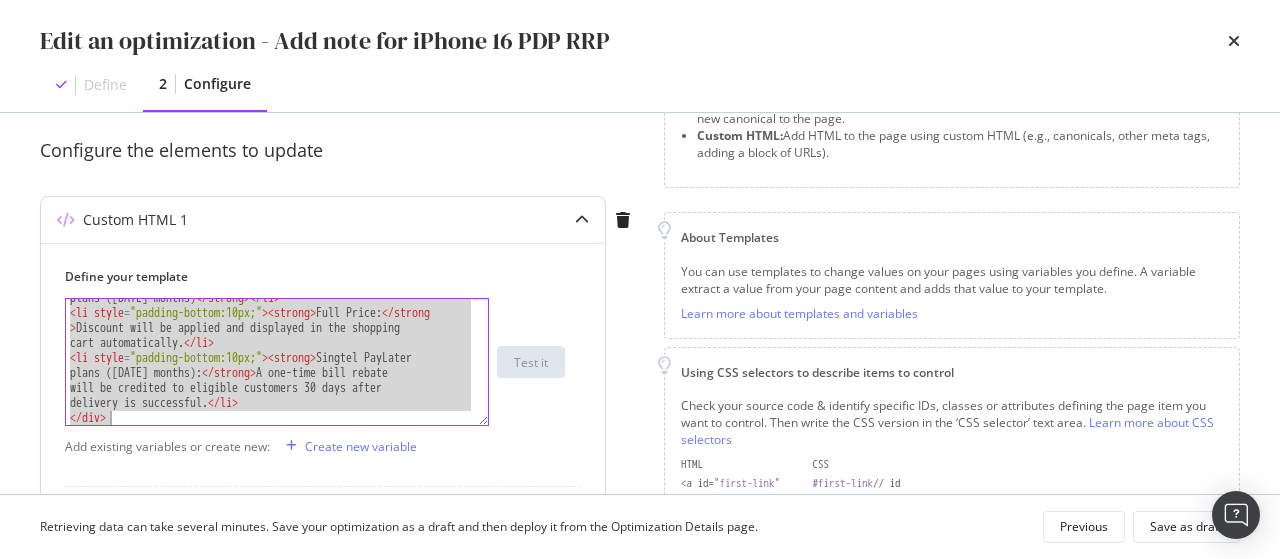 drag, startPoint x: 66, startPoint y: 301, endPoint x: 258, endPoint y: 490, distance: 269.41605 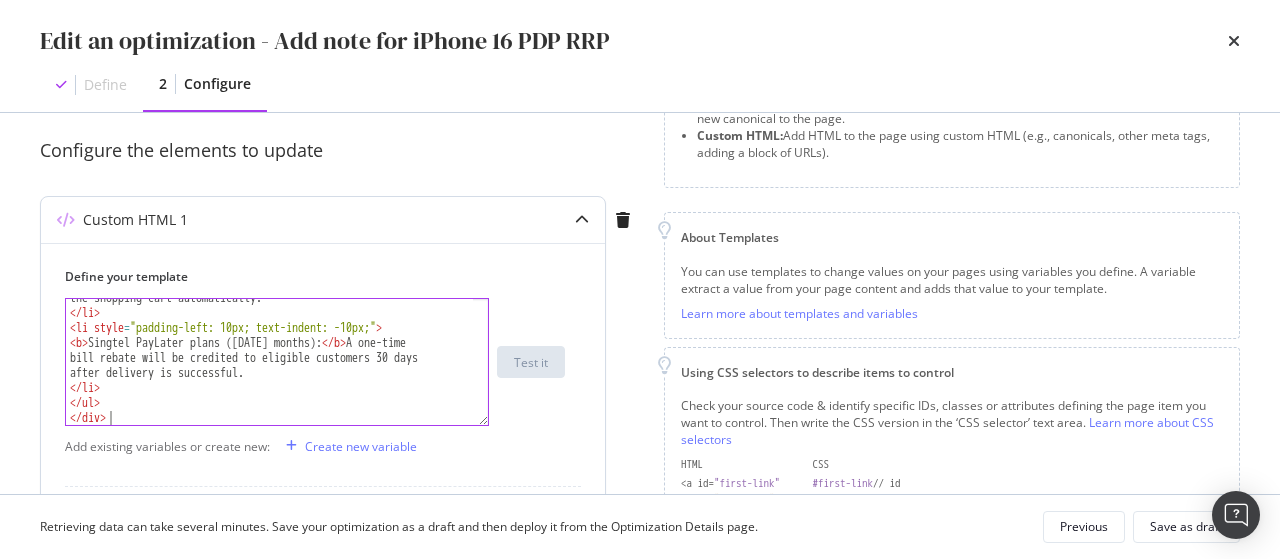 scroll, scrollTop: 578, scrollLeft: 0, axis: vertical 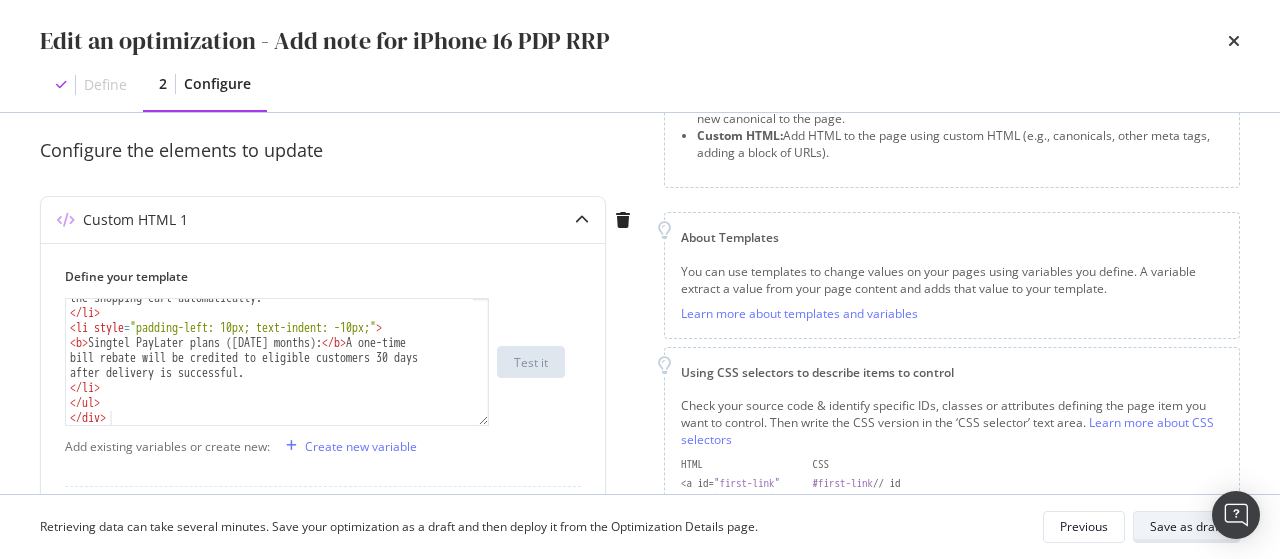 click on "Save as draft" at bounding box center [1186, 526] 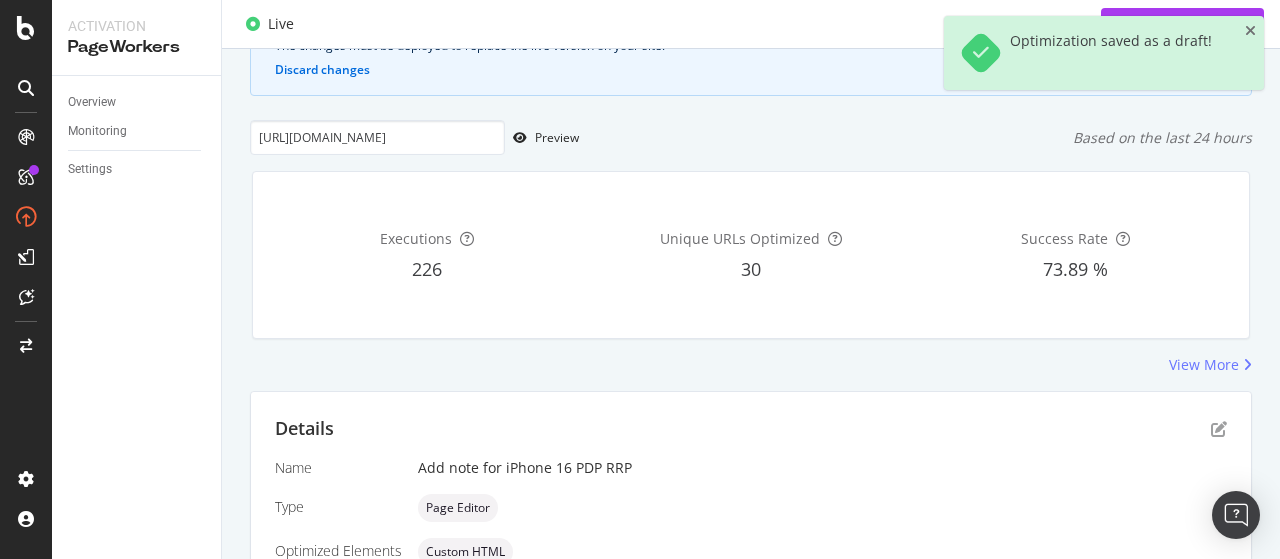 scroll, scrollTop: 178, scrollLeft: 0, axis: vertical 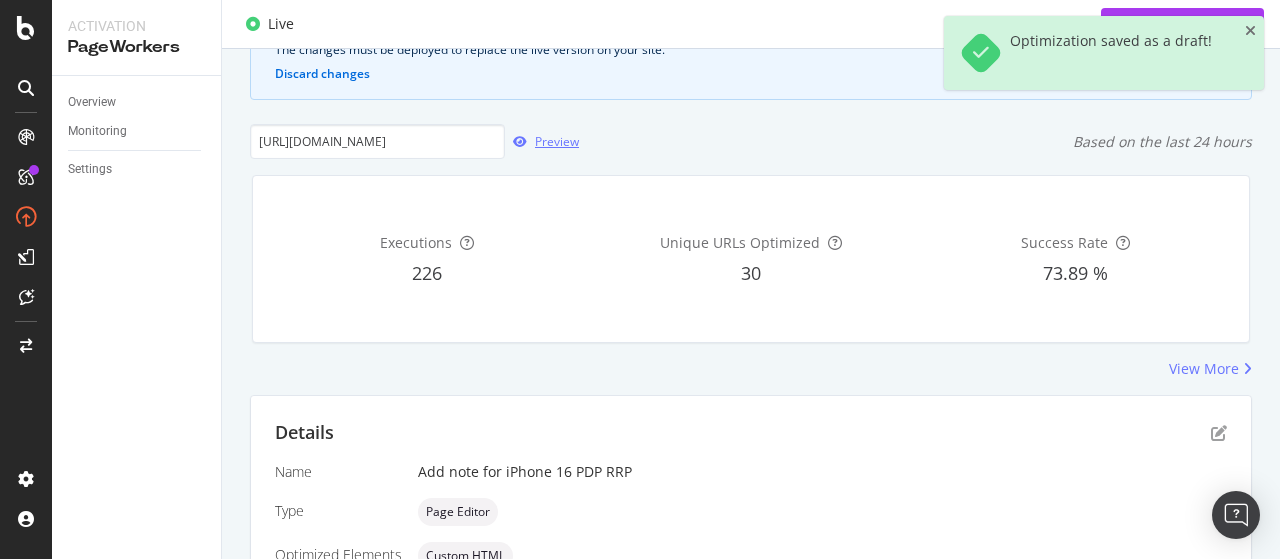 click on "Preview" at bounding box center (557, 141) 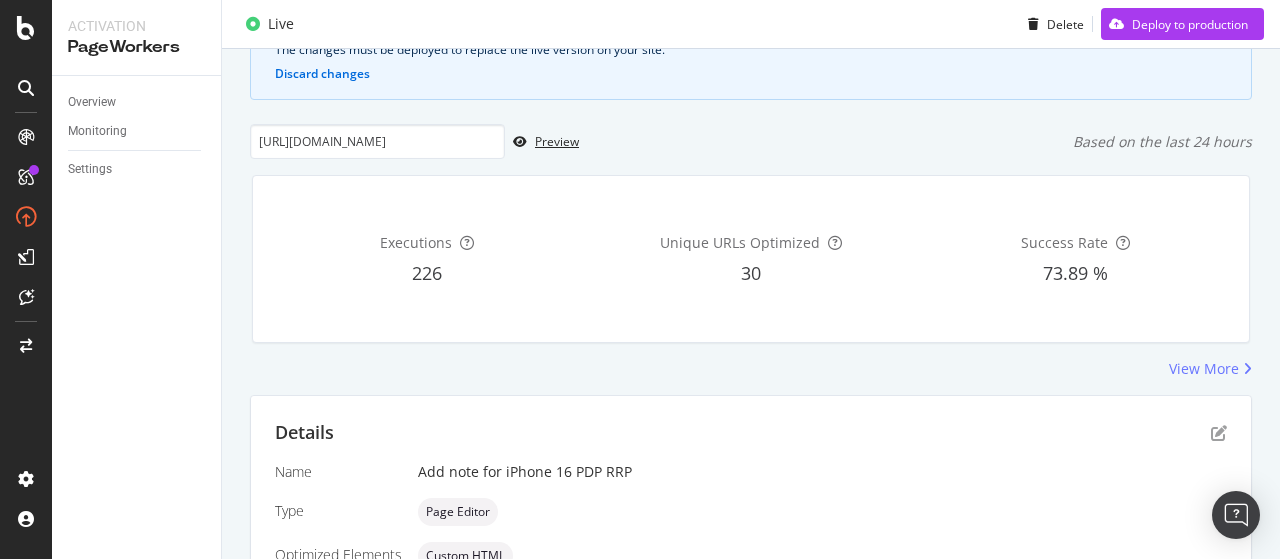 scroll, scrollTop: 418, scrollLeft: 0, axis: vertical 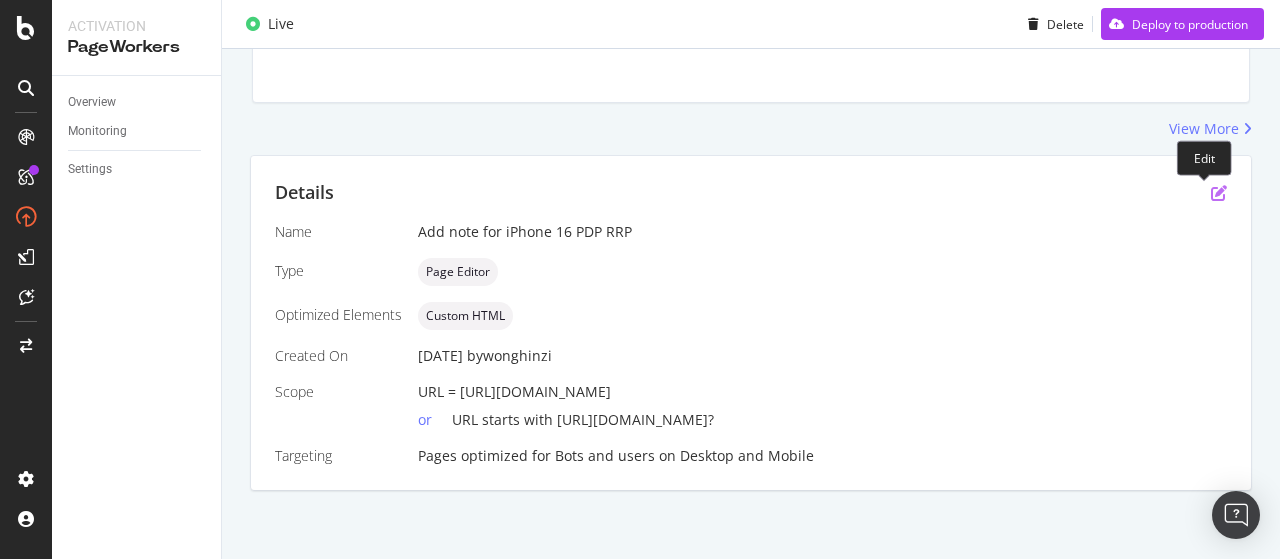 click at bounding box center [1219, 193] 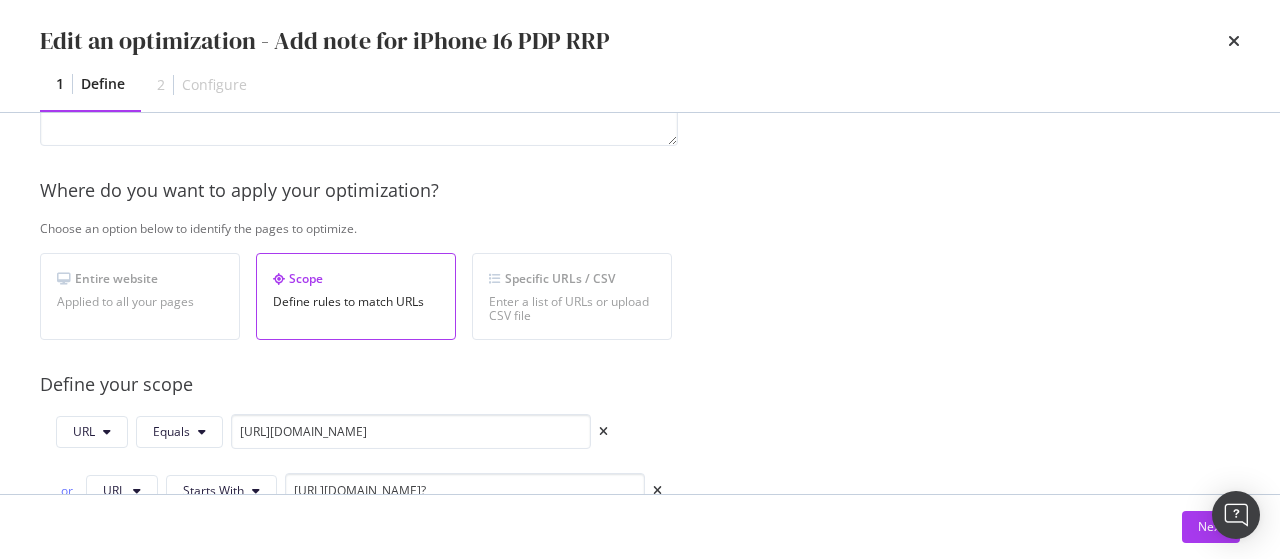 scroll, scrollTop: 248, scrollLeft: 0, axis: vertical 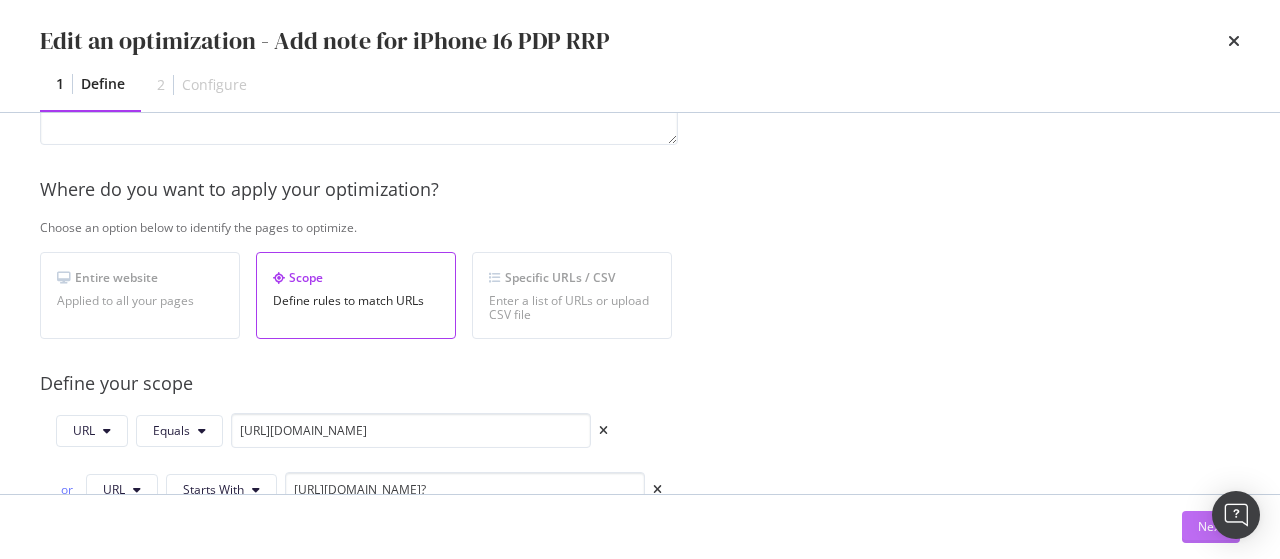 click on "Next" at bounding box center [1211, 527] 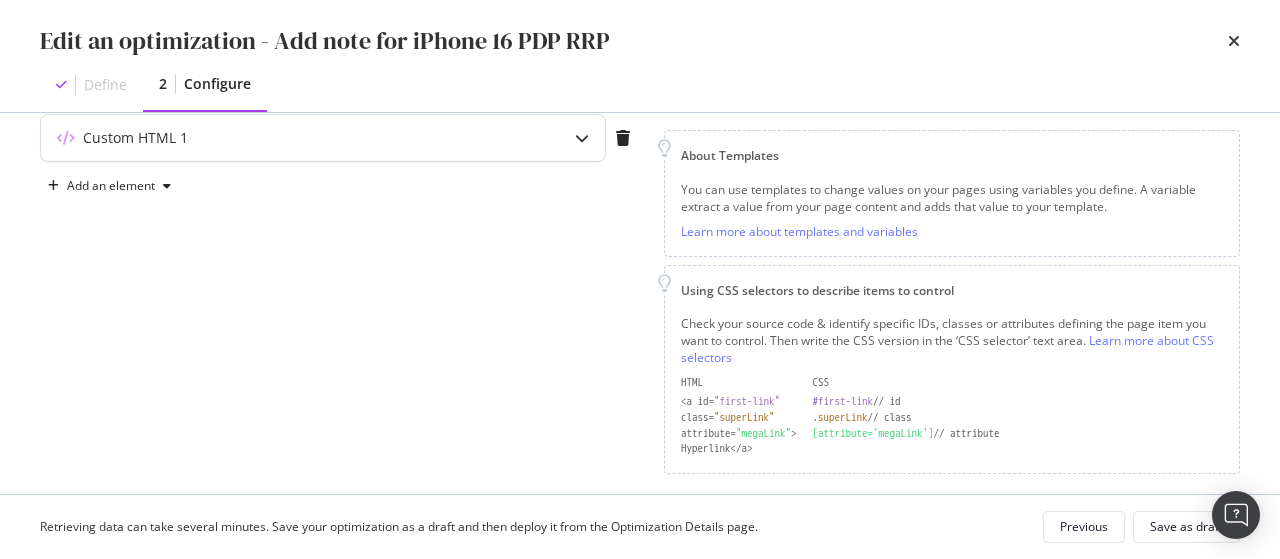 click on "Custom HTML 1" at bounding box center [283, 138] 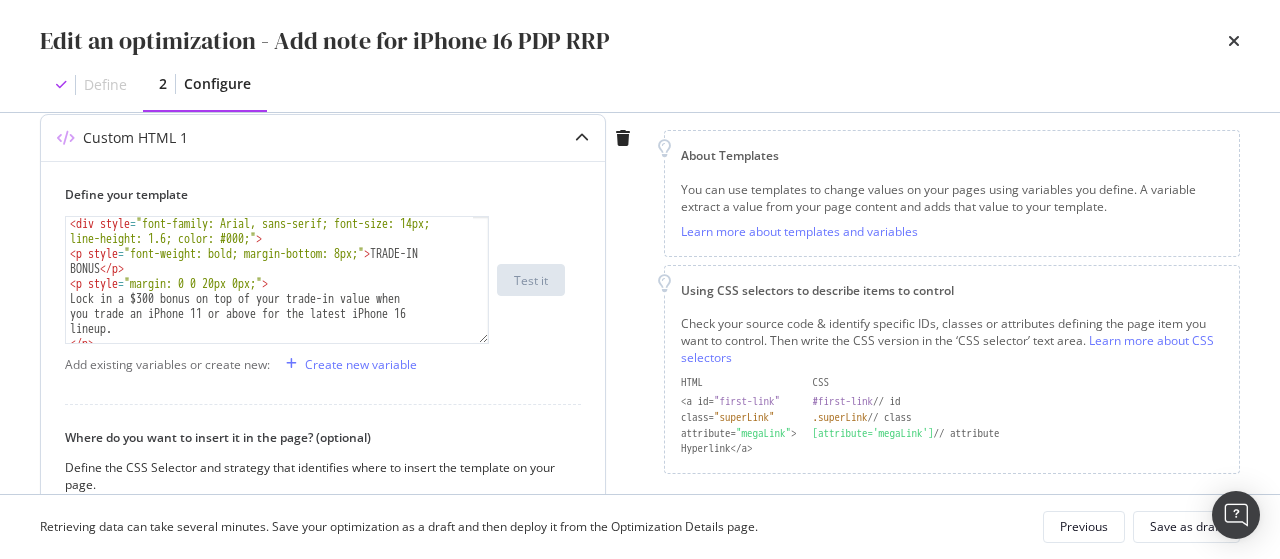 scroll, scrollTop: 209, scrollLeft: 0, axis: vertical 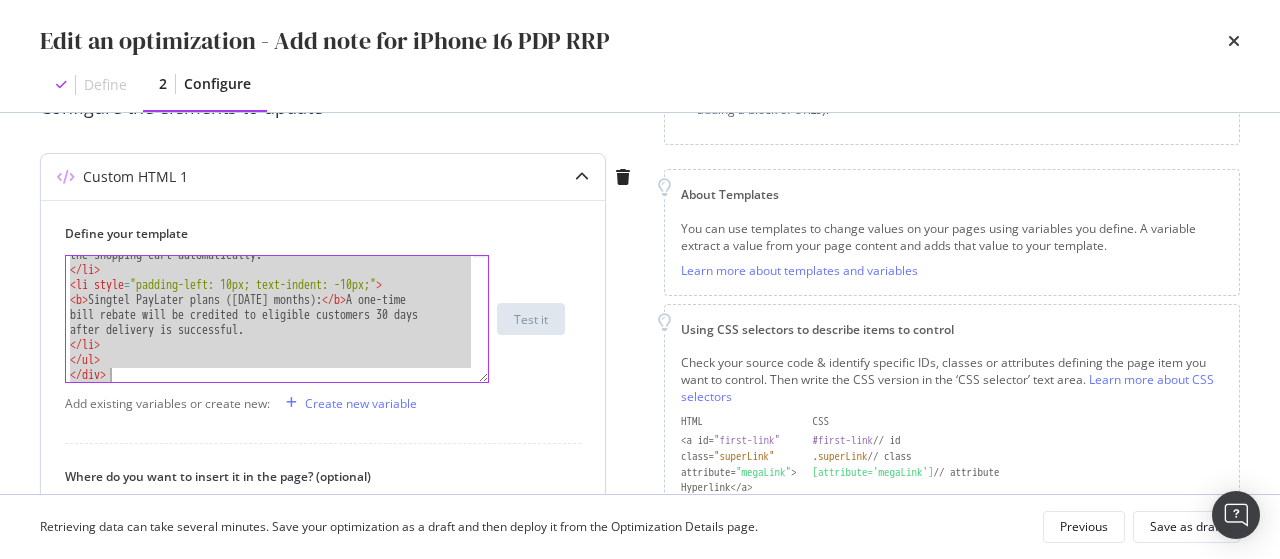 drag, startPoint x: 68, startPoint y: 261, endPoint x: 158, endPoint y: 455, distance: 213.85977 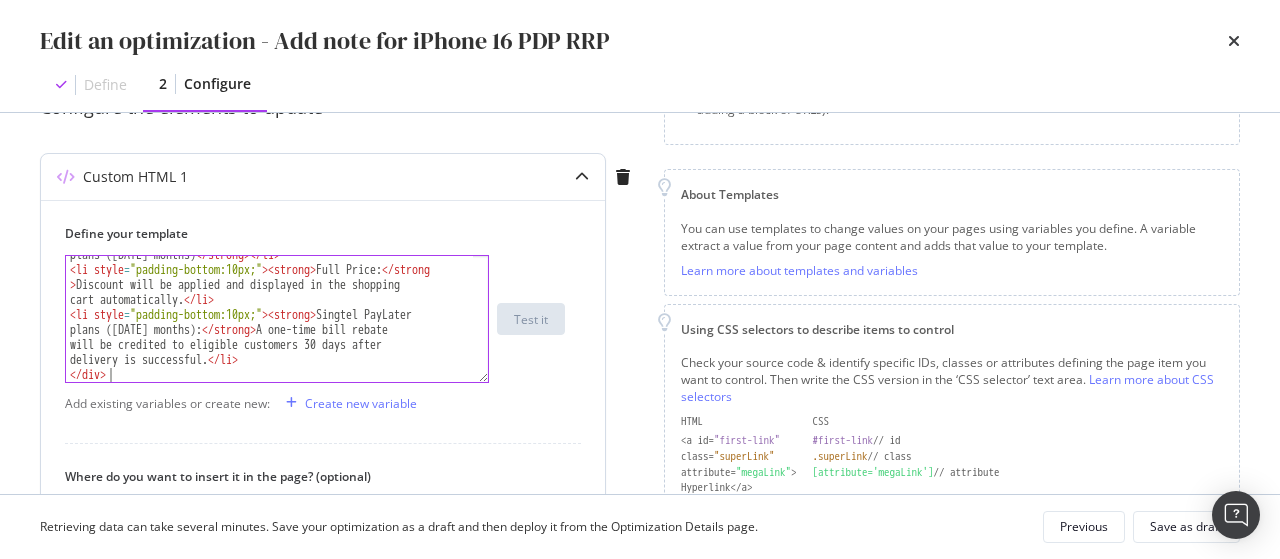 scroll, scrollTop: 278, scrollLeft: 0, axis: vertical 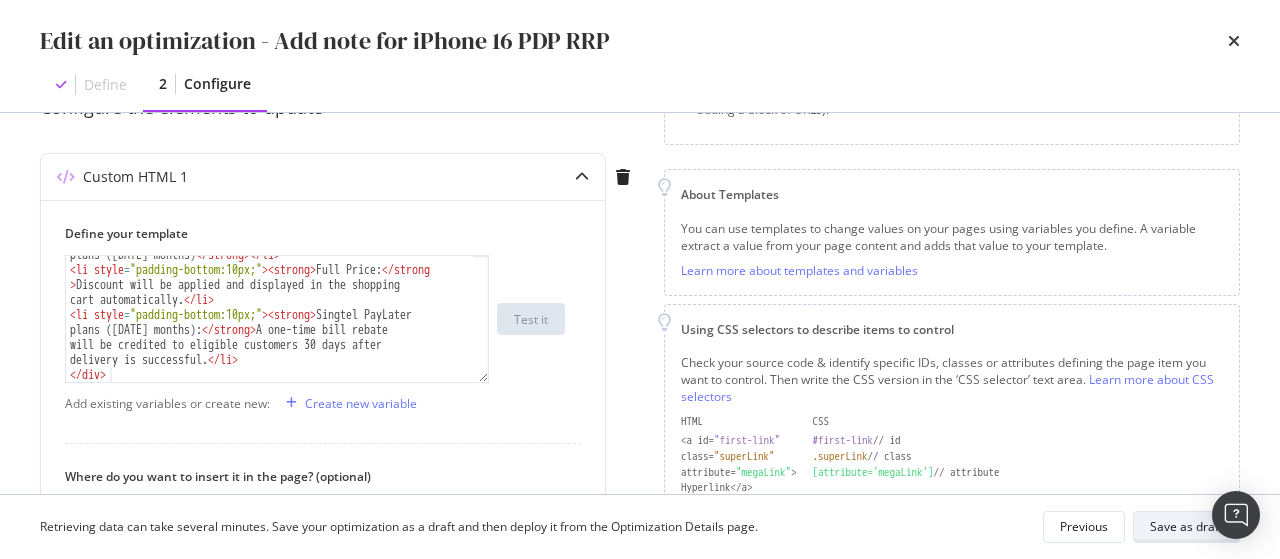 click on "Save as draft" at bounding box center [1186, 526] 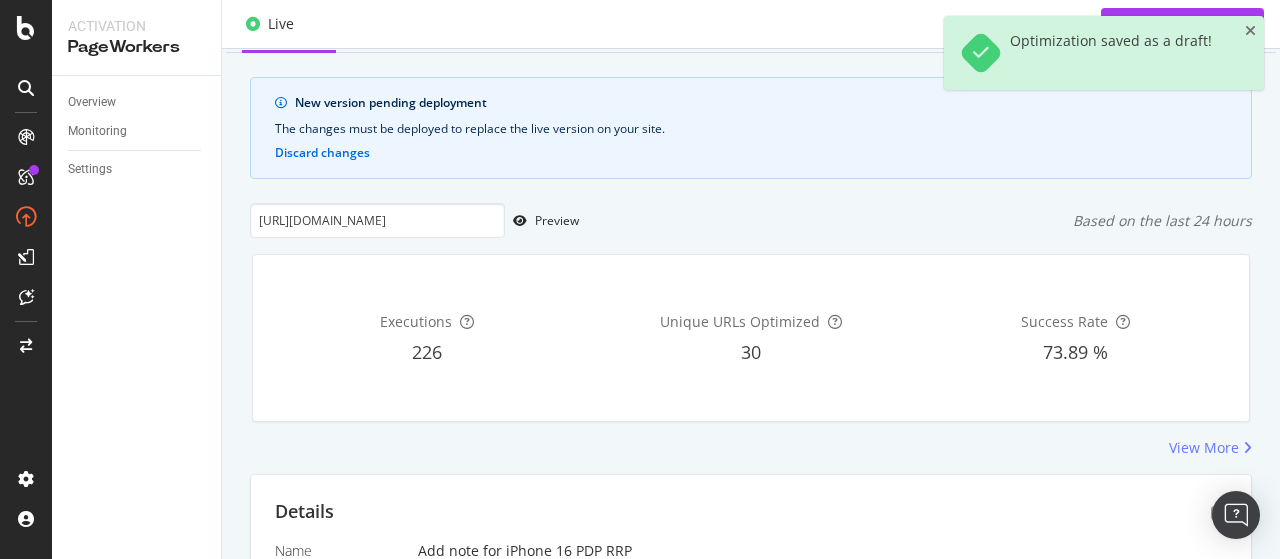 scroll, scrollTop: 96, scrollLeft: 0, axis: vertical 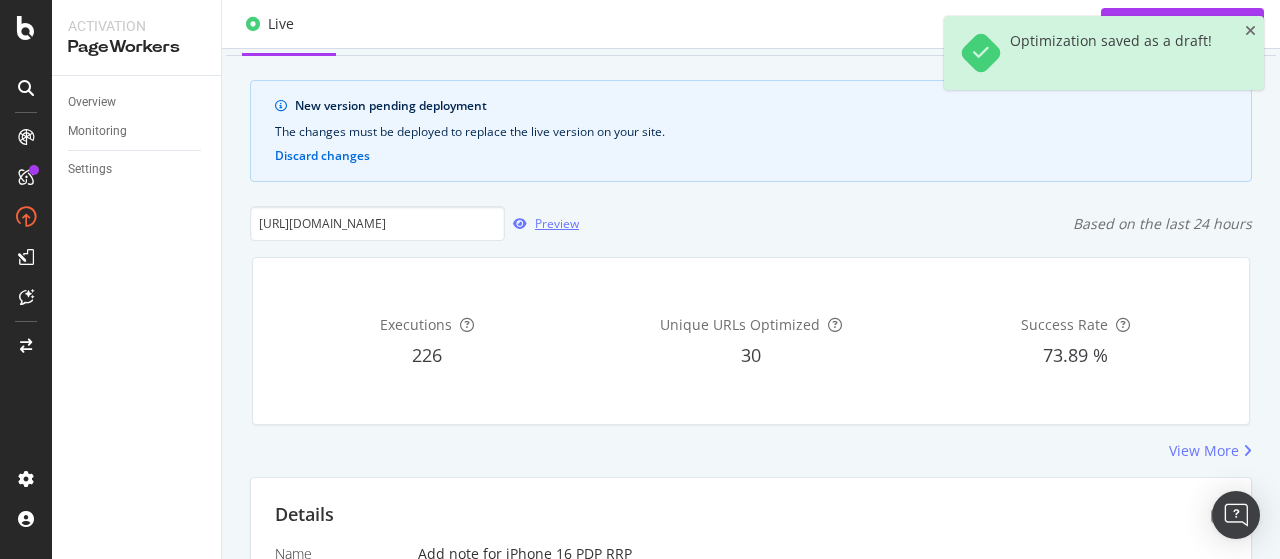 click on "Preview" at bounding box center [542, 224] 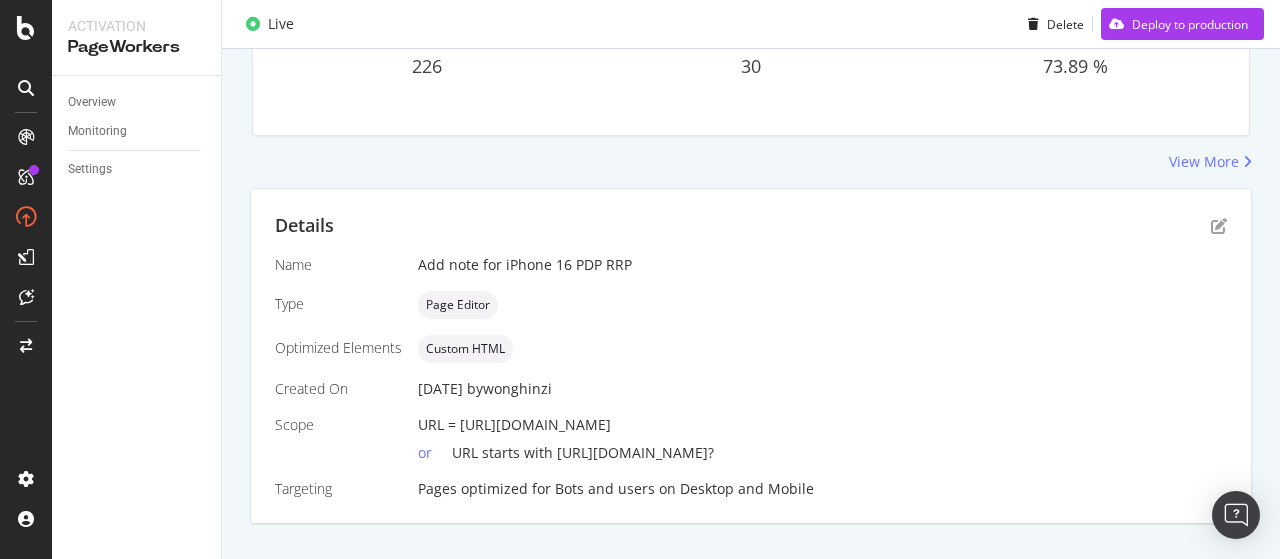 scroll, scrollTop: 386, scrollLeft: 0, axis: vertical 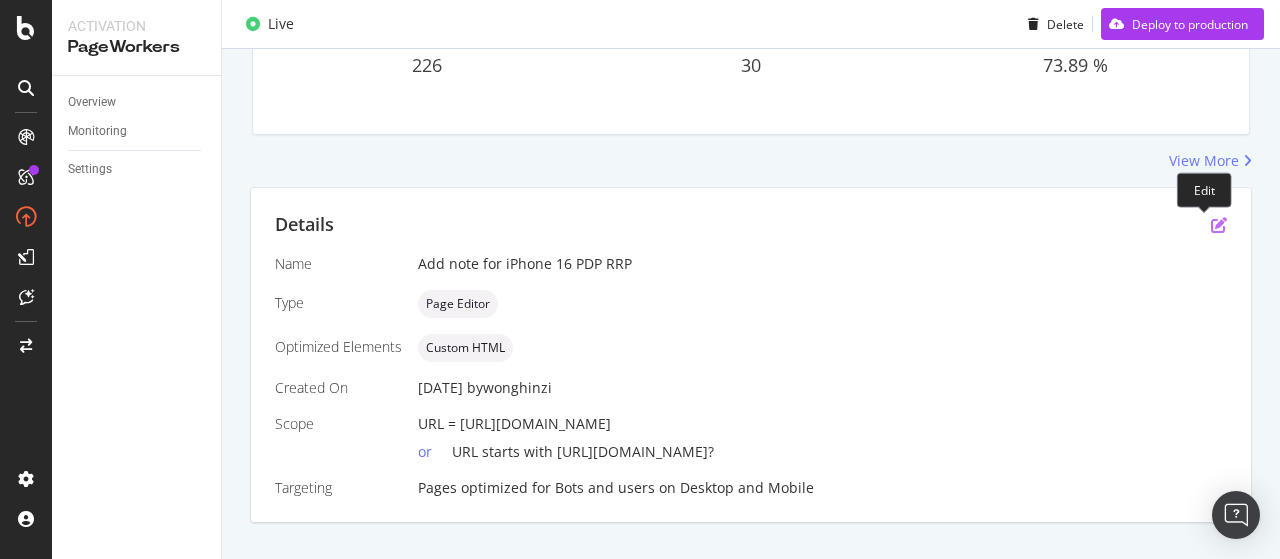 click at bounding box center [1219, 225] 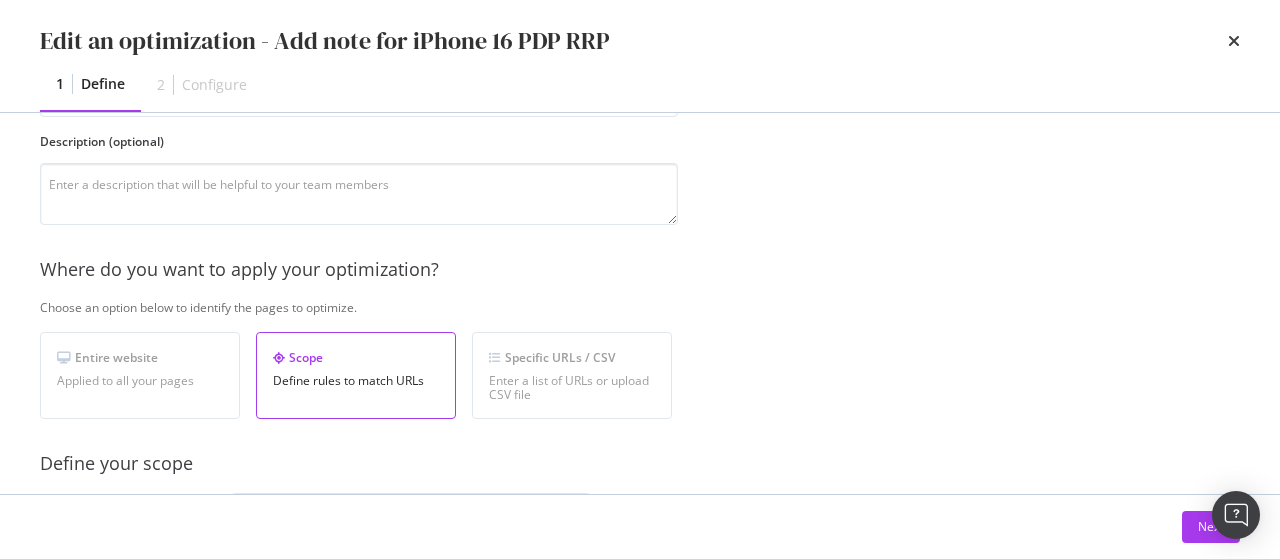 scroll, scrollTop: 171, scrollLeft: 0, axis: vertical 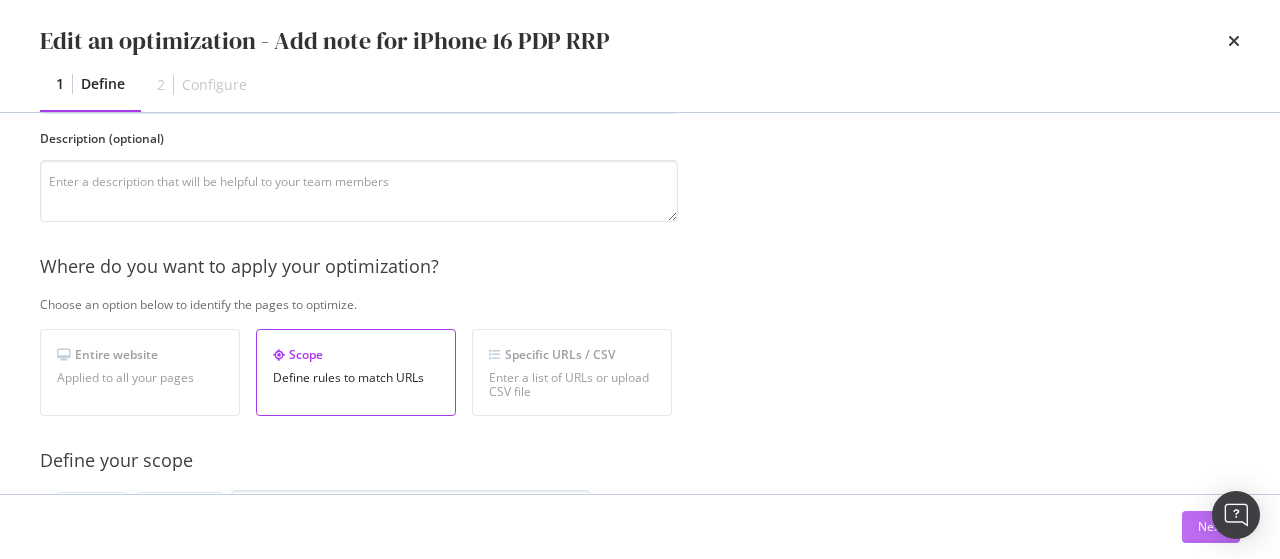 click on "Next" at bounding box center (1211, 527) 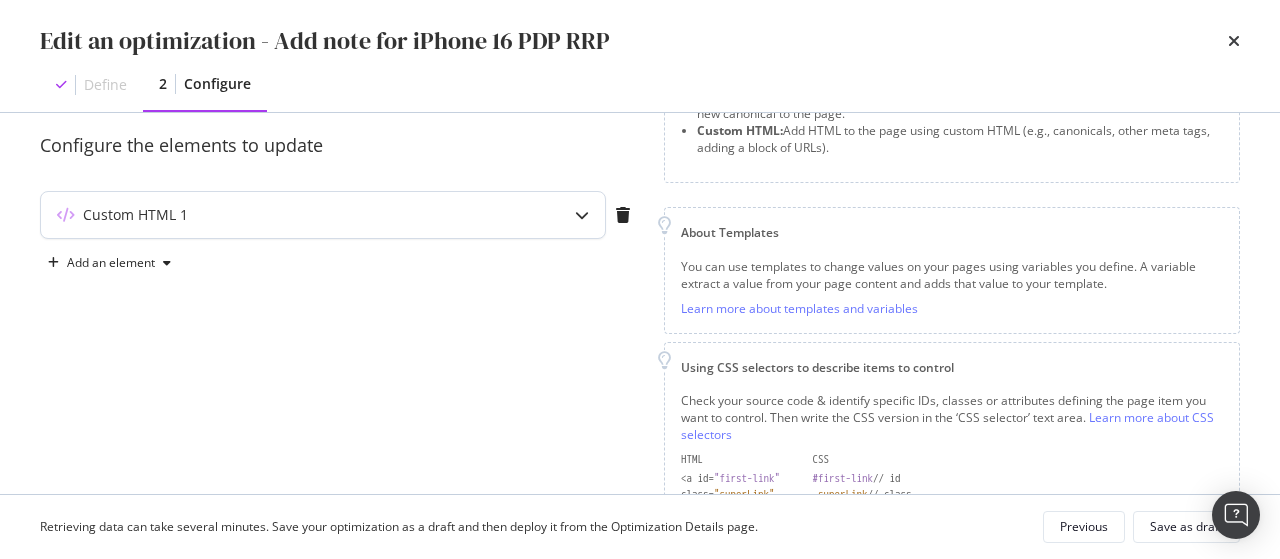 click on "Custom HTML 1" at bounding box center (283, 215) 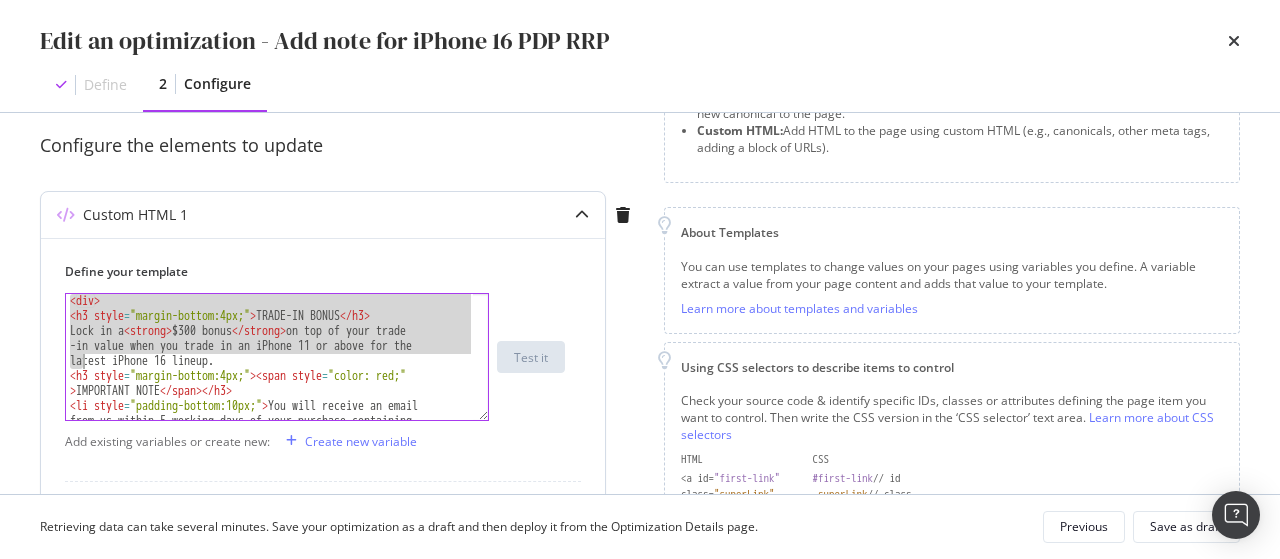 scroll, scrollTop: 278, scrollLeft: 0, axis: vertical 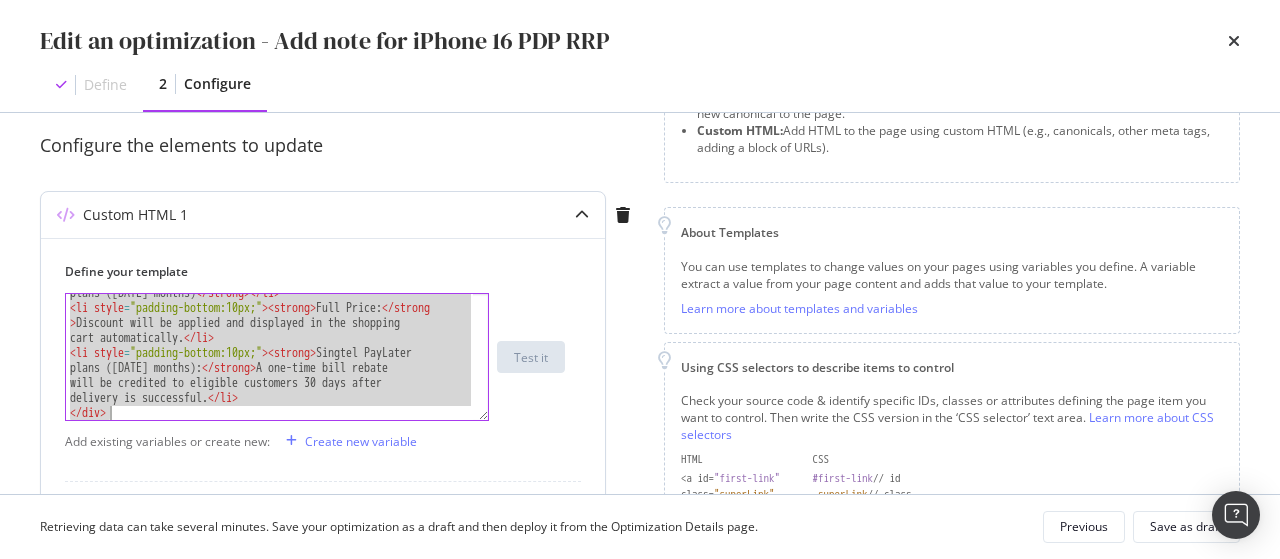 drag, startPoint x: 70, startPoint y: 300, endPoint x: 160, endPoint y: 487, distance: 207.53072 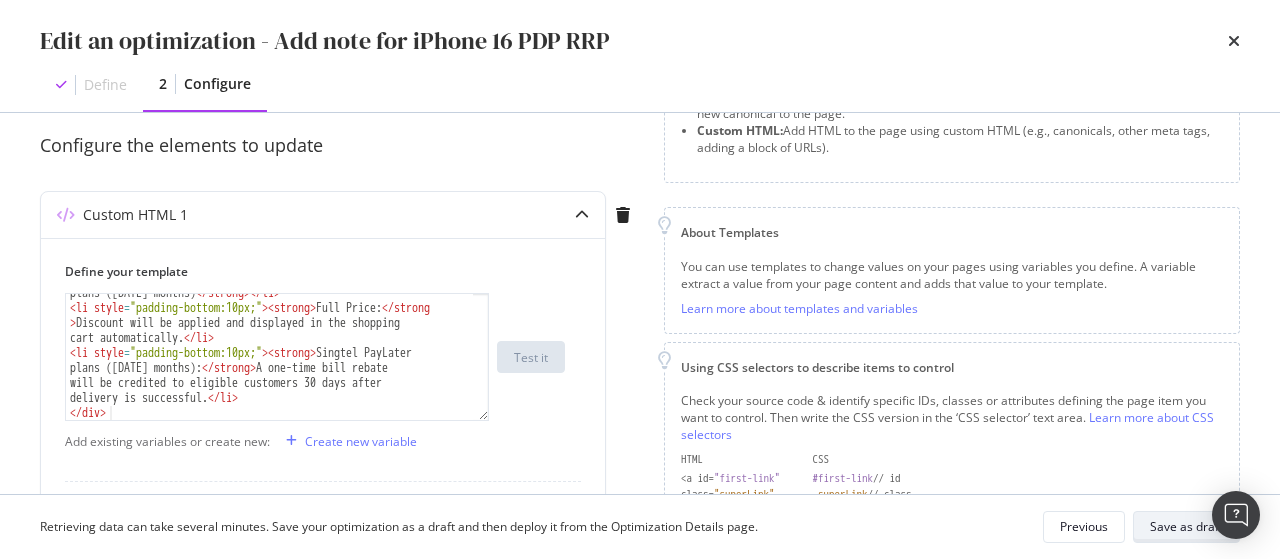 click on "Save as draft" at bounding box center (1186, 526) 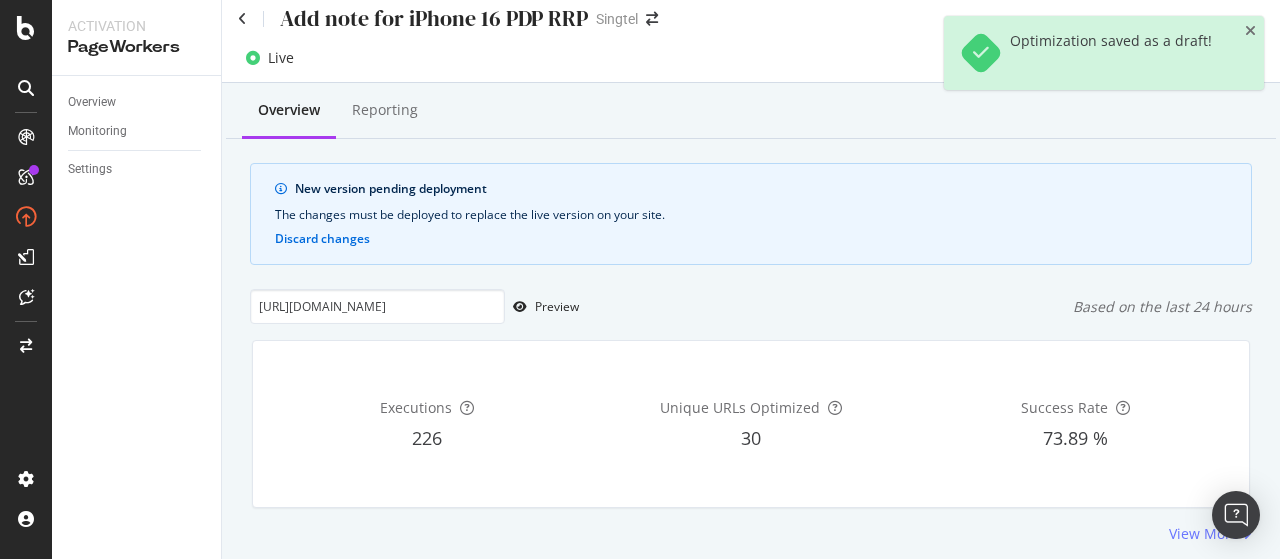 scroll, scrollTop: 0, scrollLeft: 0, axis: both 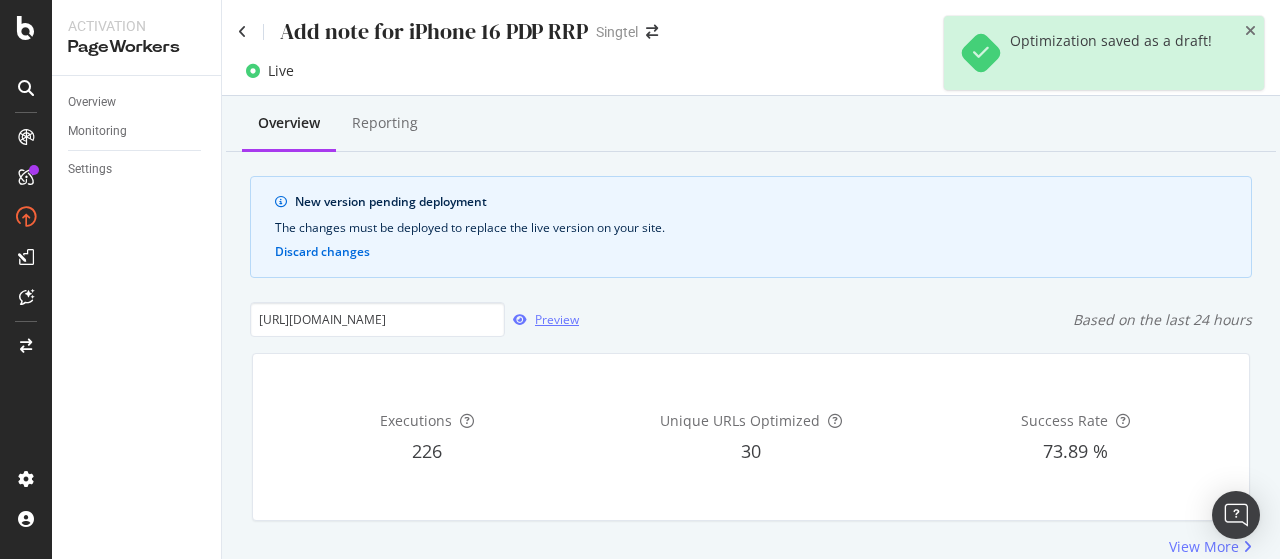 click on "Preview" at bounding box center [557, 319] 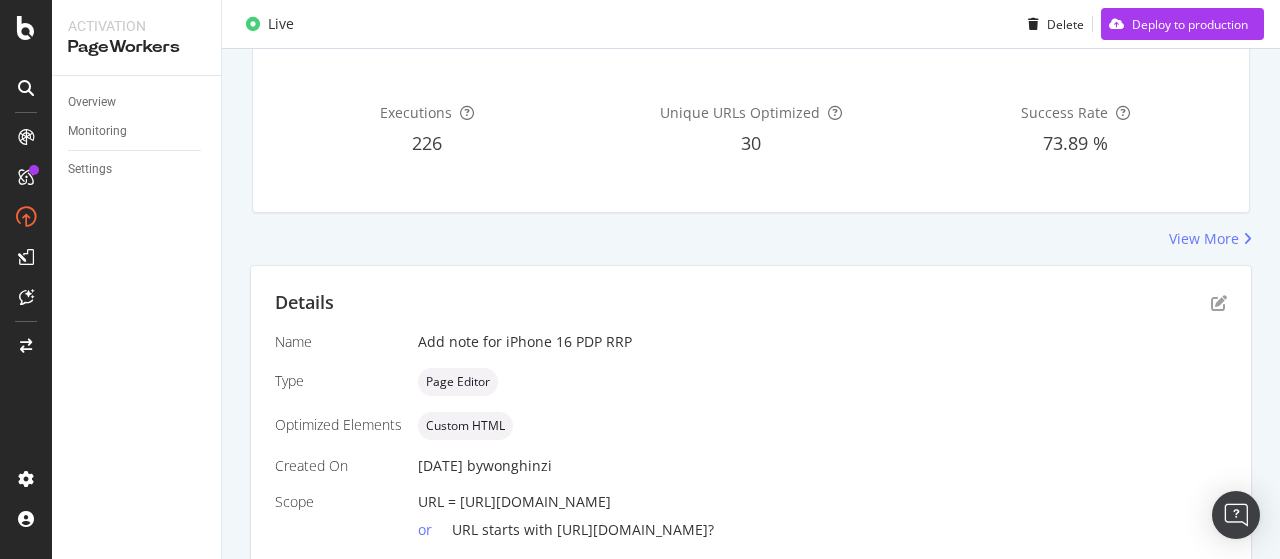 scroll, scrollTop: 309, scrollLeft: 0, axis: vertical 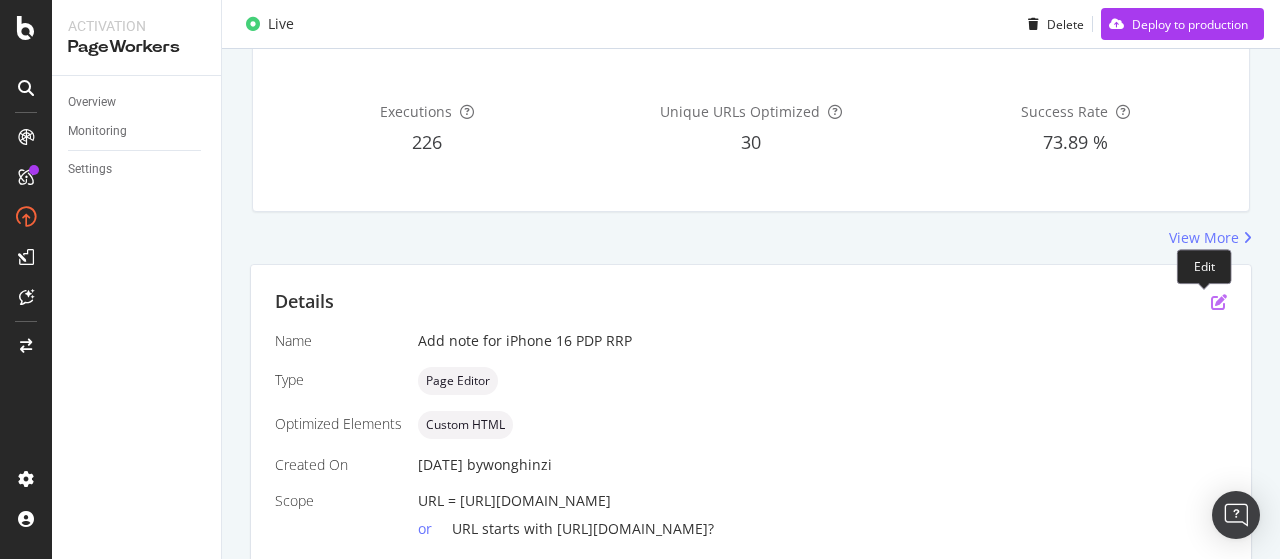 click at bounding box center (1219, 302) 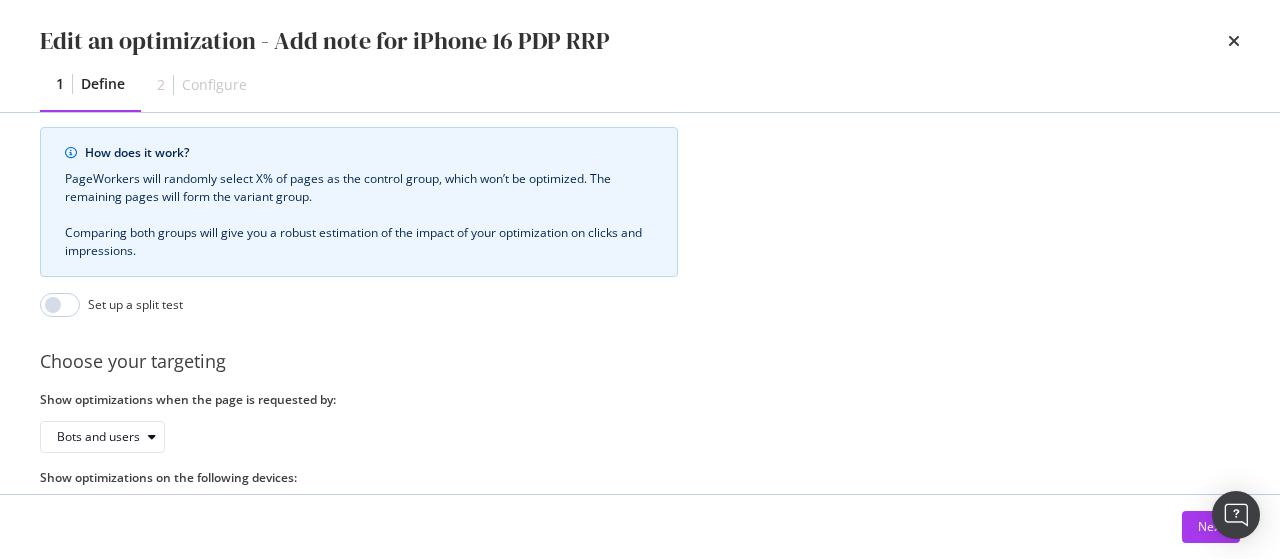 scroll, scrollTop: 800, scrollLeft: 0, axis: vertical 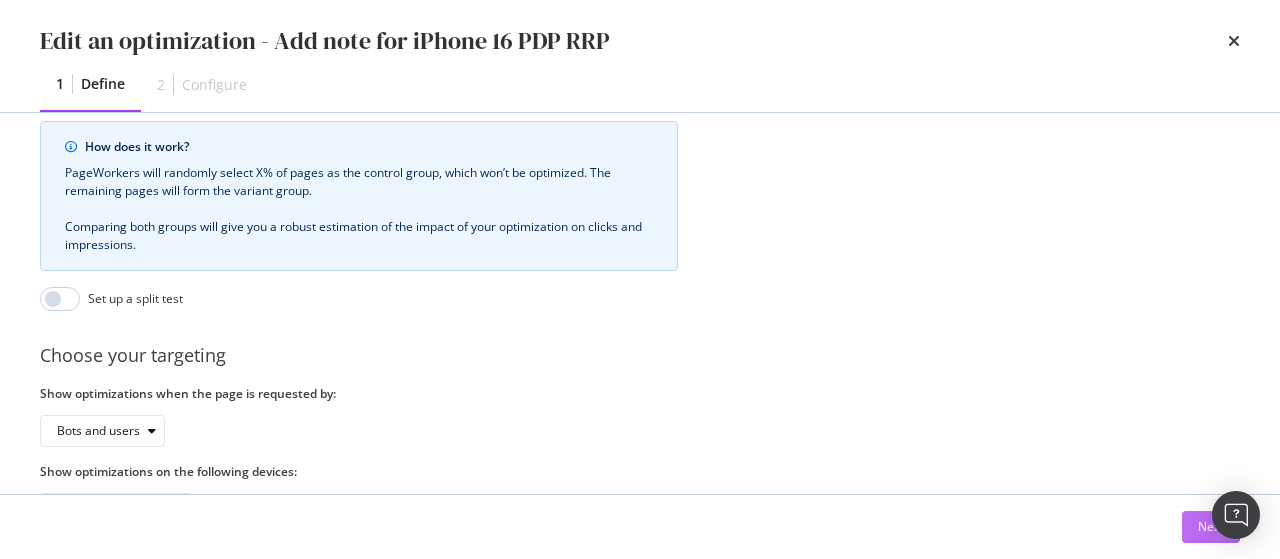 click on "Next" at bounding box center [1211, 527] 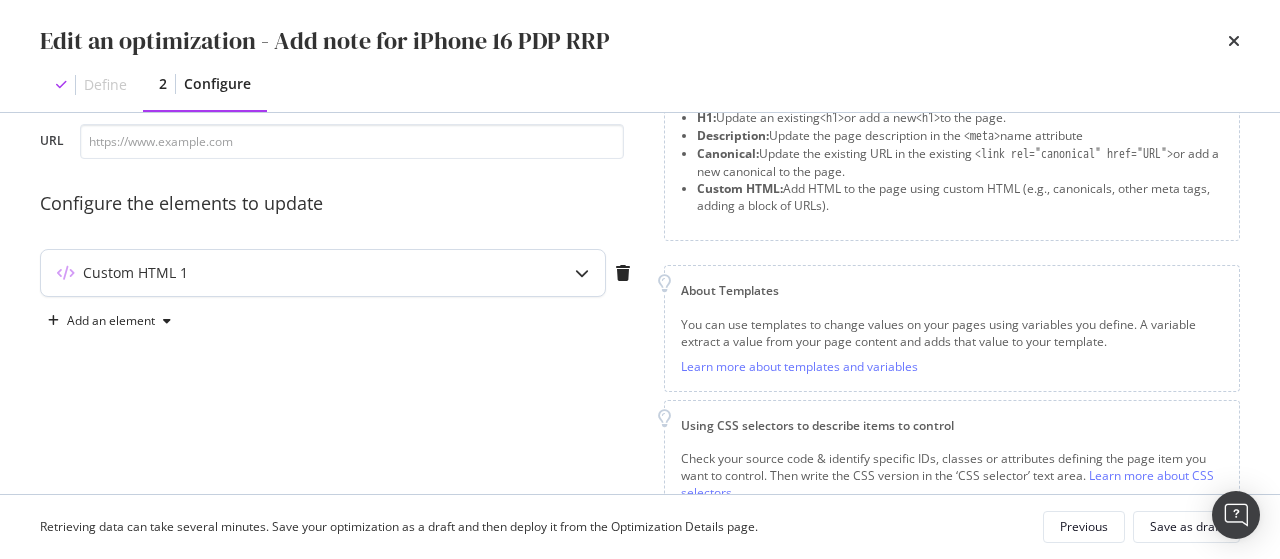 scroll, scrollTop: 112, scrollLeft: 0, axis: vertical 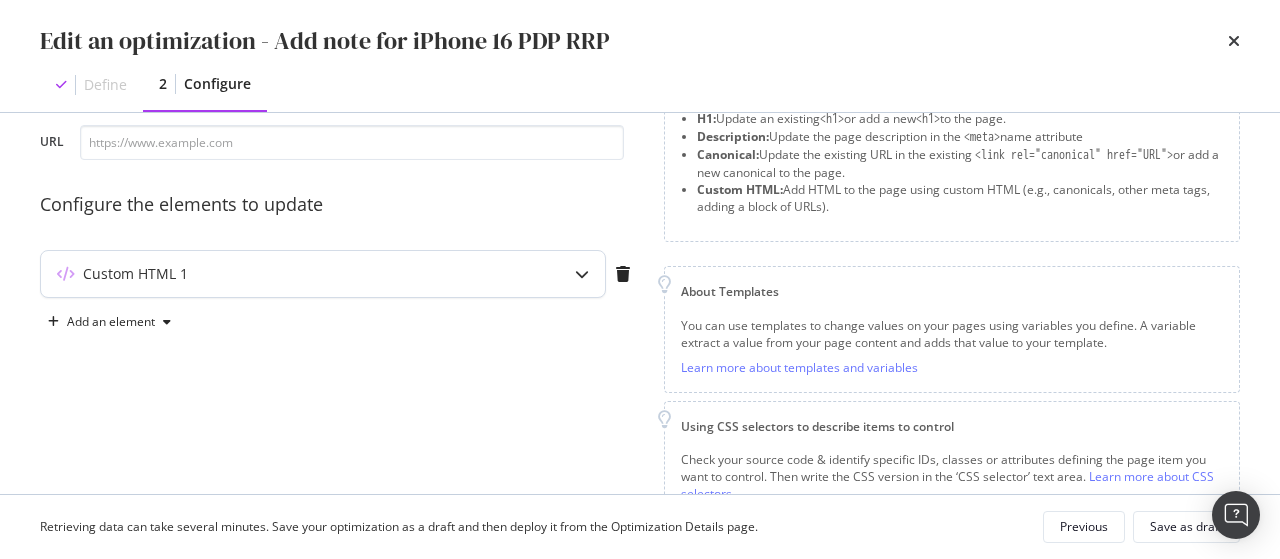 click on "Custom HTML 1" at bounding box center [323, 274] 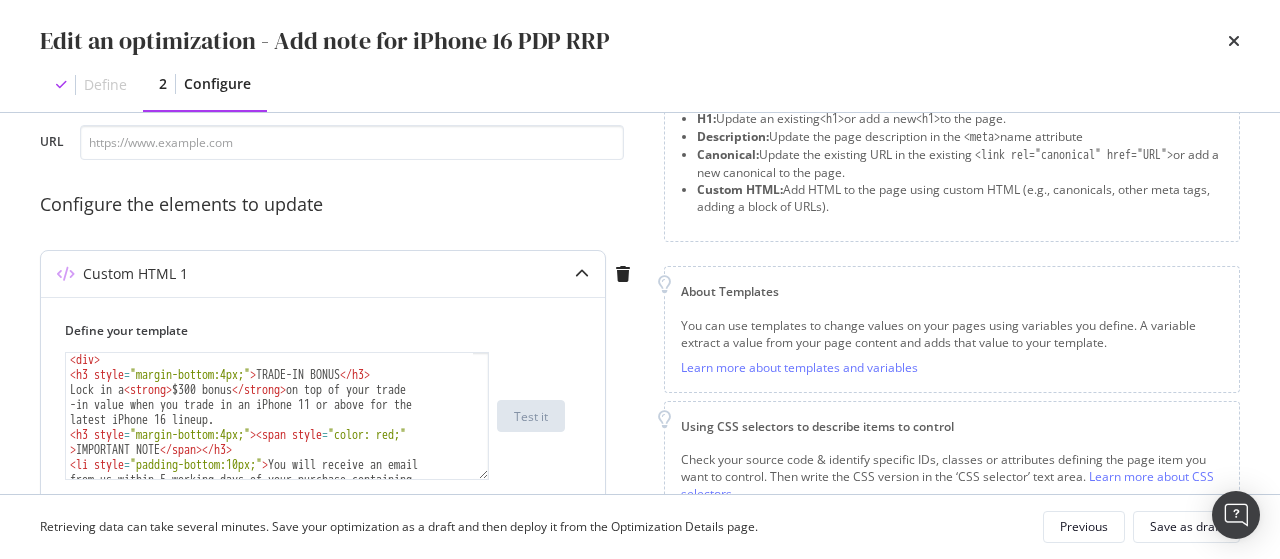 scroll, scrollTop: 236, scrollLeft: 0, axis: vertical 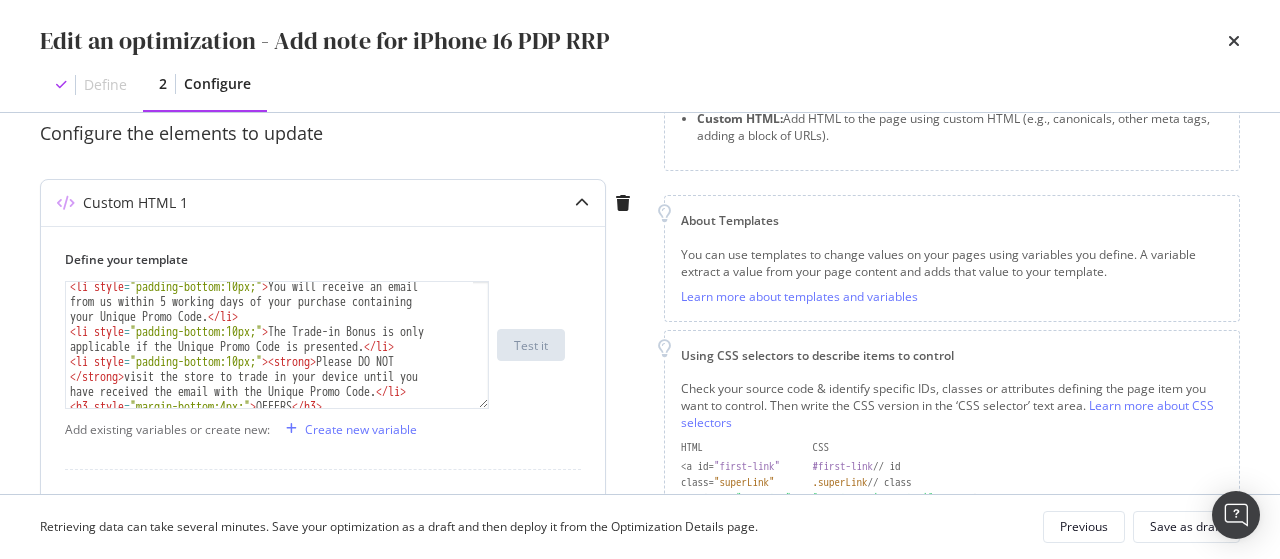 click on "Custom HTML 1" at bounding box center [323, 203] 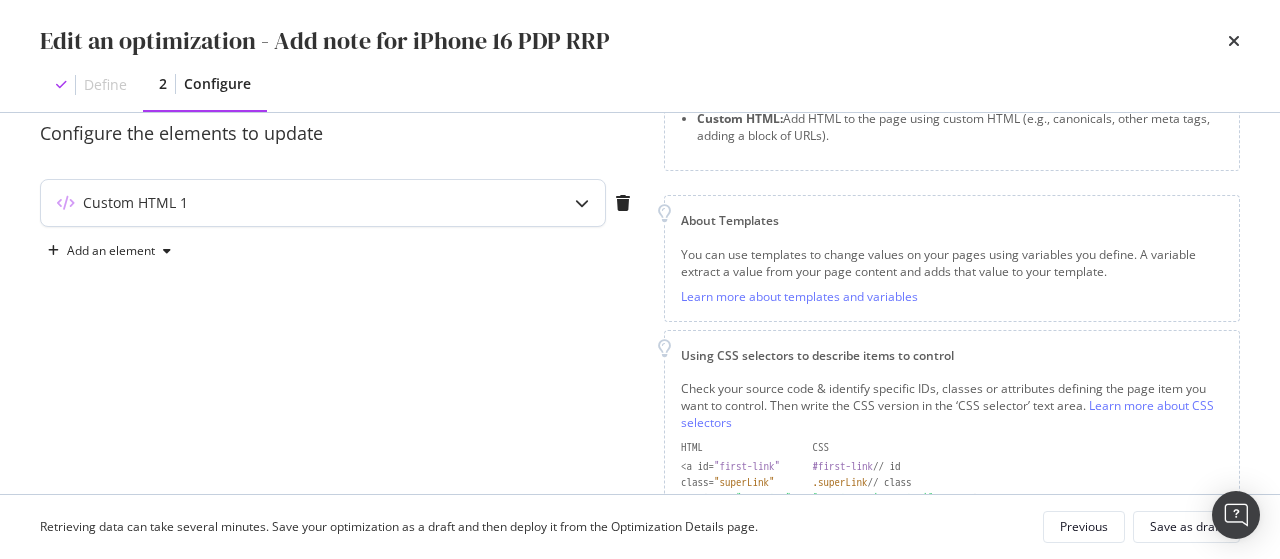 click on "Custom HTML 1" at bounding box center (323, 203) 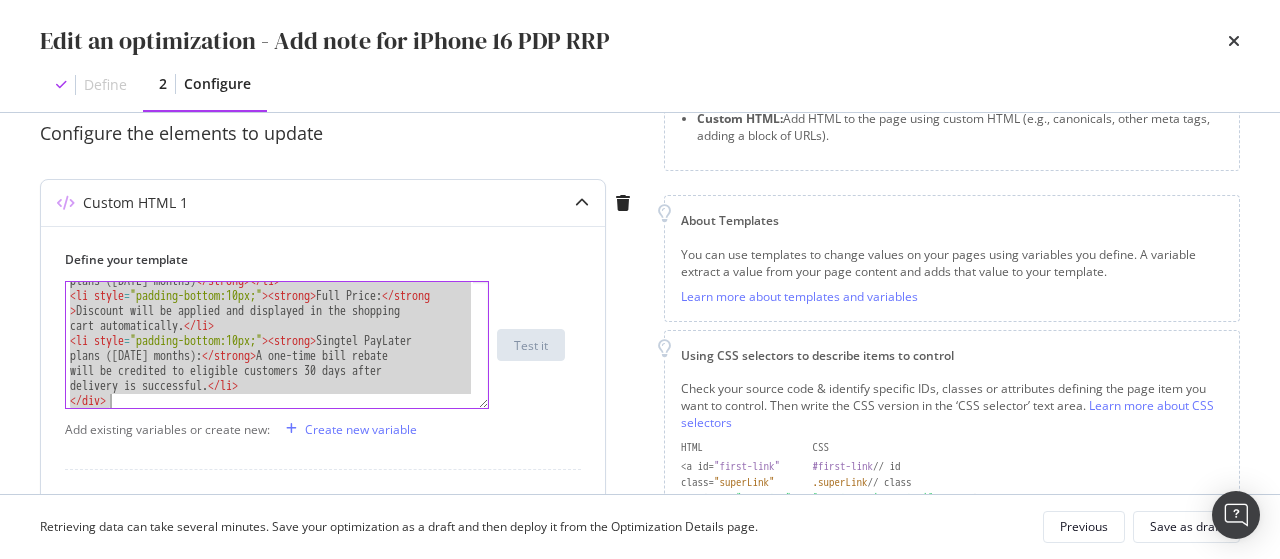 drag, startPoint x: 70, startPoint y: 289, endPoint x: 224, endPoint y: 449, distance: 222.07207 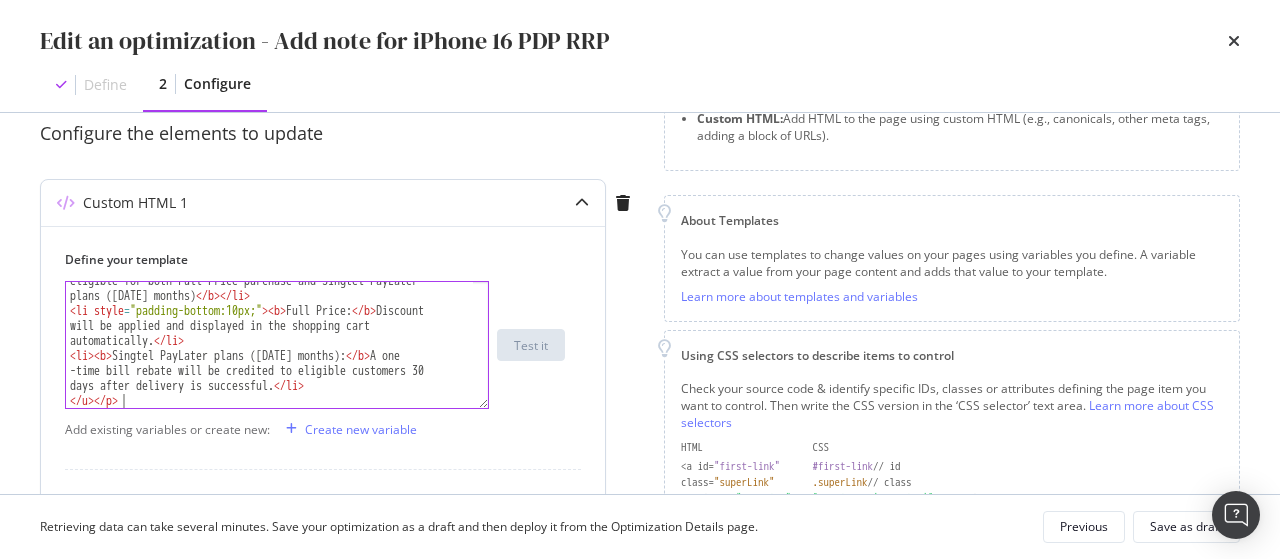 scroll, scrollTop: 142, scrollLeft: 0, axis: vertical 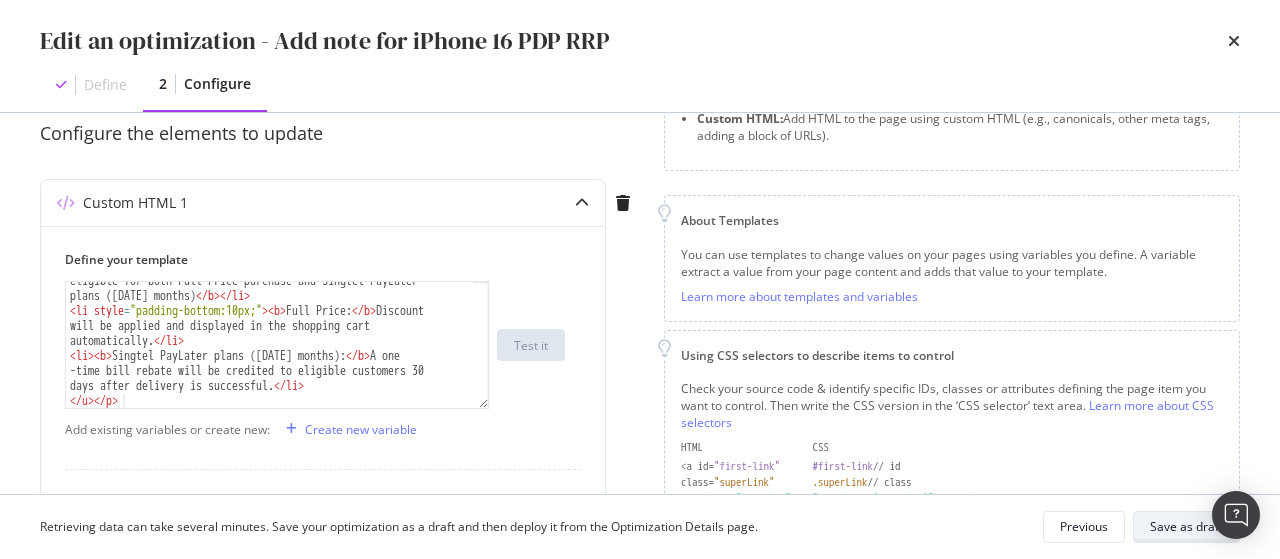 click on "Save as draft" at bounding box center [1186, 526] 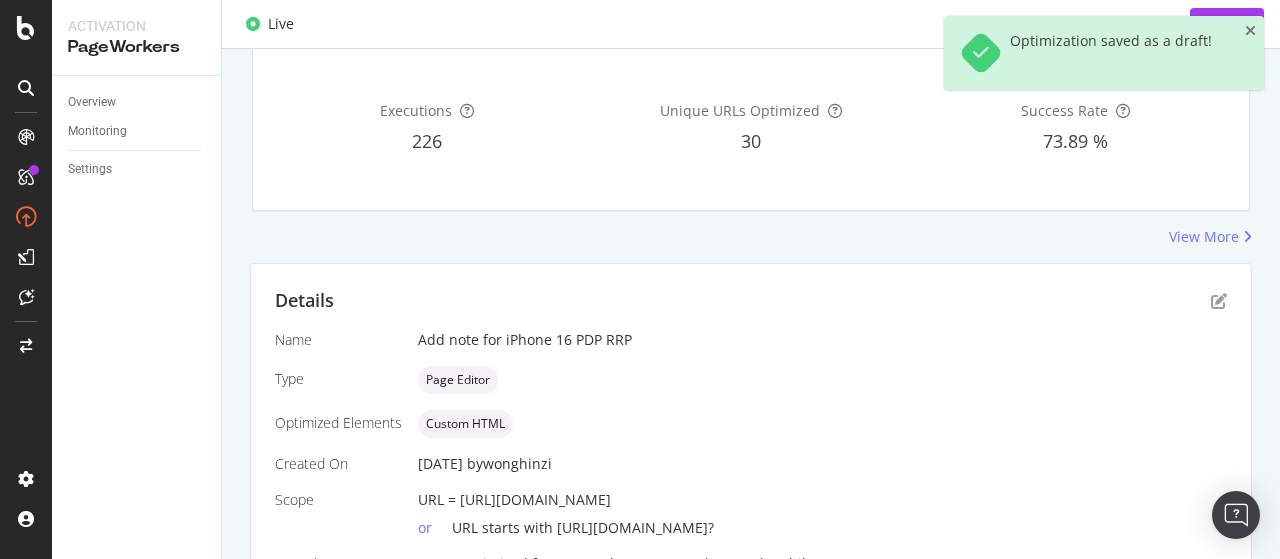 scroll, scrollTop: 0, scrollLeft: 0, axis: both 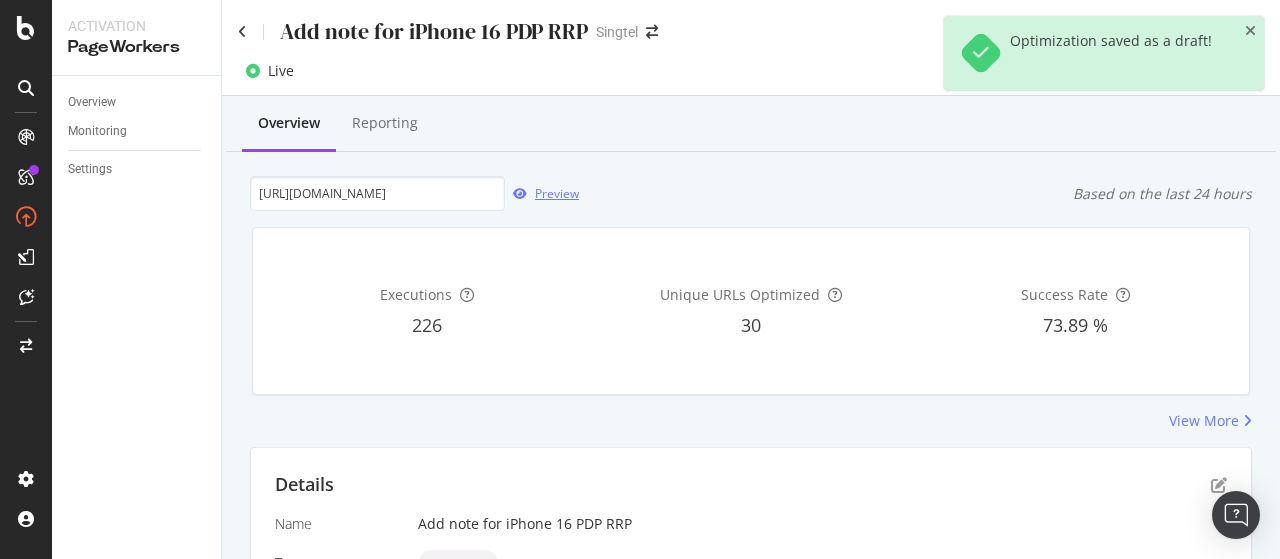 click on "Preview" at bounding box center (557, 193) 